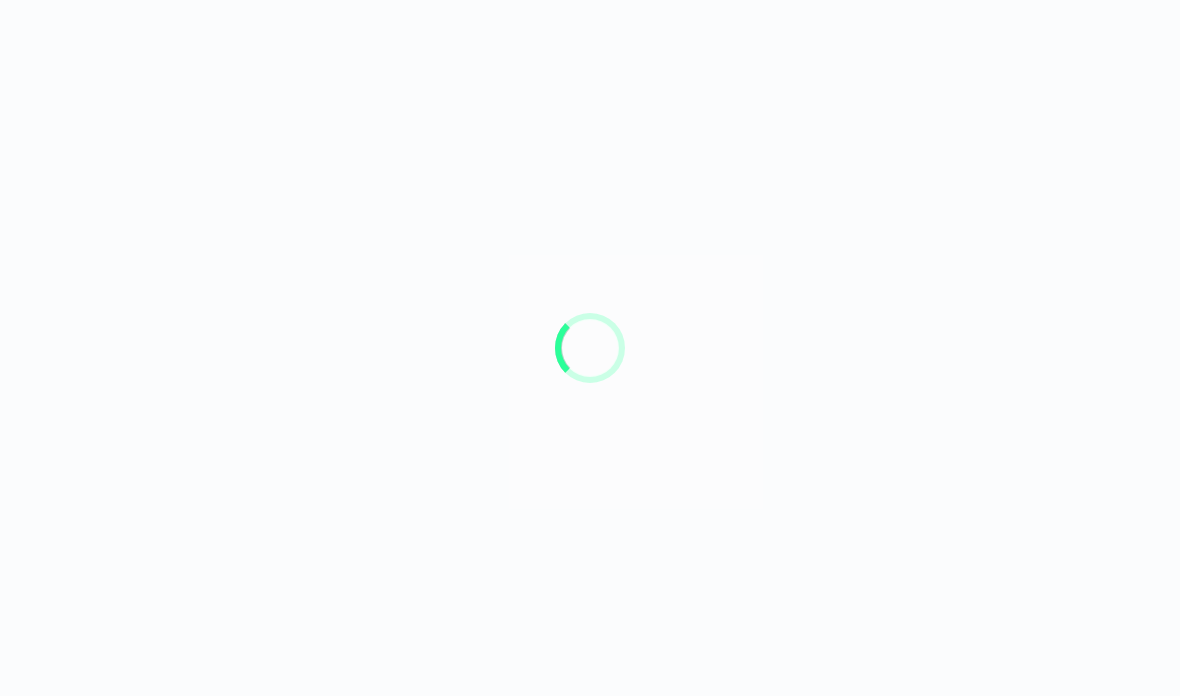 scroll, scrollTop: 80, scrollLeft: 0, axis: vertical 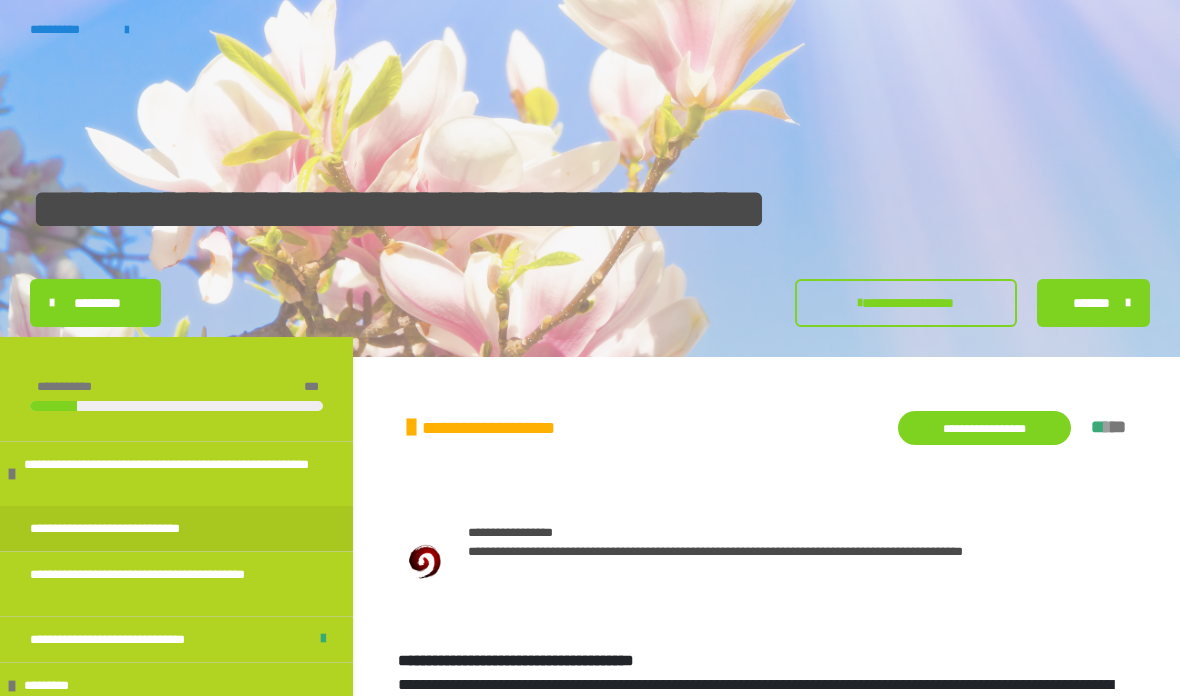 click on "**********" at bounding box center (67, 29) 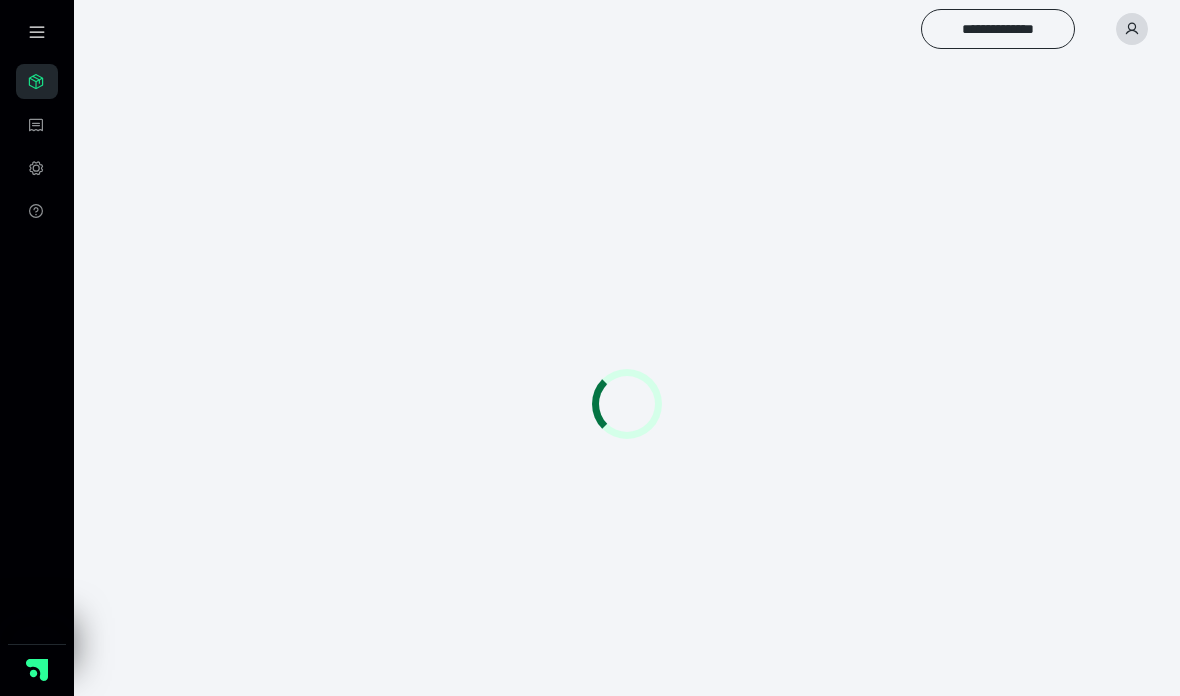 scroll, scrollTop: 0, scrollLeft: 0, axis: both 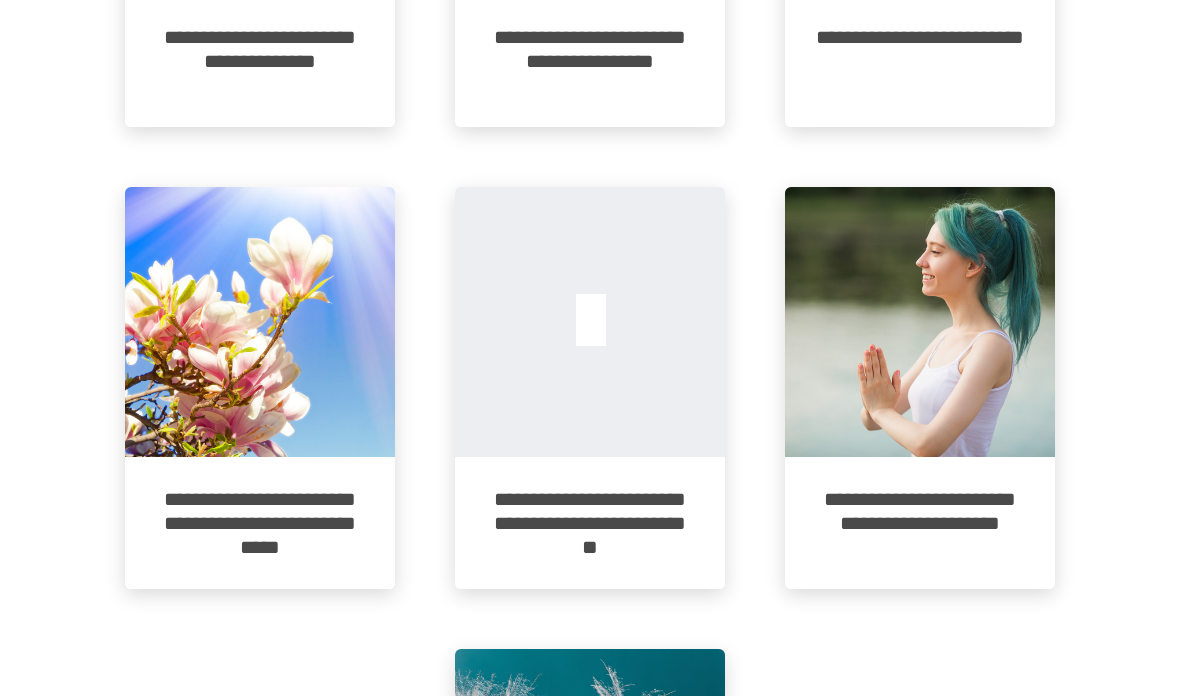click at bounding box center [260, 322] 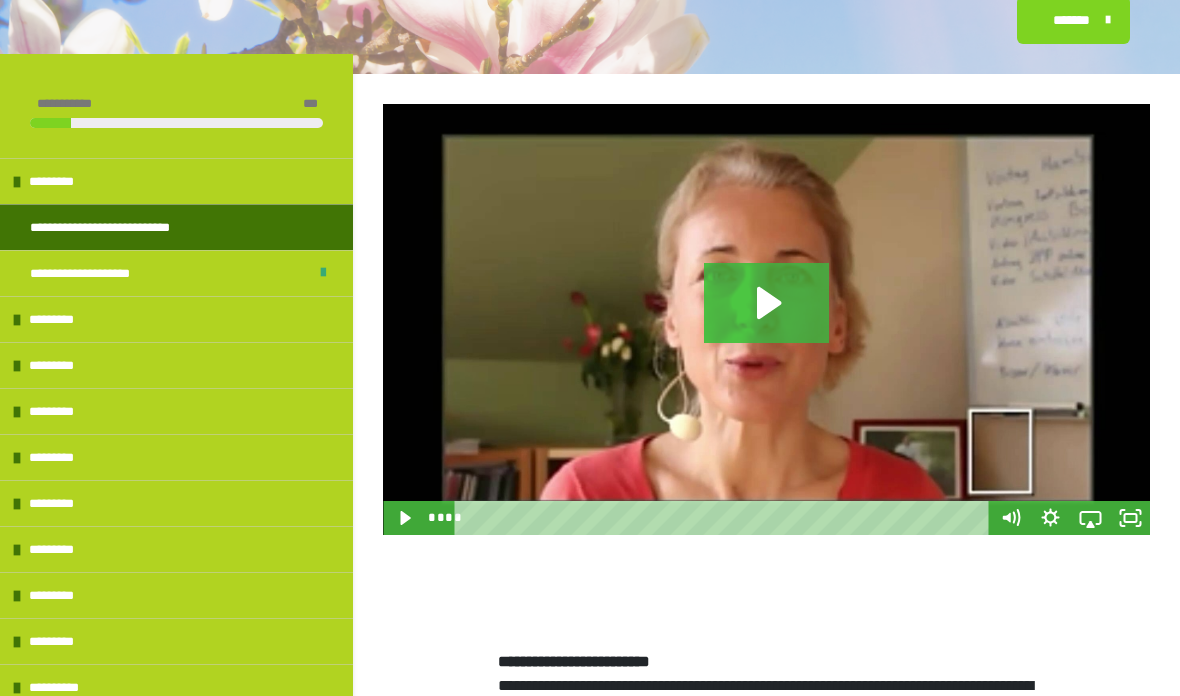 scroll, scrollTop: 283, scrollLeft: 0, axis: vertical 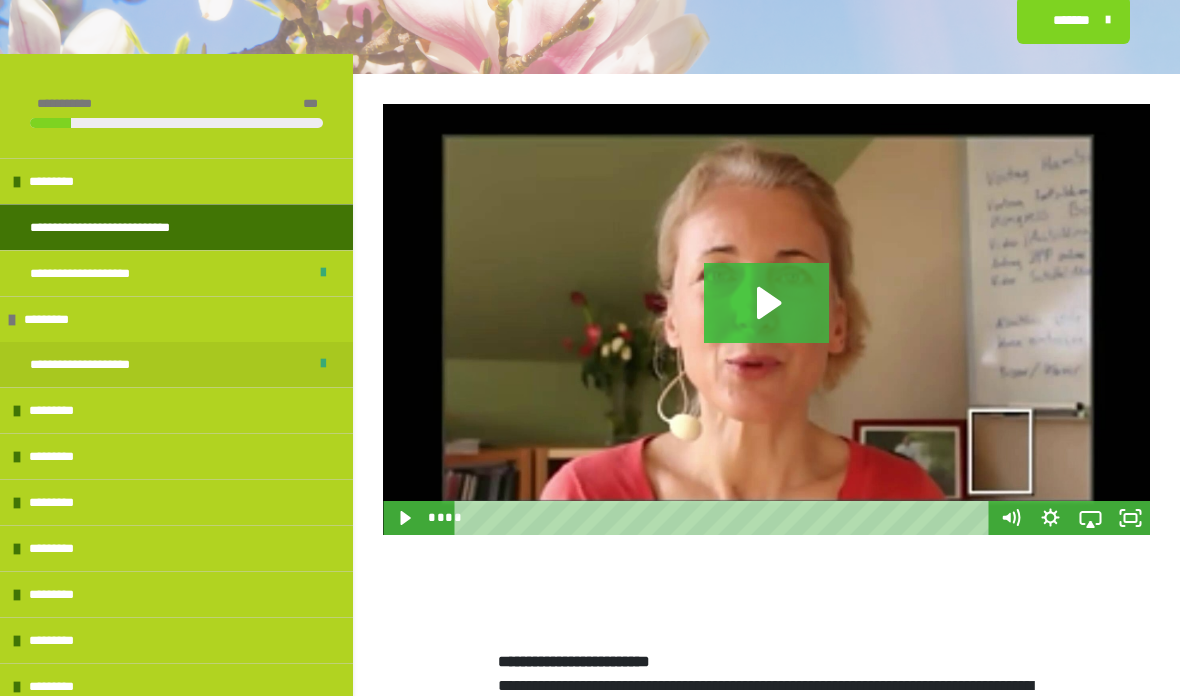 click on "*********" at bounding box center [59, 410] 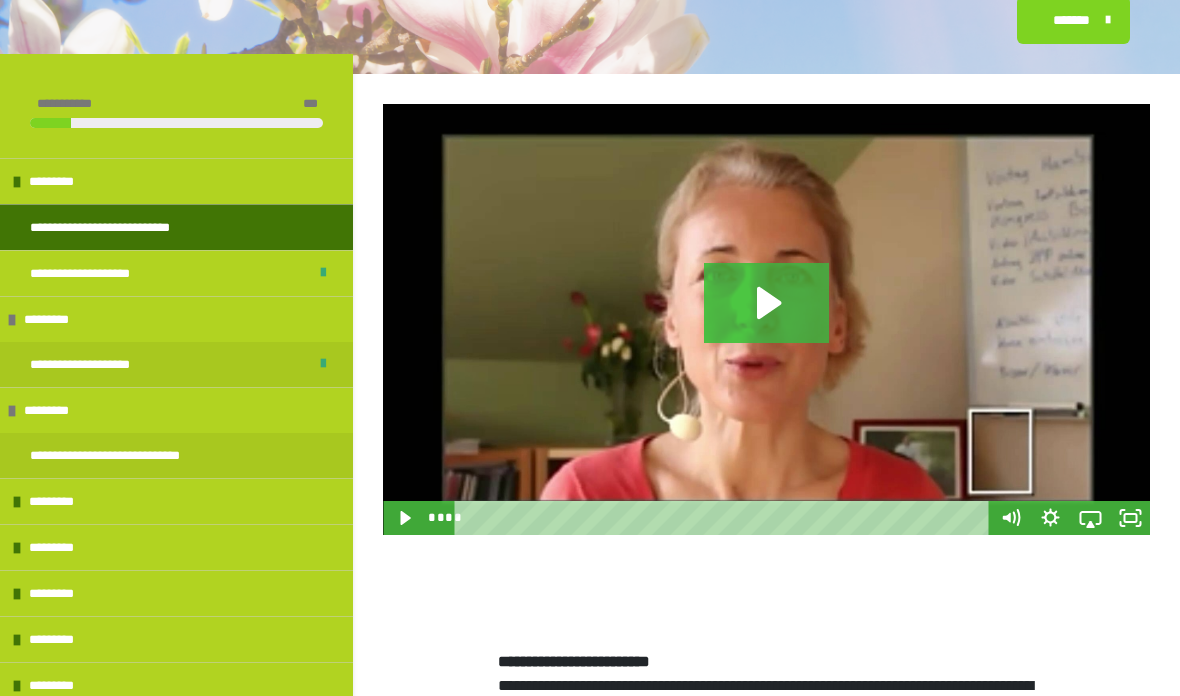 click on "**********" at bounding box center (137, 455) 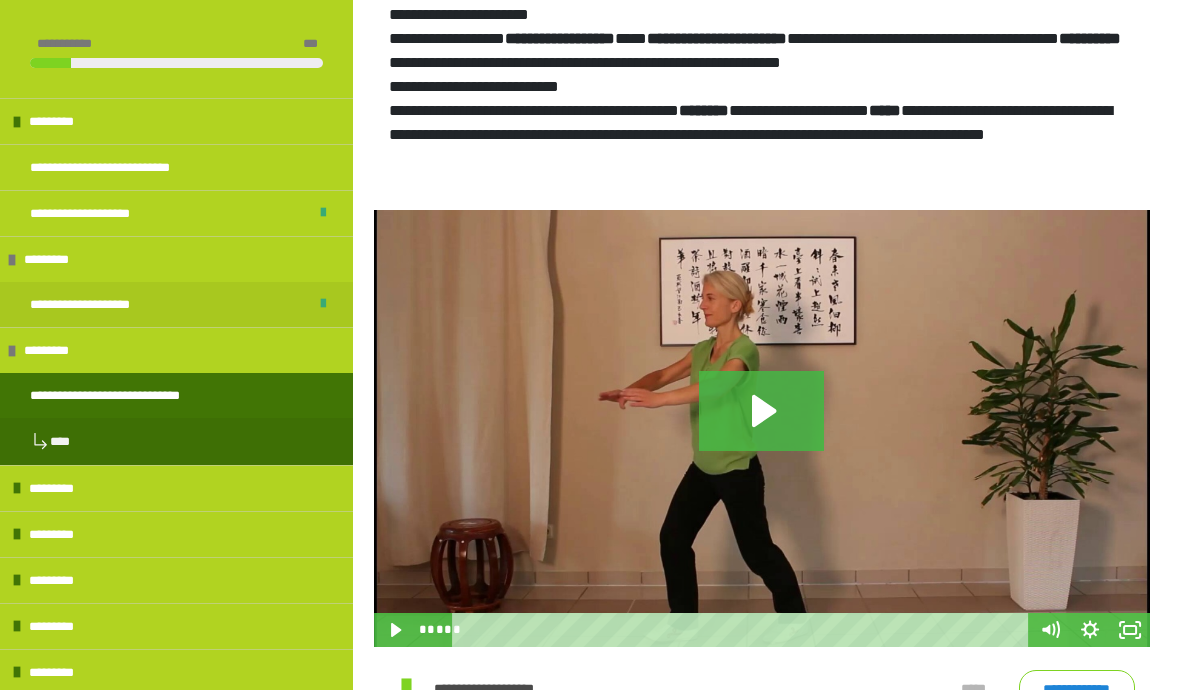 scroll, scrollTop: 497, scrollLeft: 0, axis: vertical 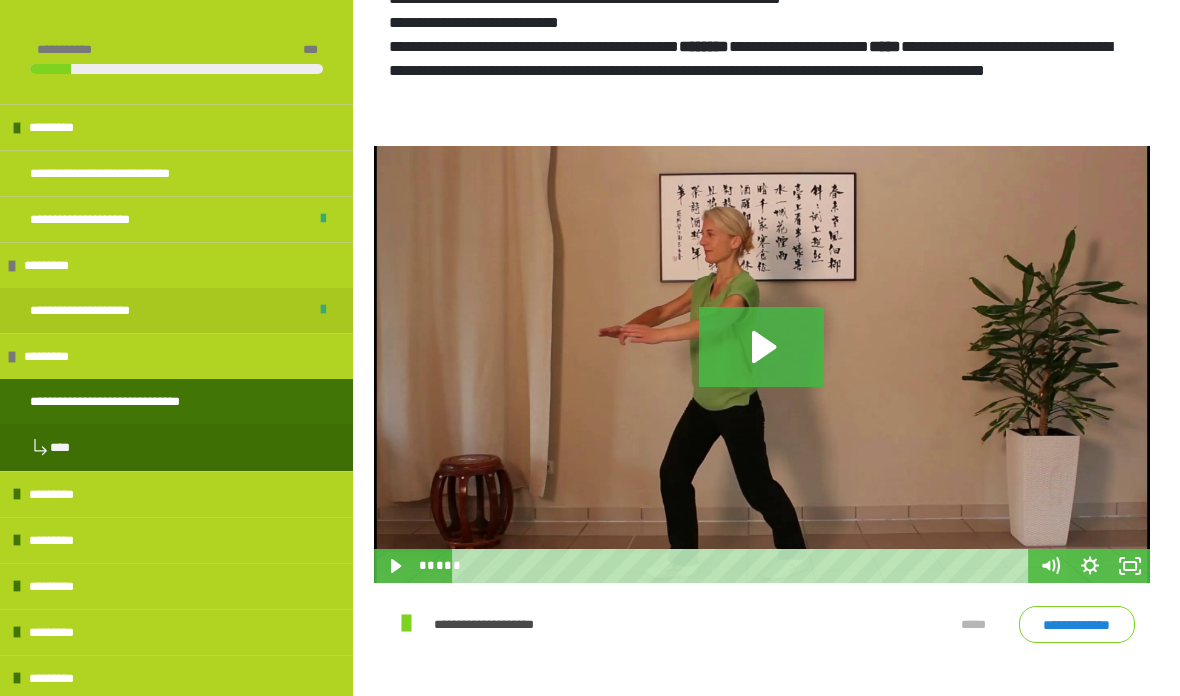 click on "*********" at bounding box center [59, 494] 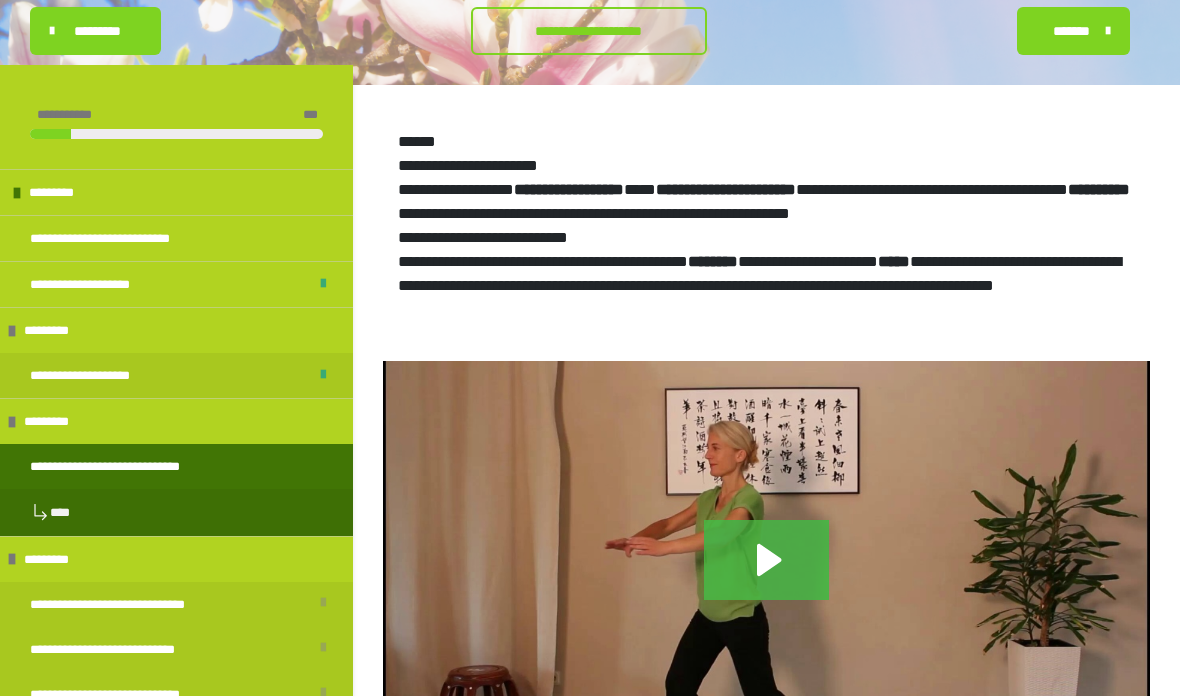 scroll, scrollTop: 276, scrollLeft: 0, axis: vertical 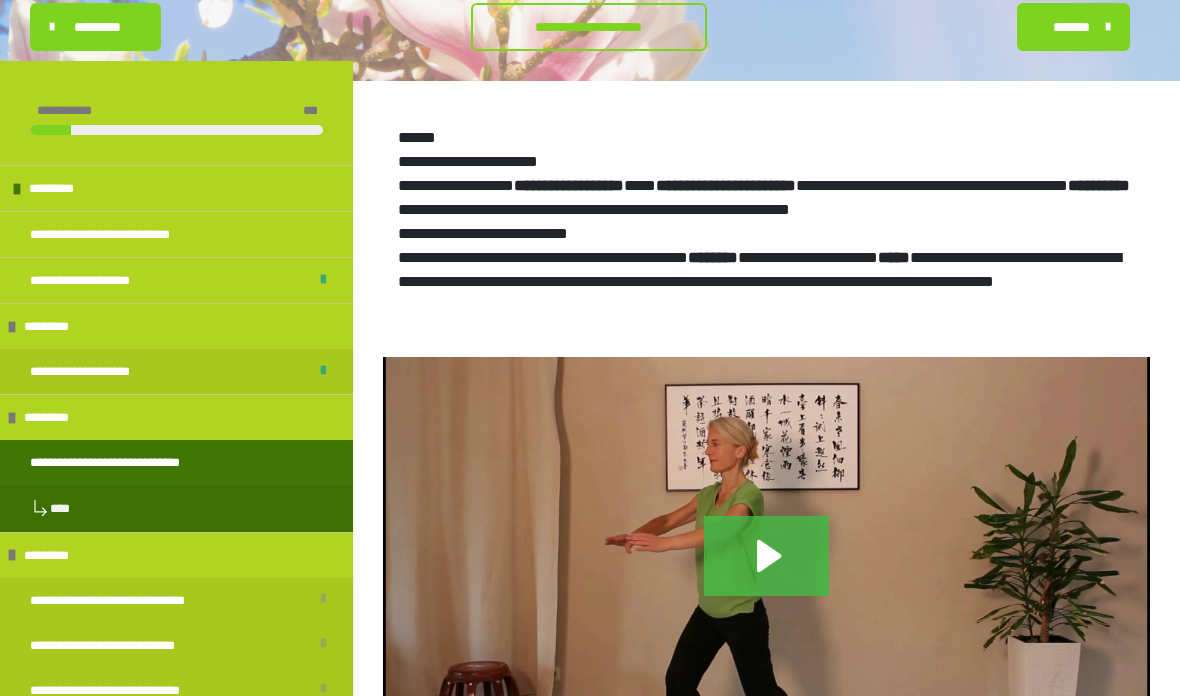 click 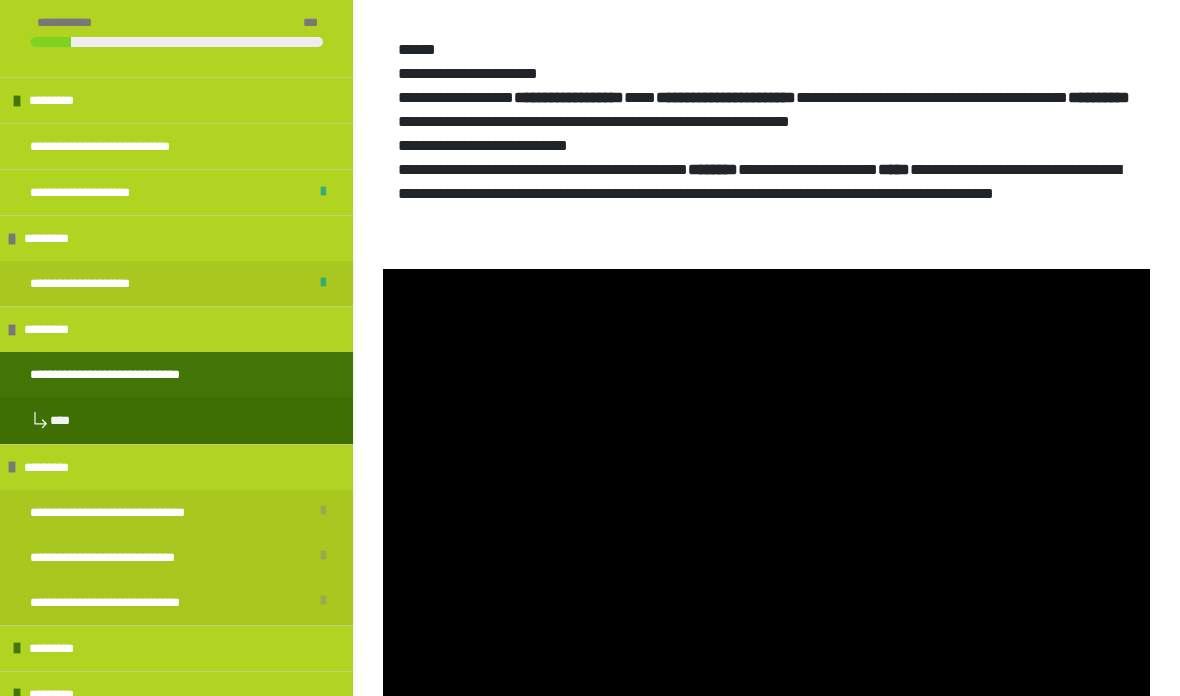 scroll, scrollTop: 417, scrollLeft: 0, axis: vertical 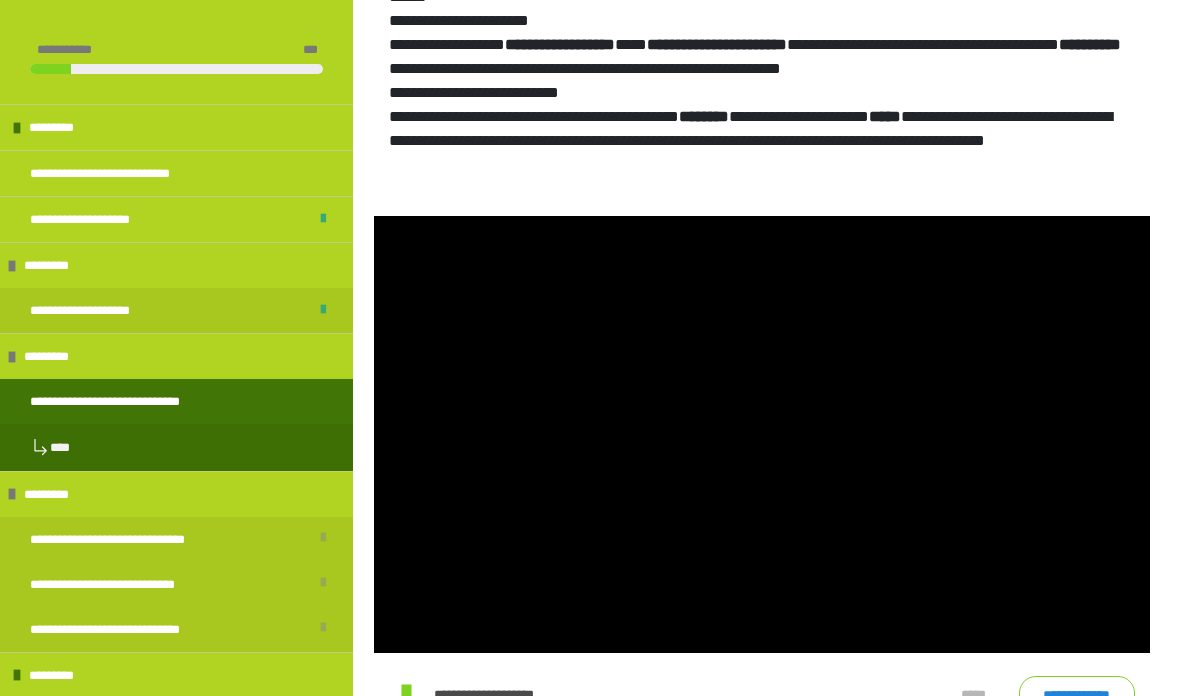 click at bounding box center (762, 434) 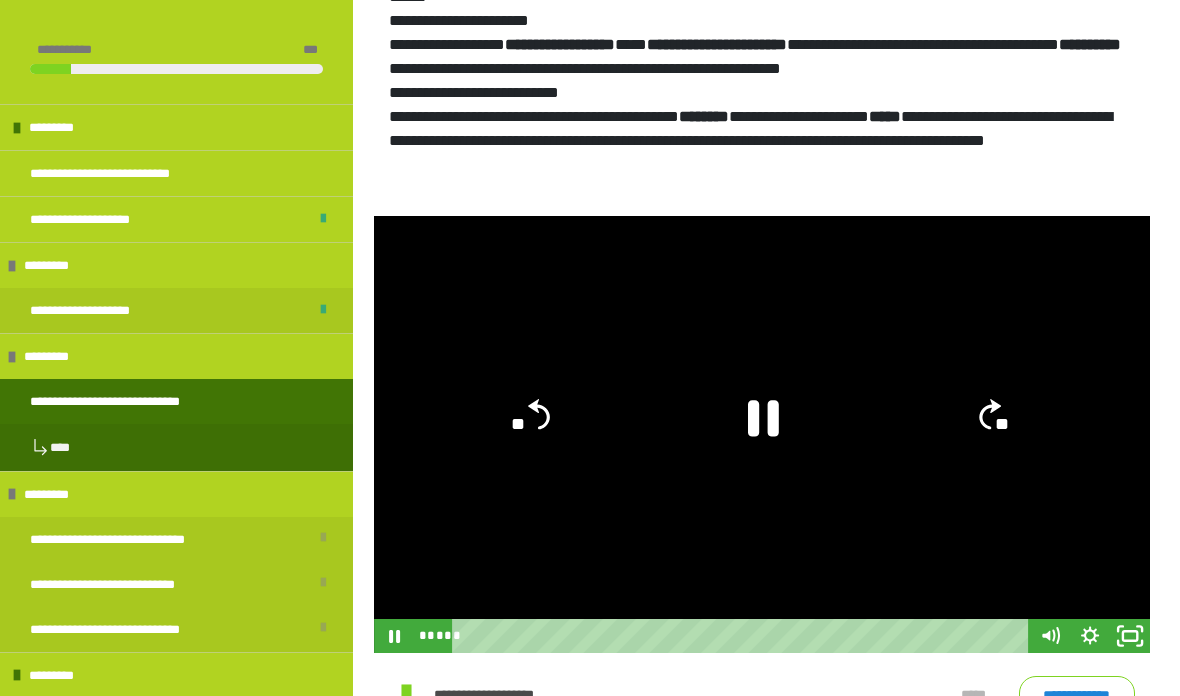 click 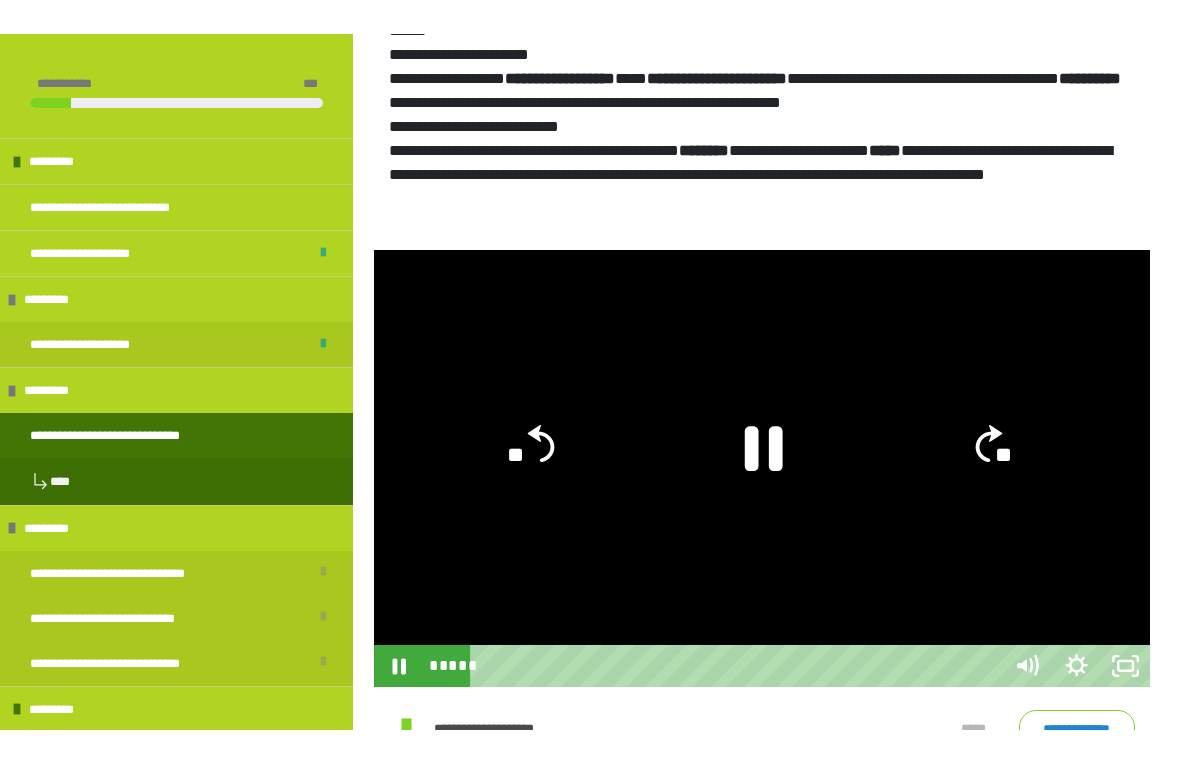 scroll, scrollTop: 24, scrollLeft: 0, axis: vertical 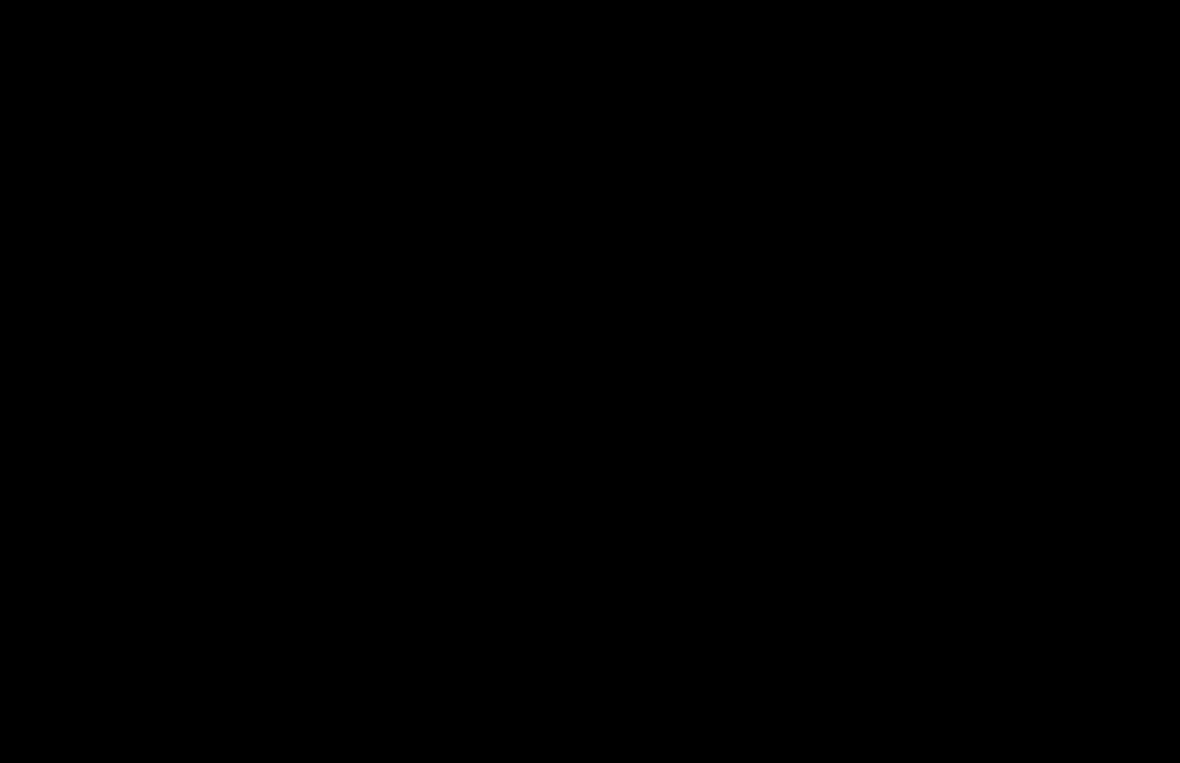 click at bounding box center [590, 381] 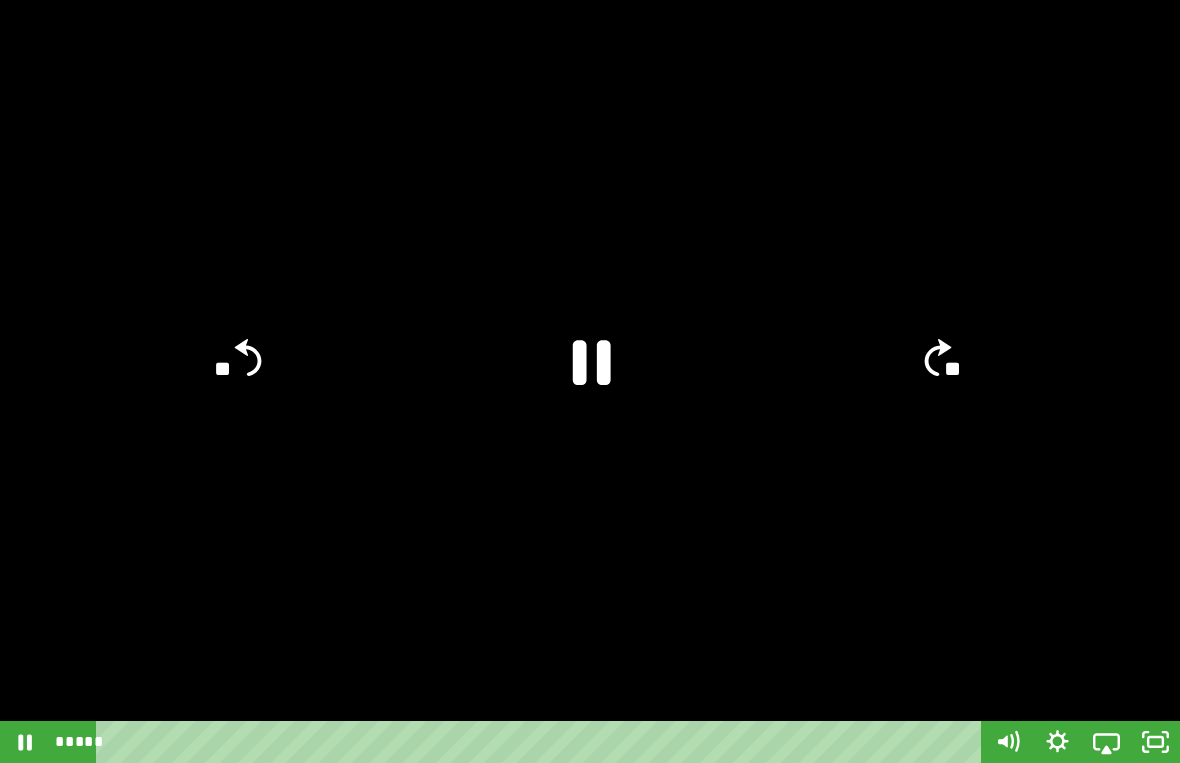 click on "**" 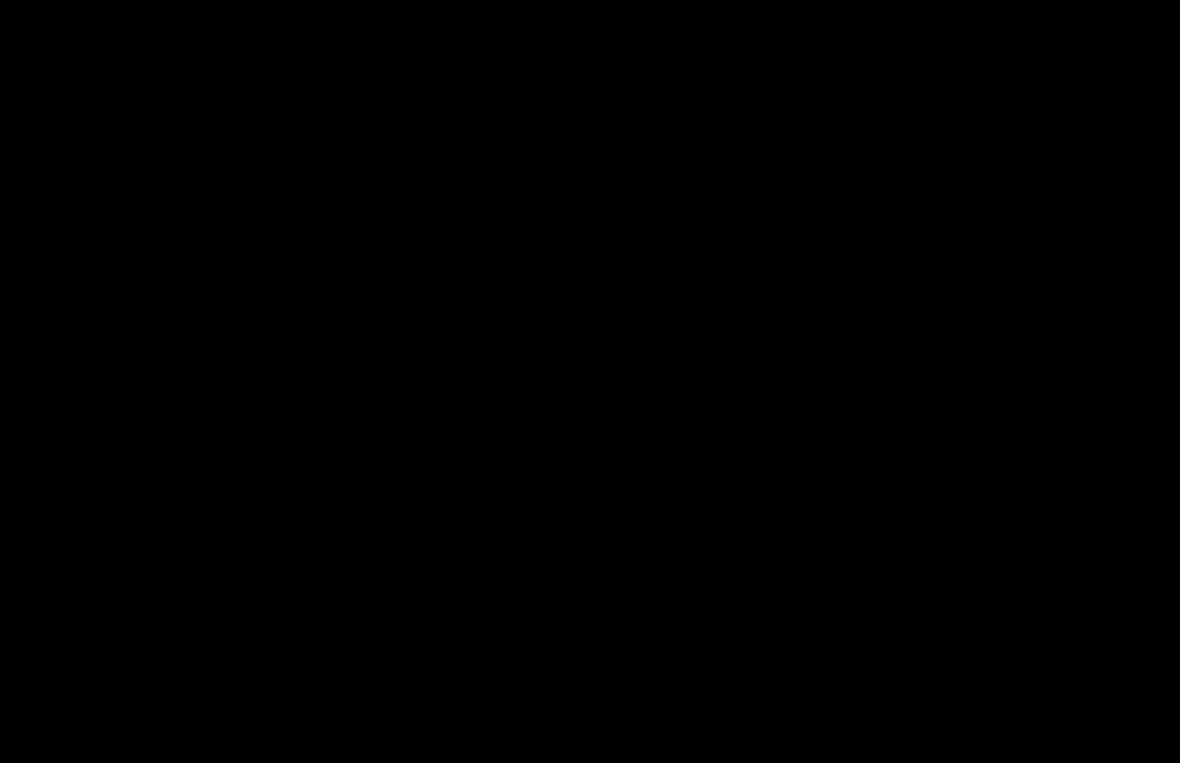 click at bounding box center (590, 381) 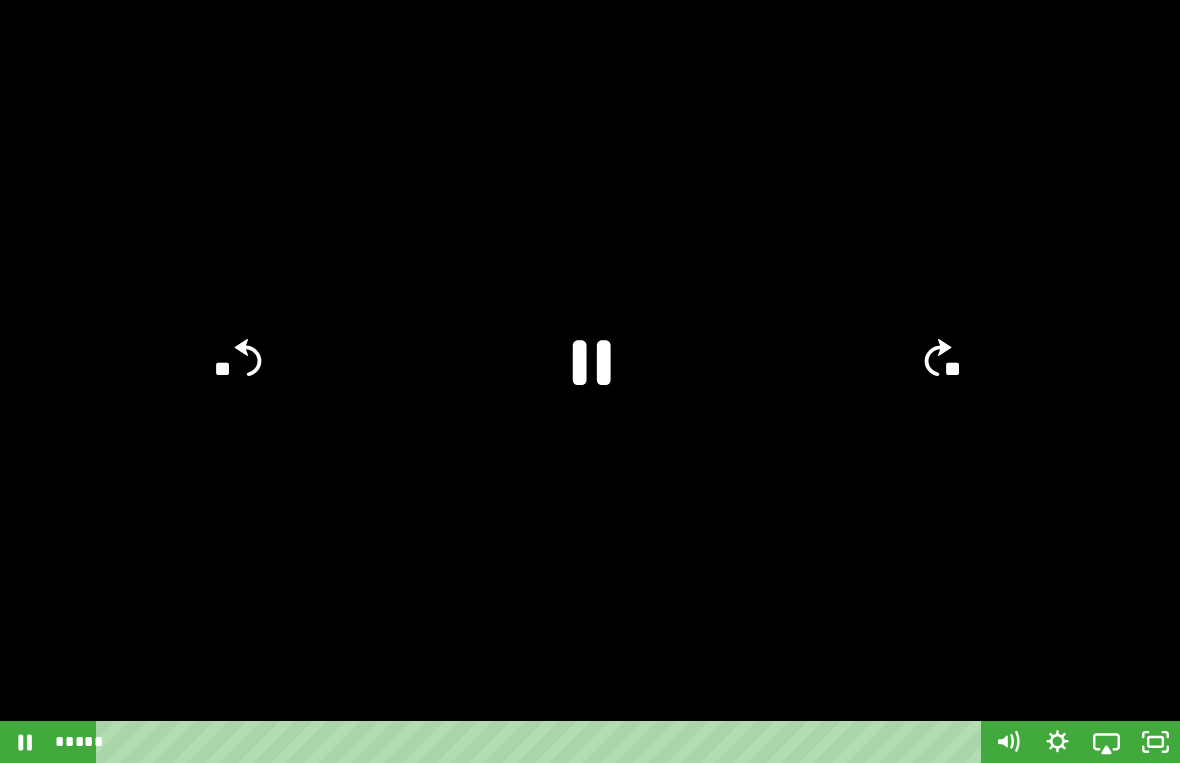 click on "**" 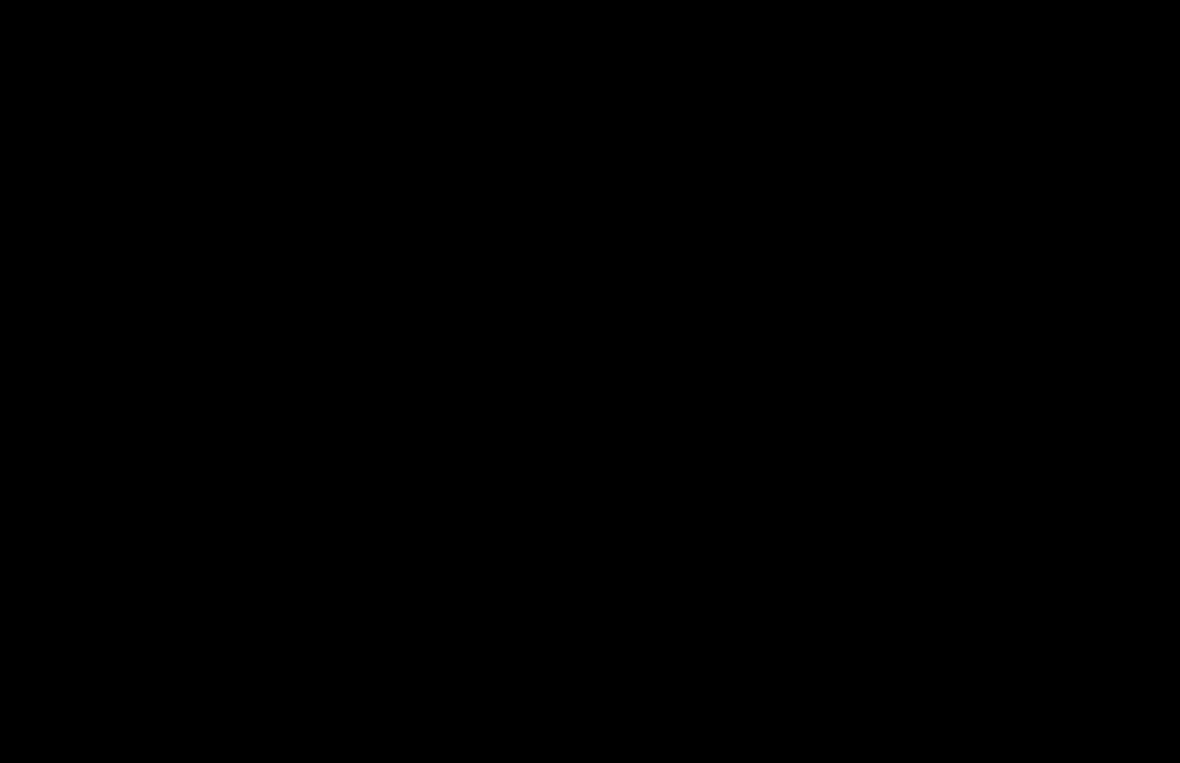 click at bounding box center (590, 381) 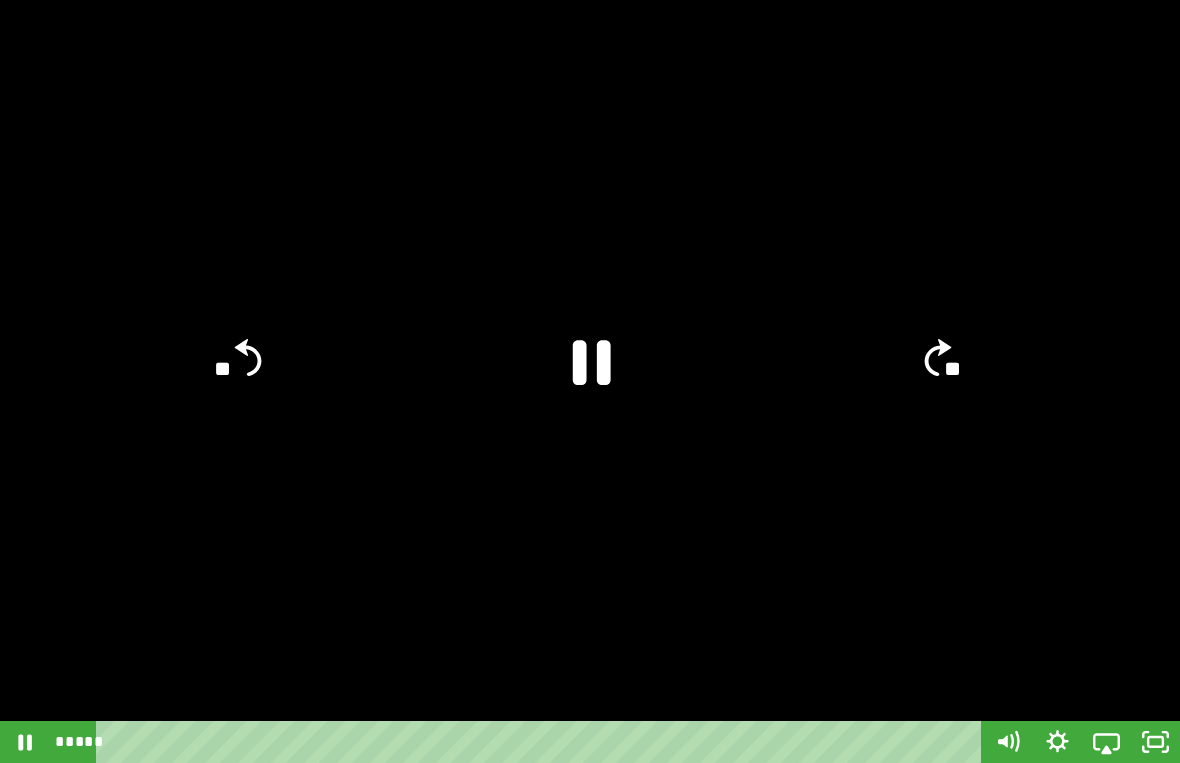click on "**" 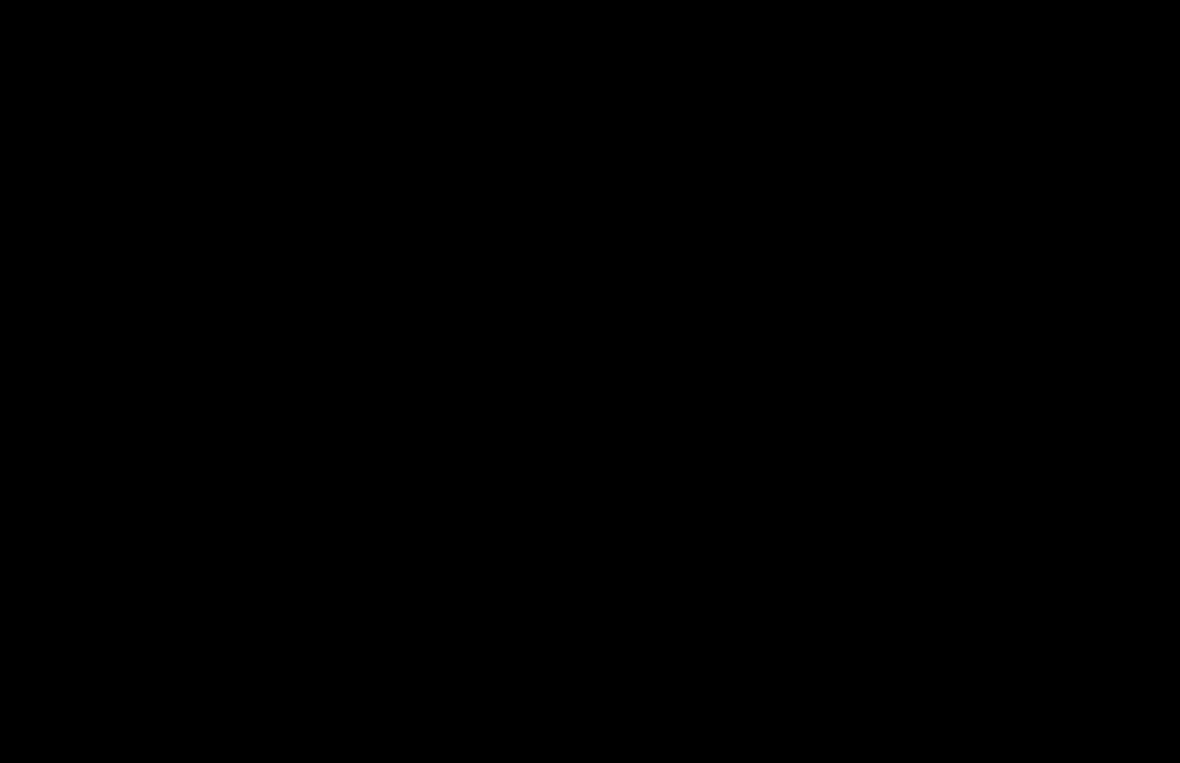 click on "**********" at bounding box center [590, 632] 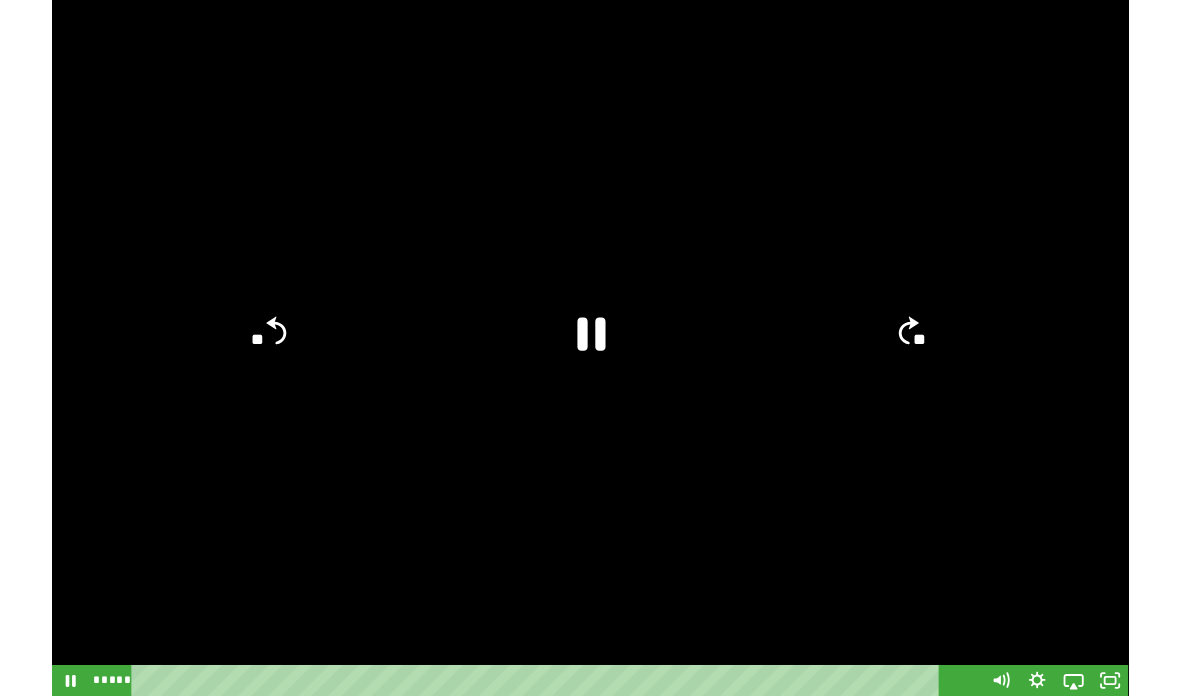 scroll, scrollTop: 417, scrollLeft: 0, axis: vertical 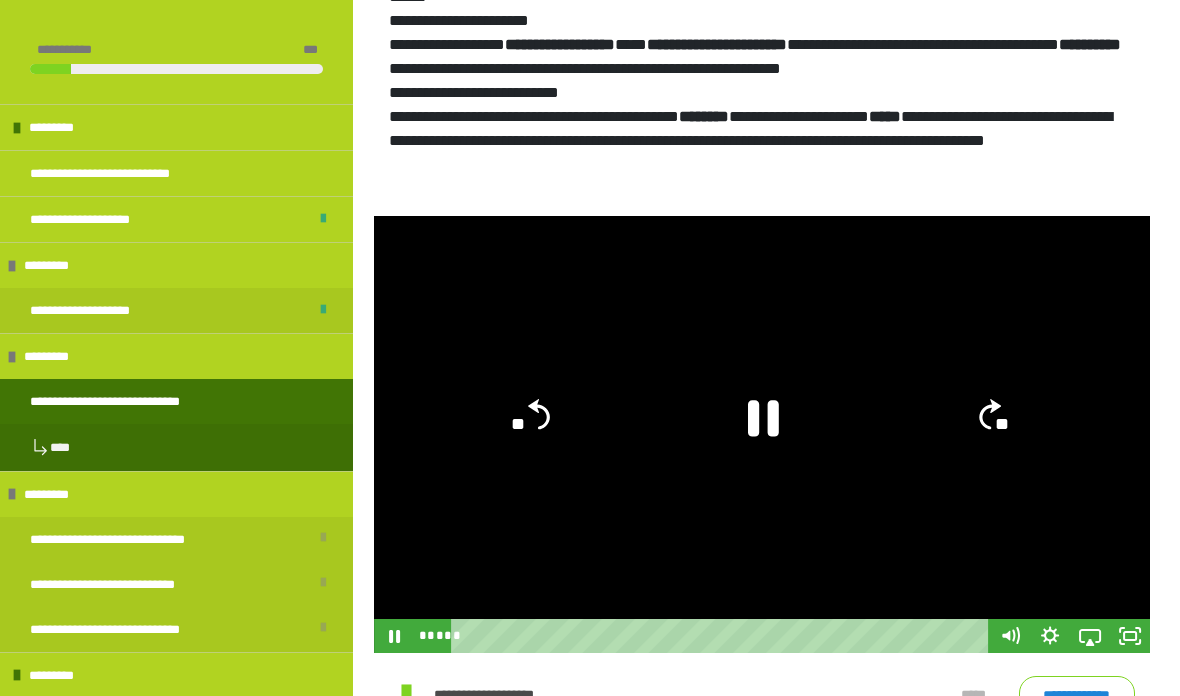 click 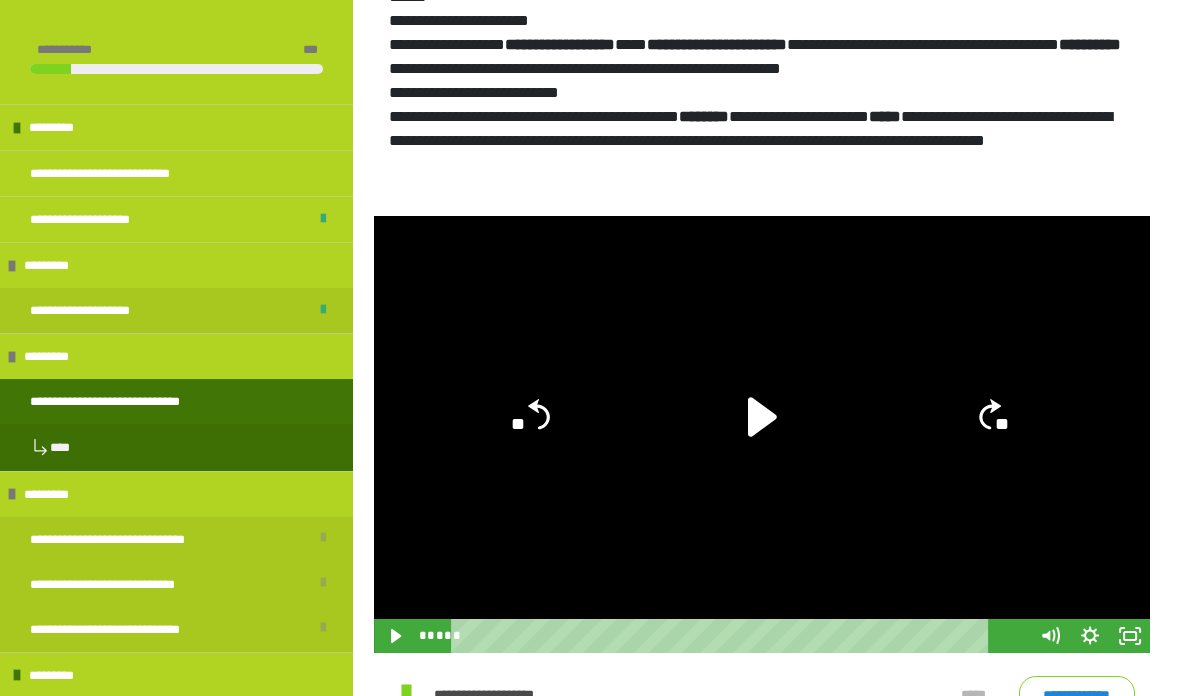 scroll, scrollTop: 497, scrollLeft: 0, axis: vertical 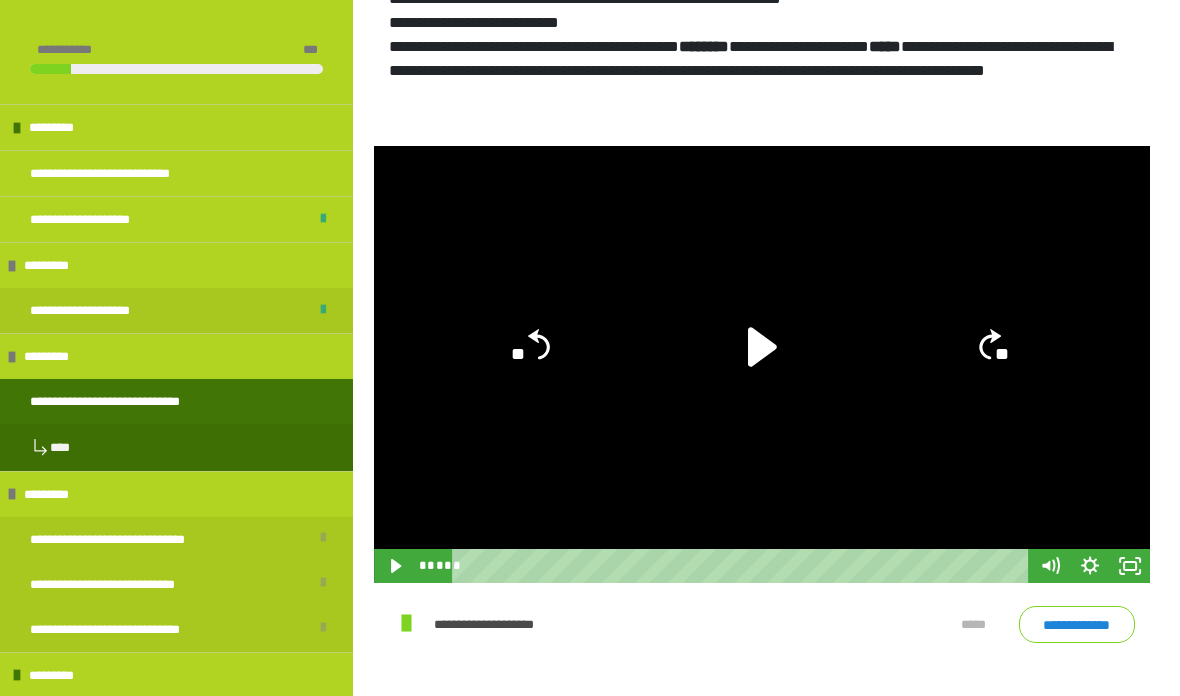 click 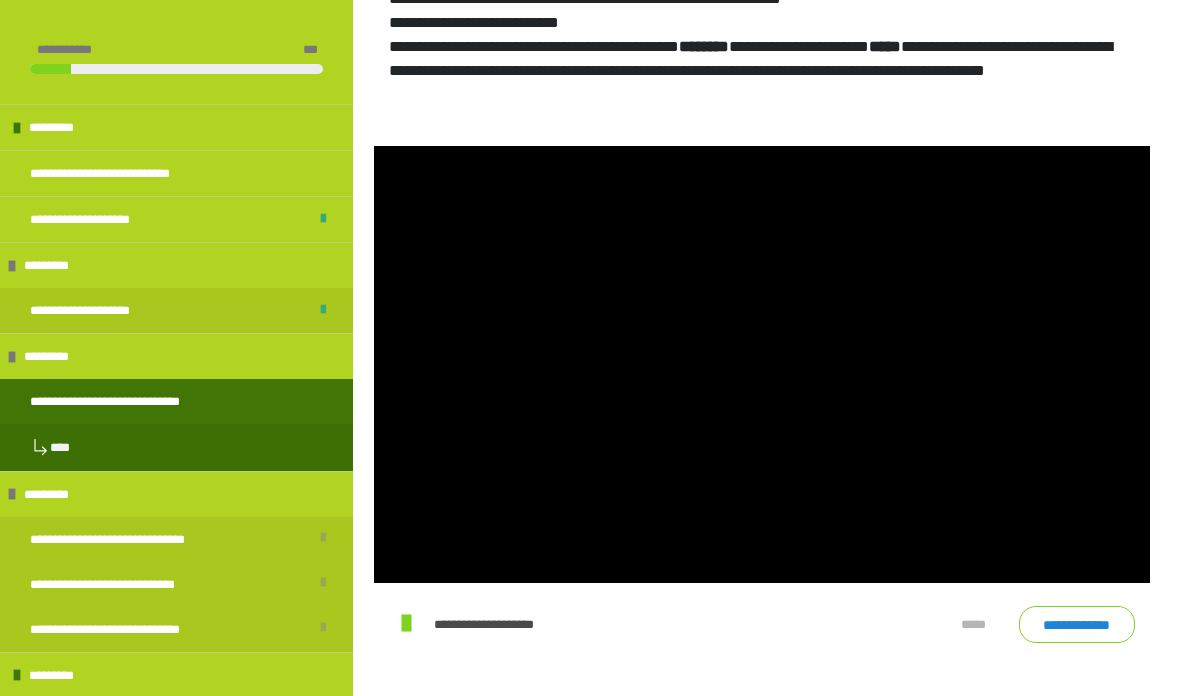 click at bounding box center (762, 364) 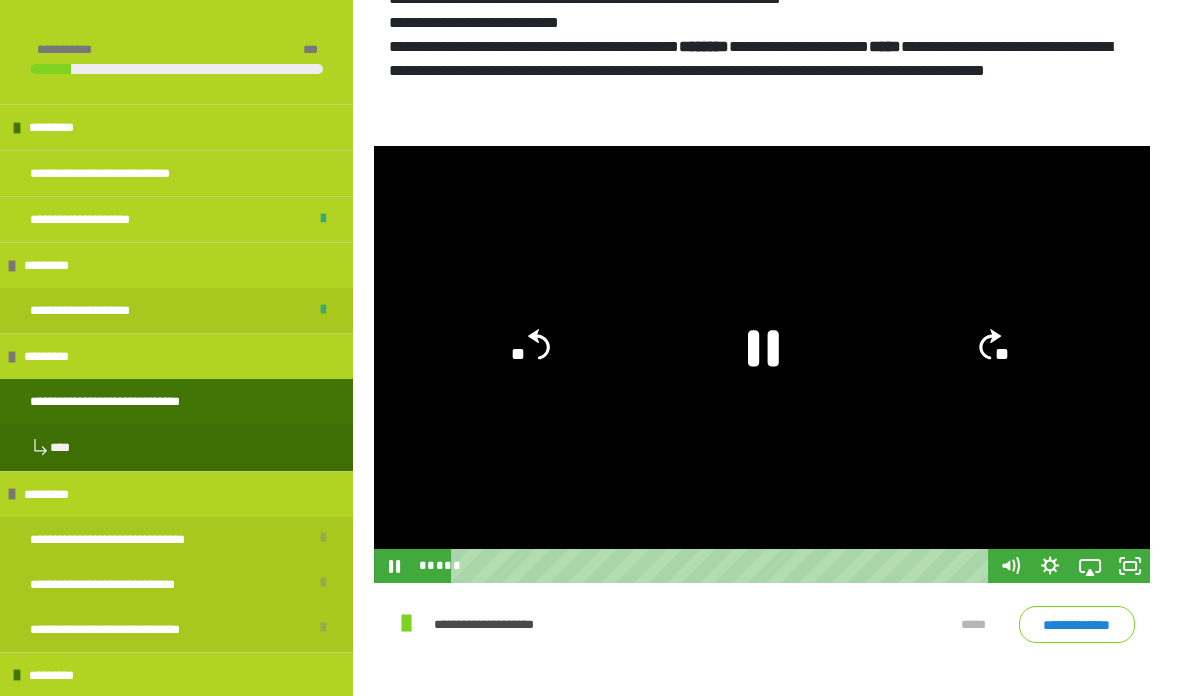 click at bounding box center [762, 364] 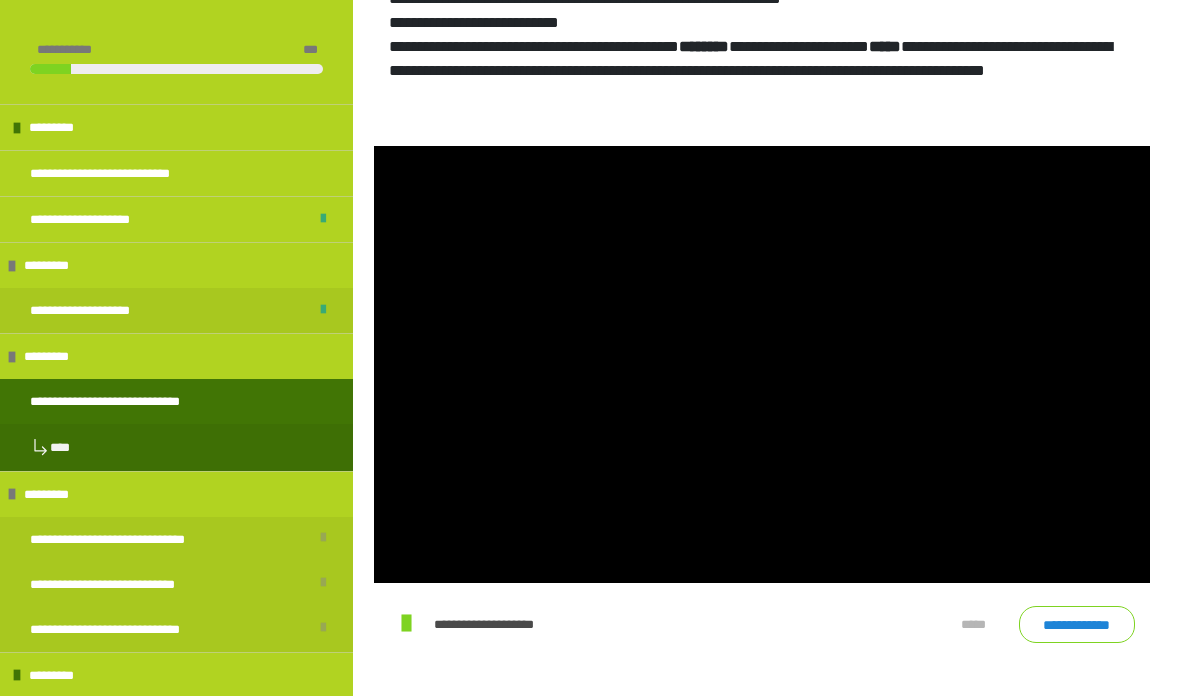 click 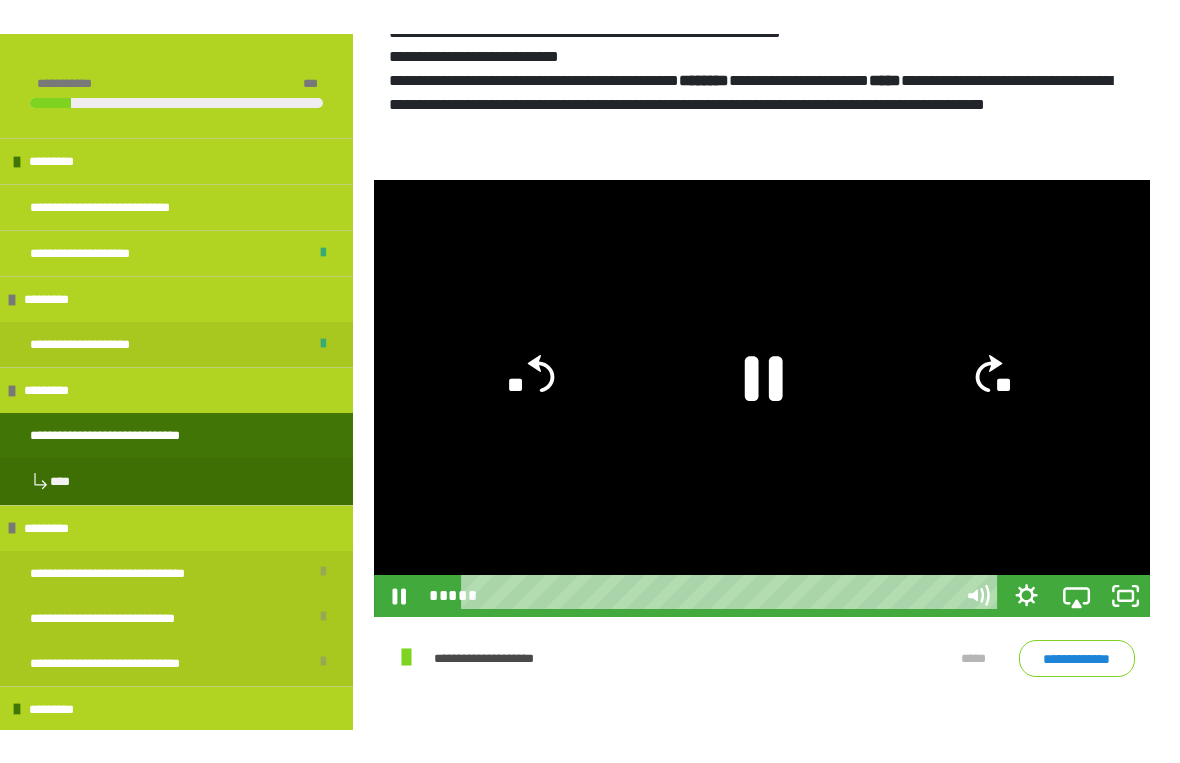 scroll, scrollTop: 24, scrollLeft: 0, axis: vertical 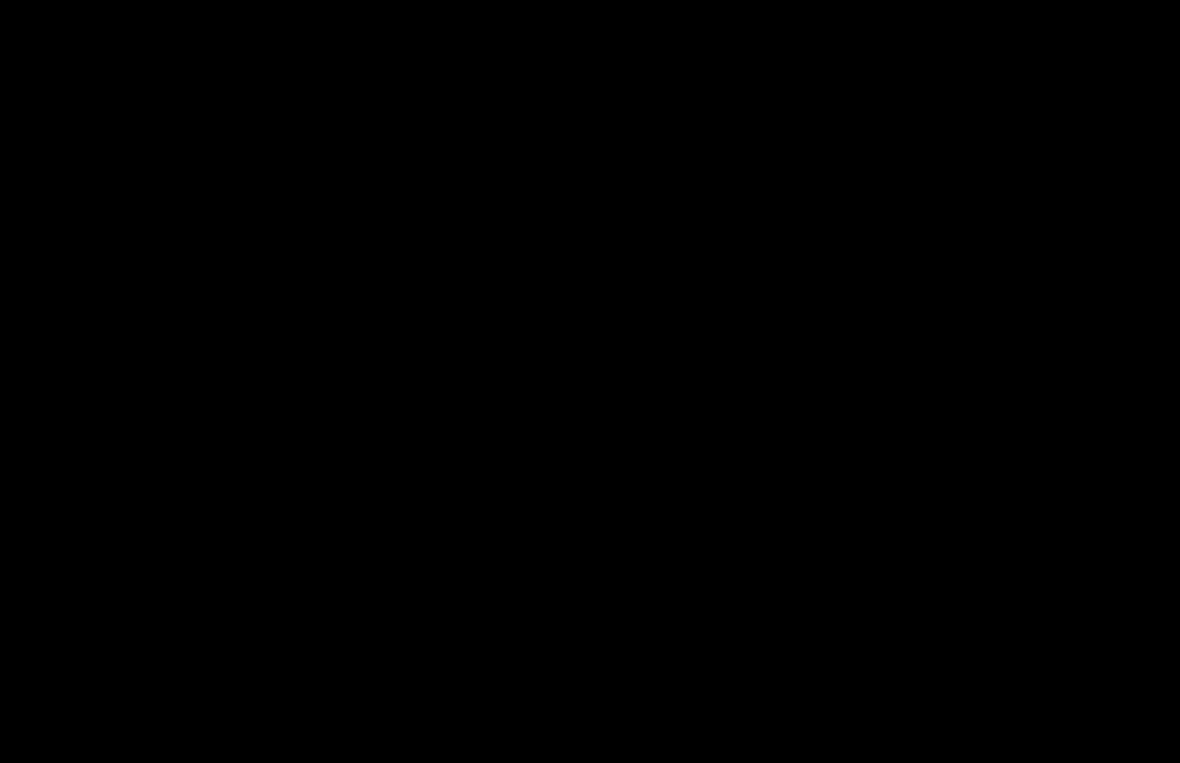 click at bounding box center [590, 381] 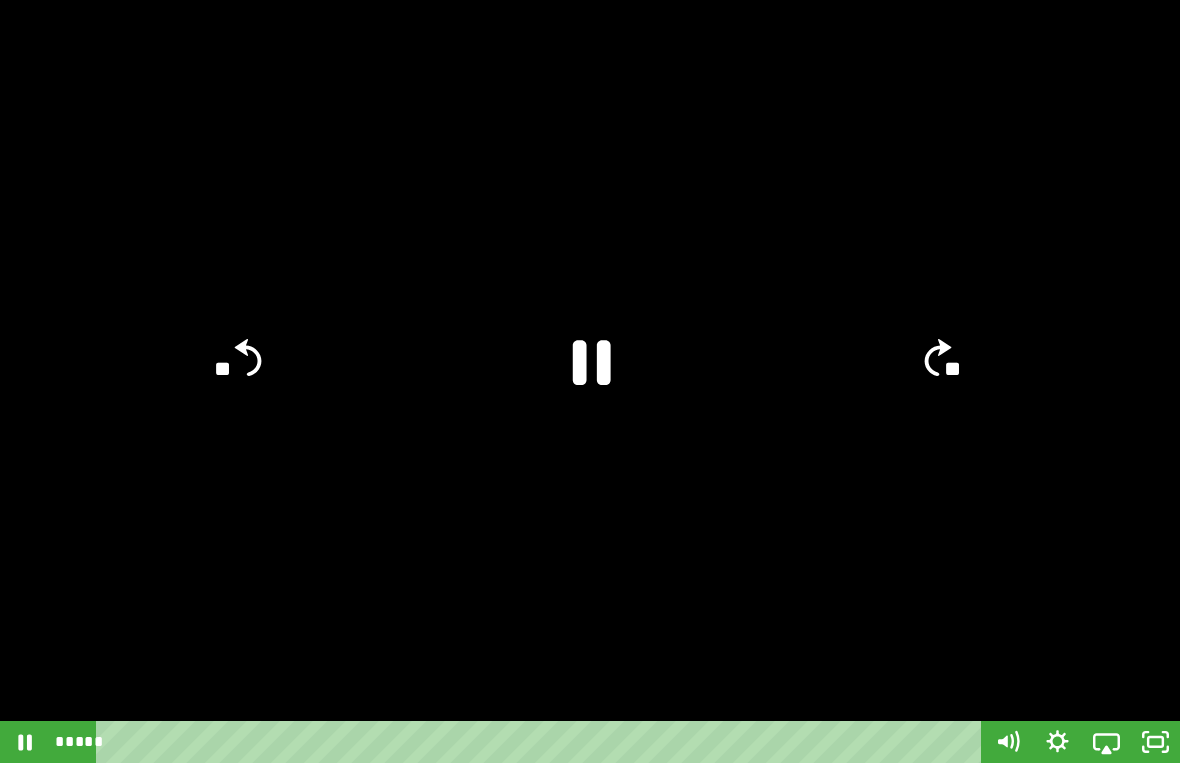 click 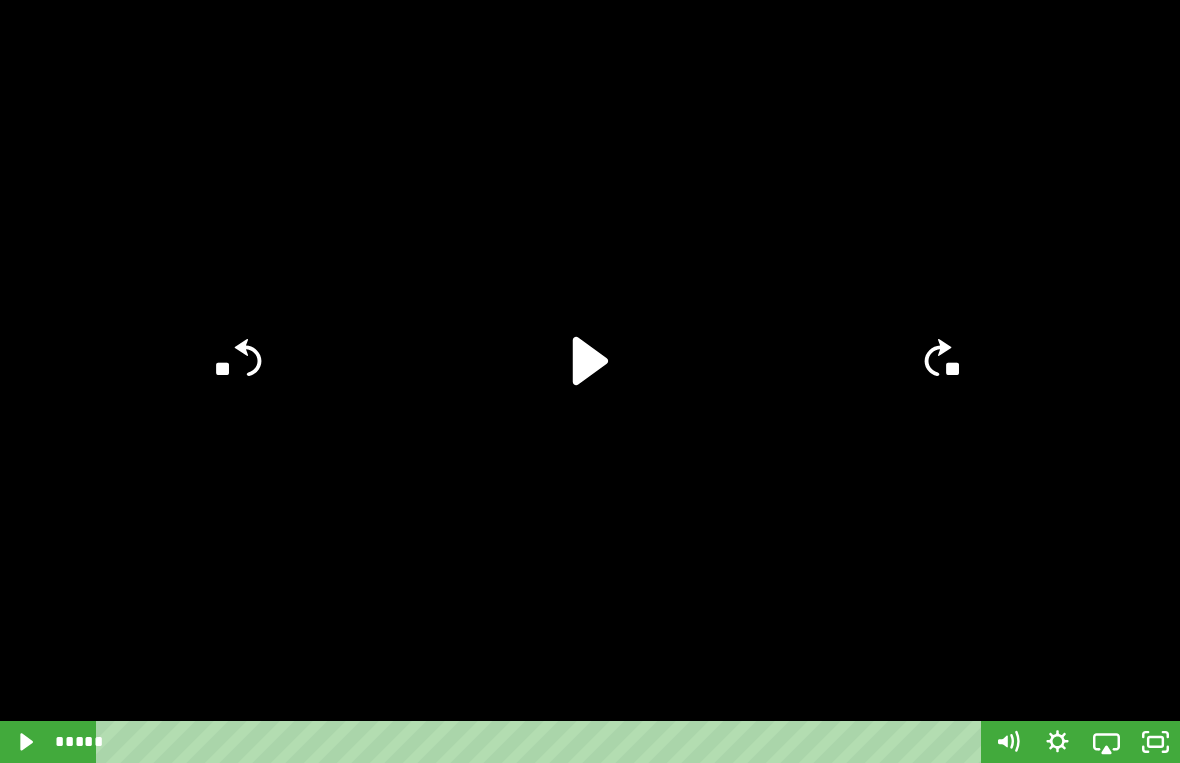 click on "*****" at bounding box center (516, 742) 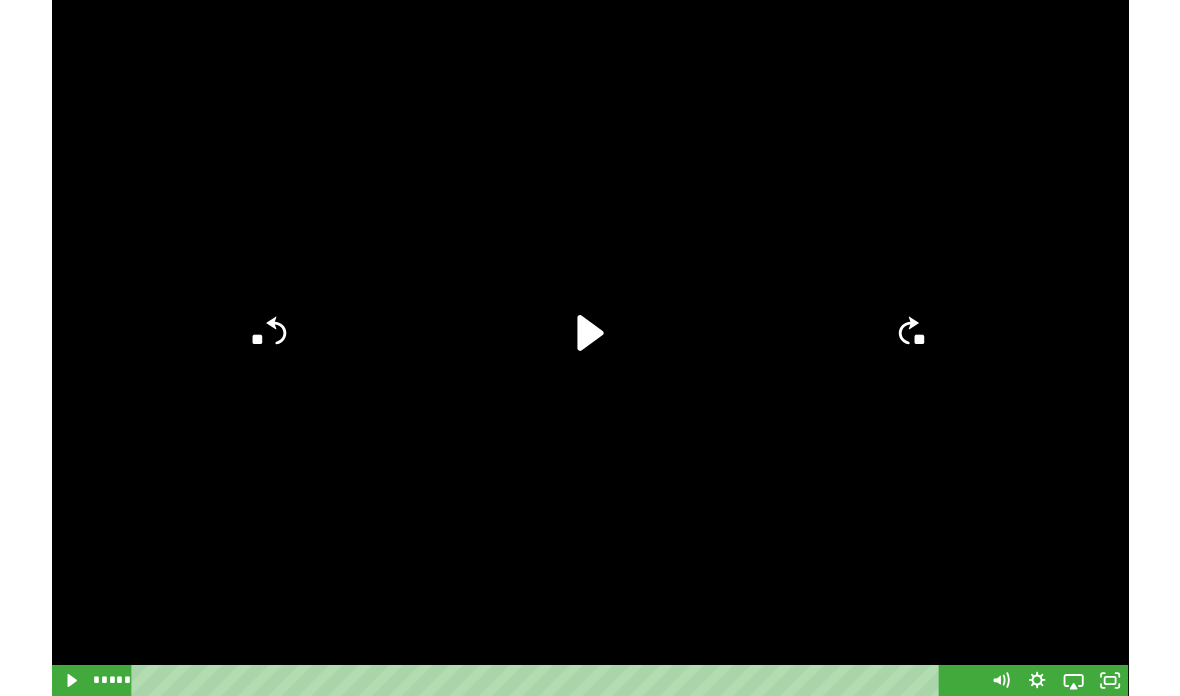 scroll, scrollTop: 430, scrollLeft: 0, axis: vertical 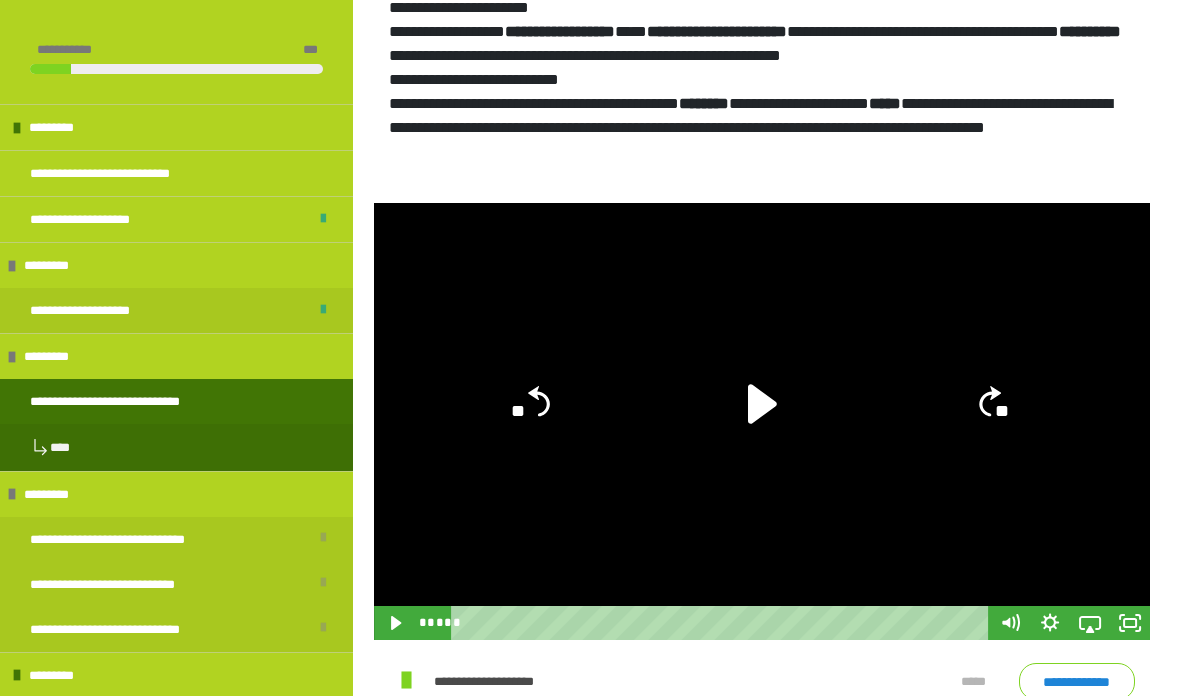 click 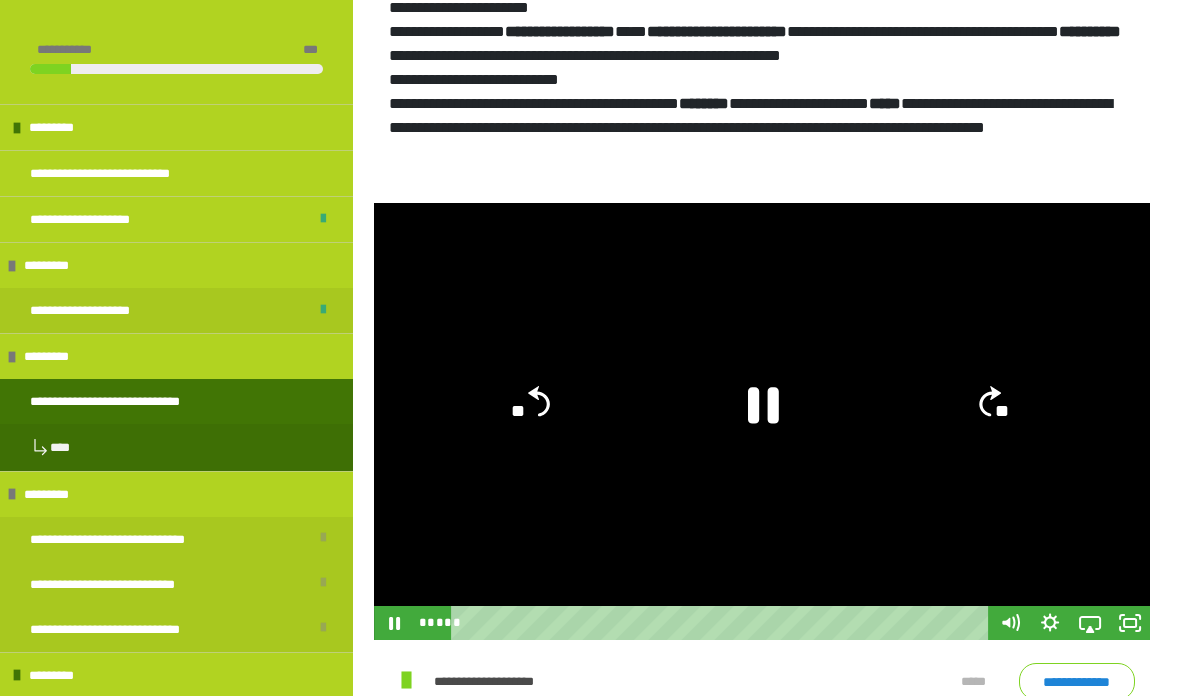 click 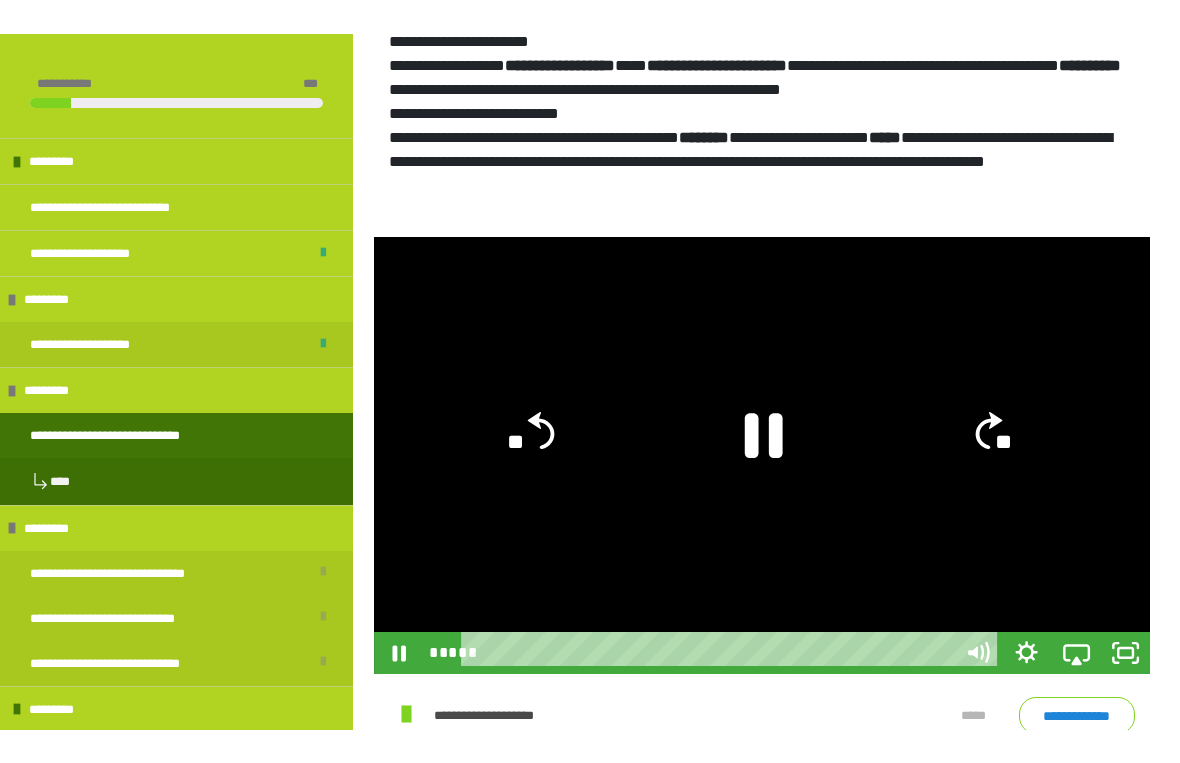 scroll, scrollTop: 24, scrollLeft: 0, axis: vertical 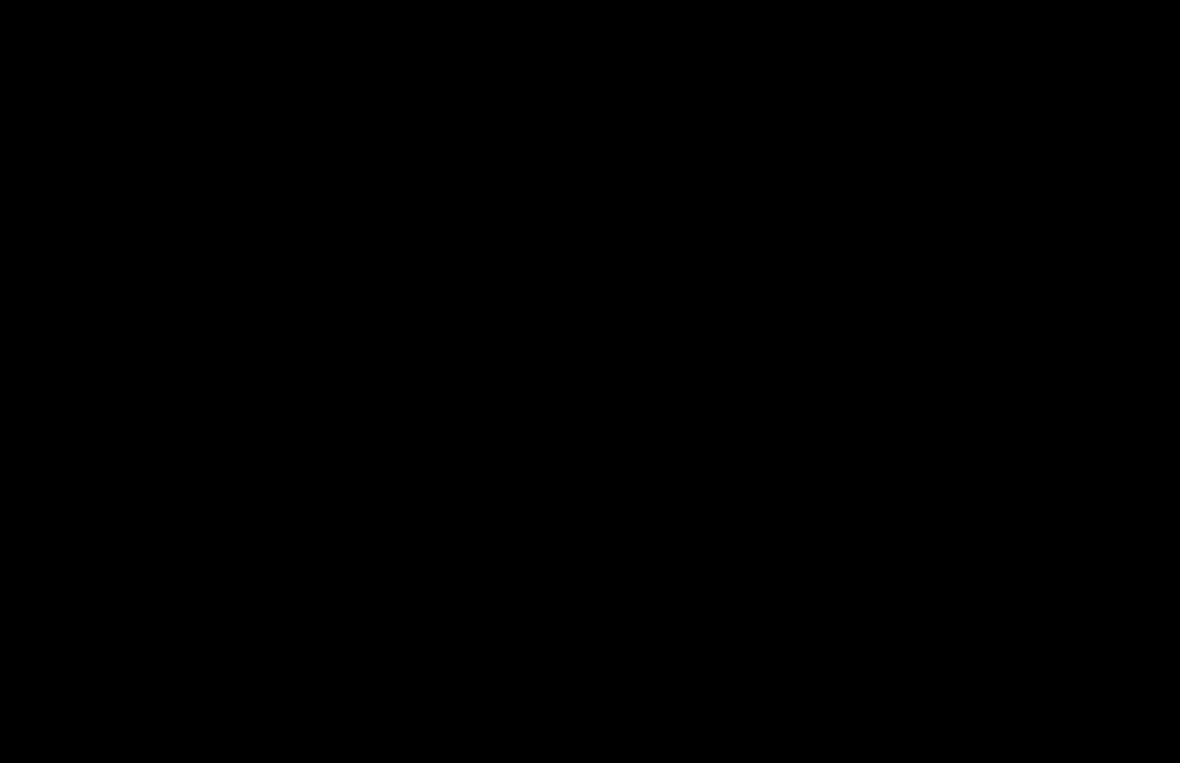 click at bounding box center [590, 381] 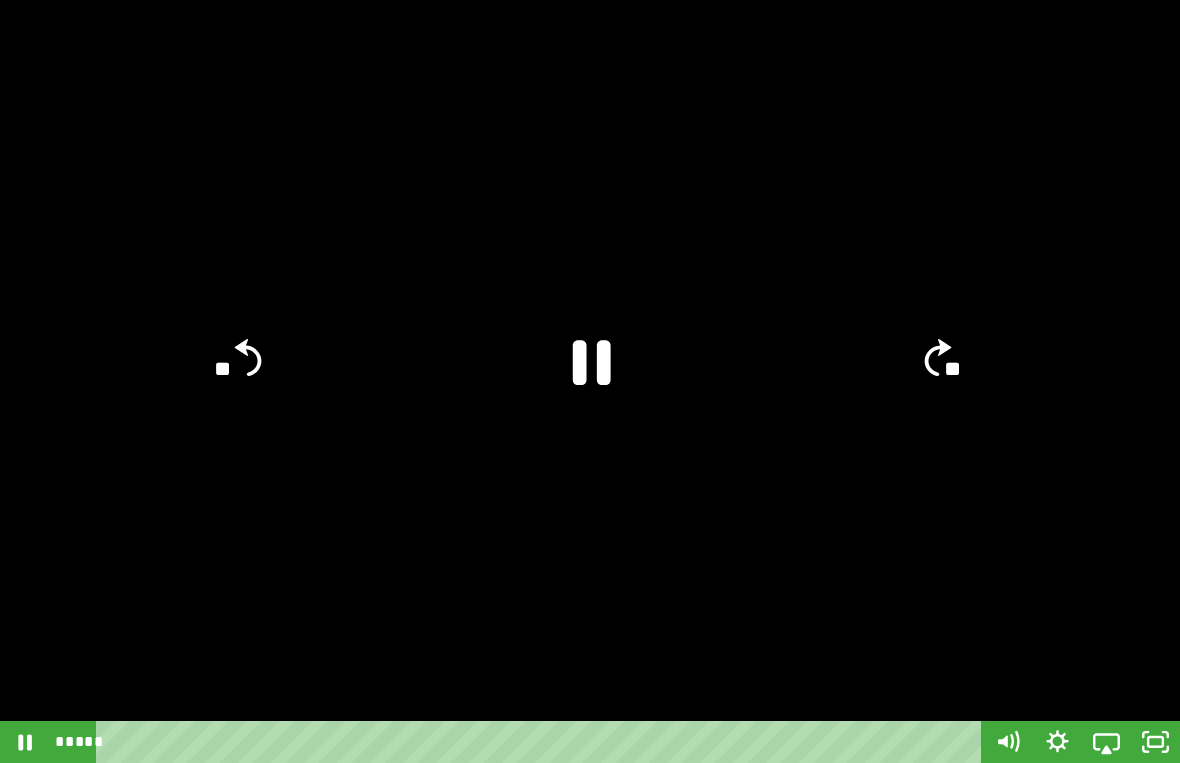 click on "**" 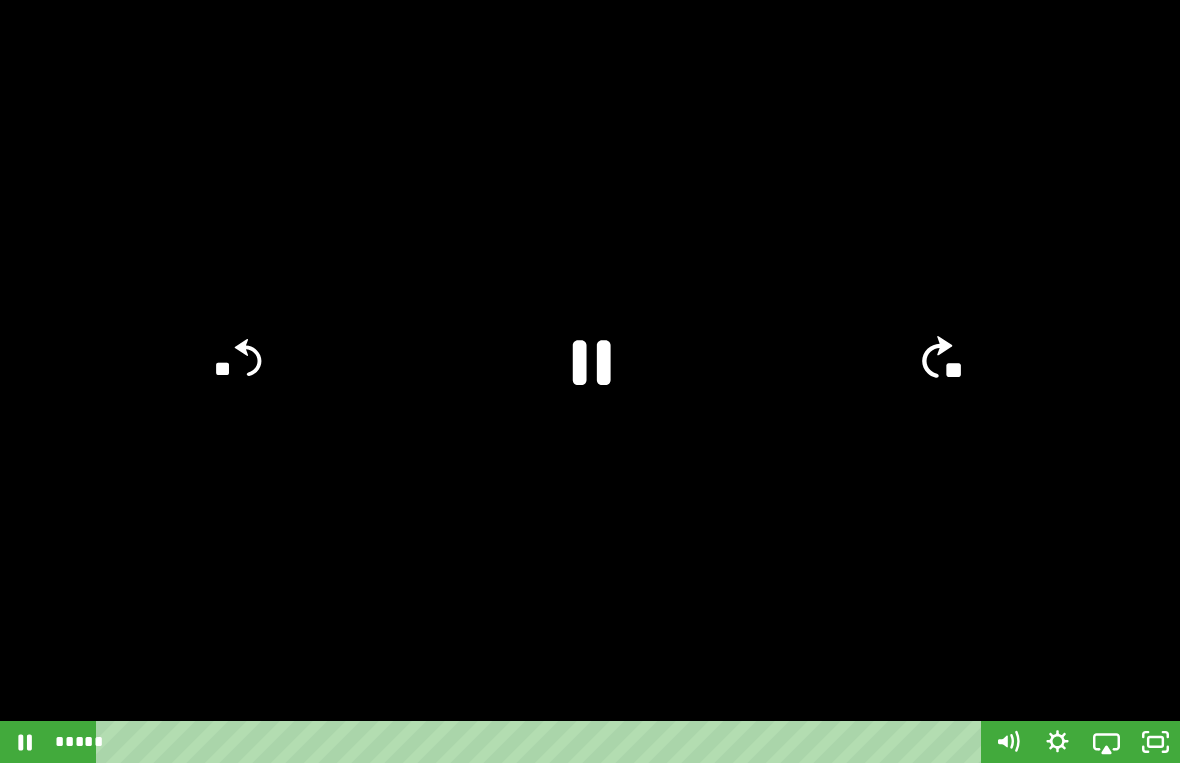 click on "**" 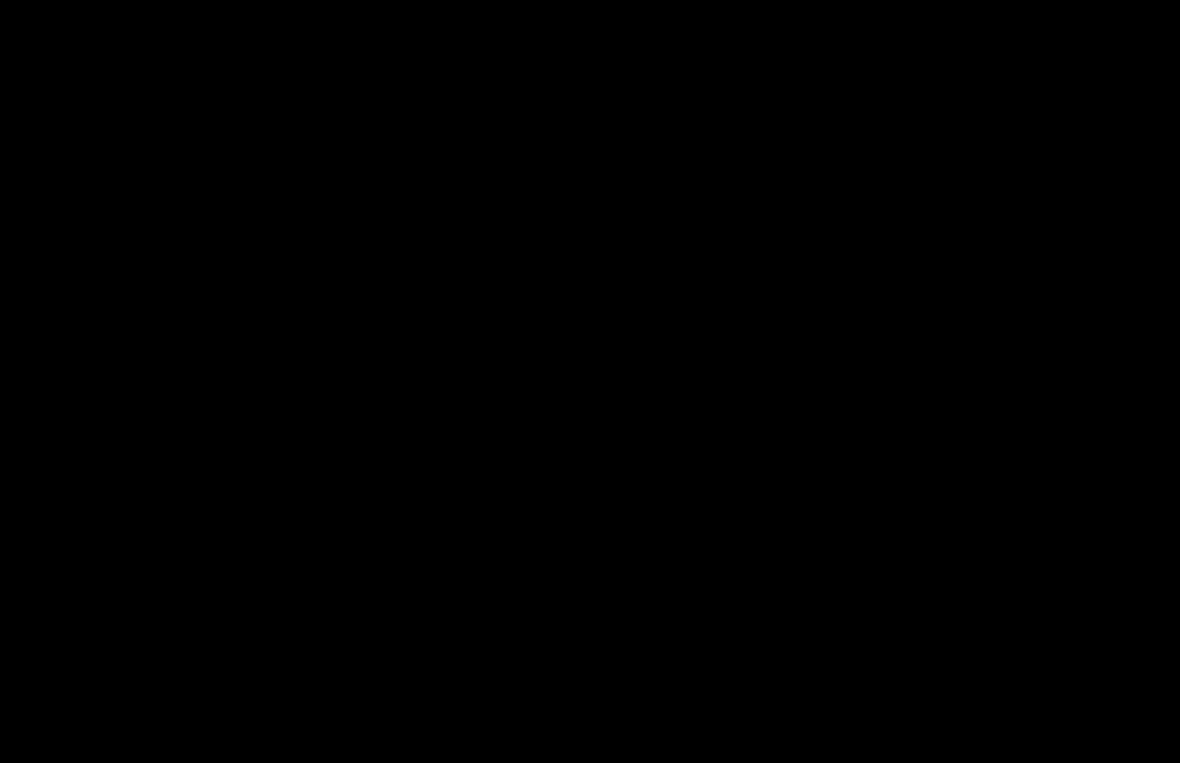 click at bounding box center [590, 381] 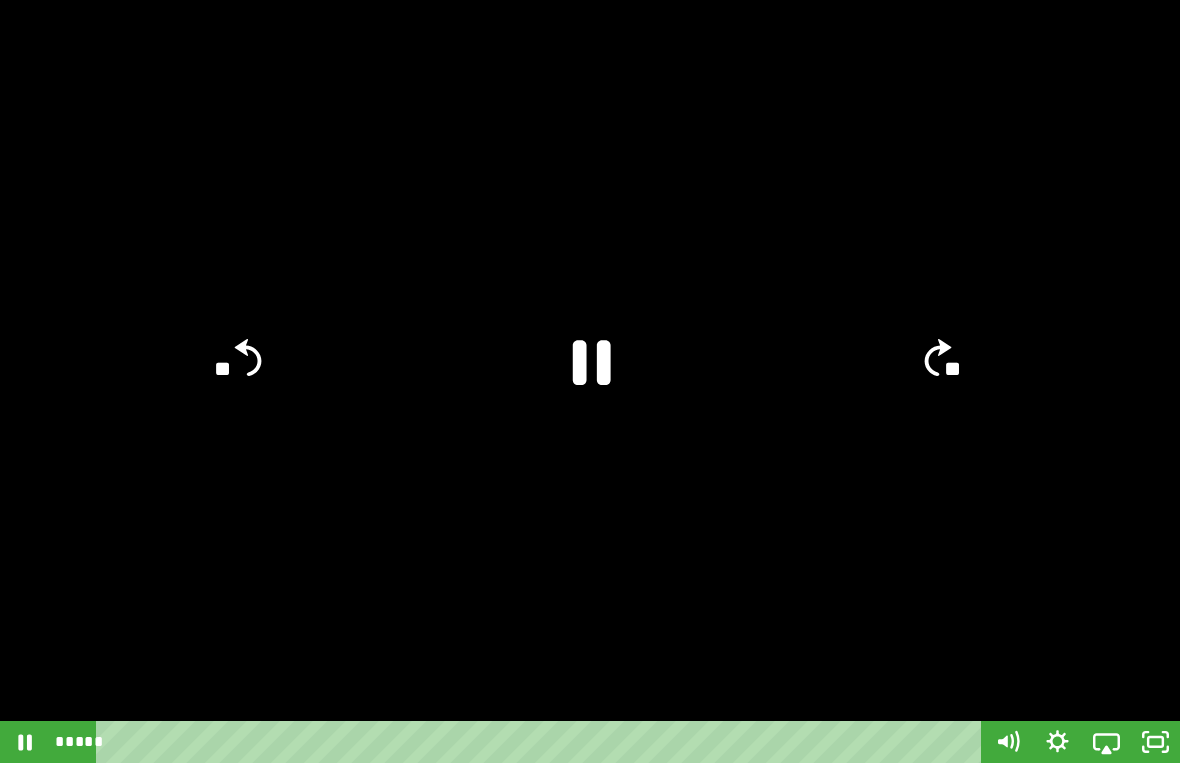 click on "**" 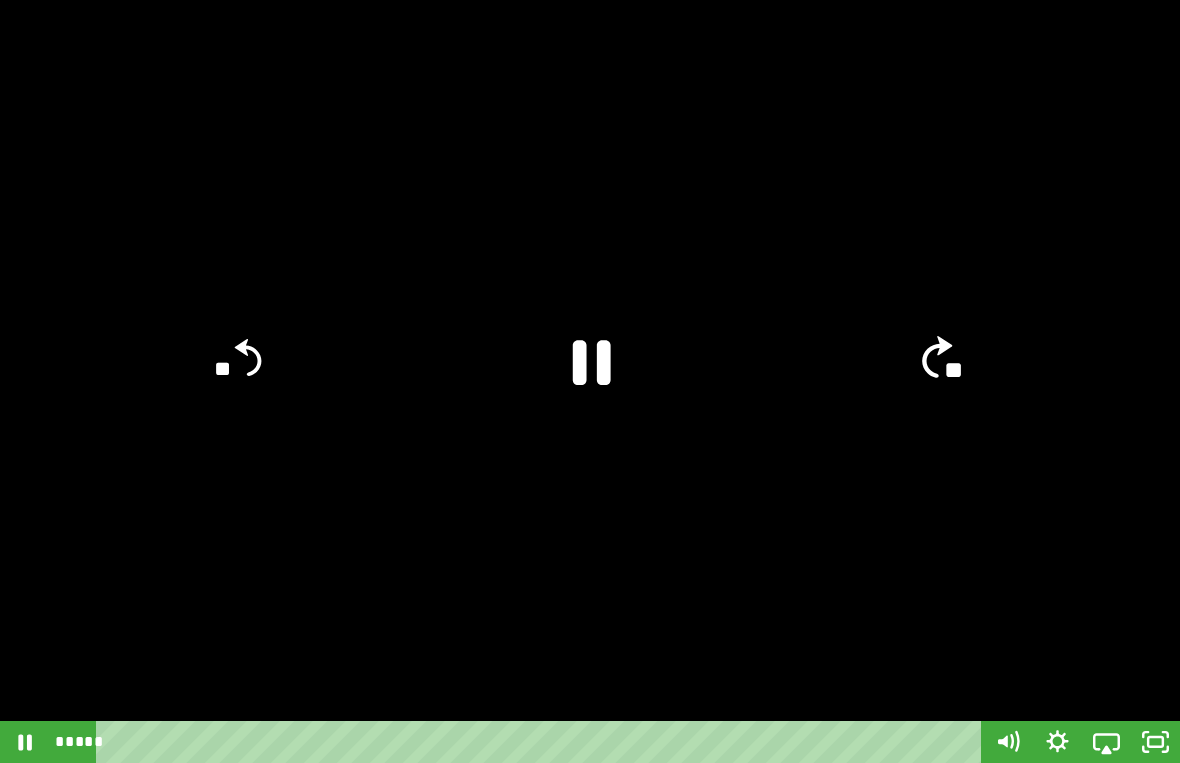 click on "**" 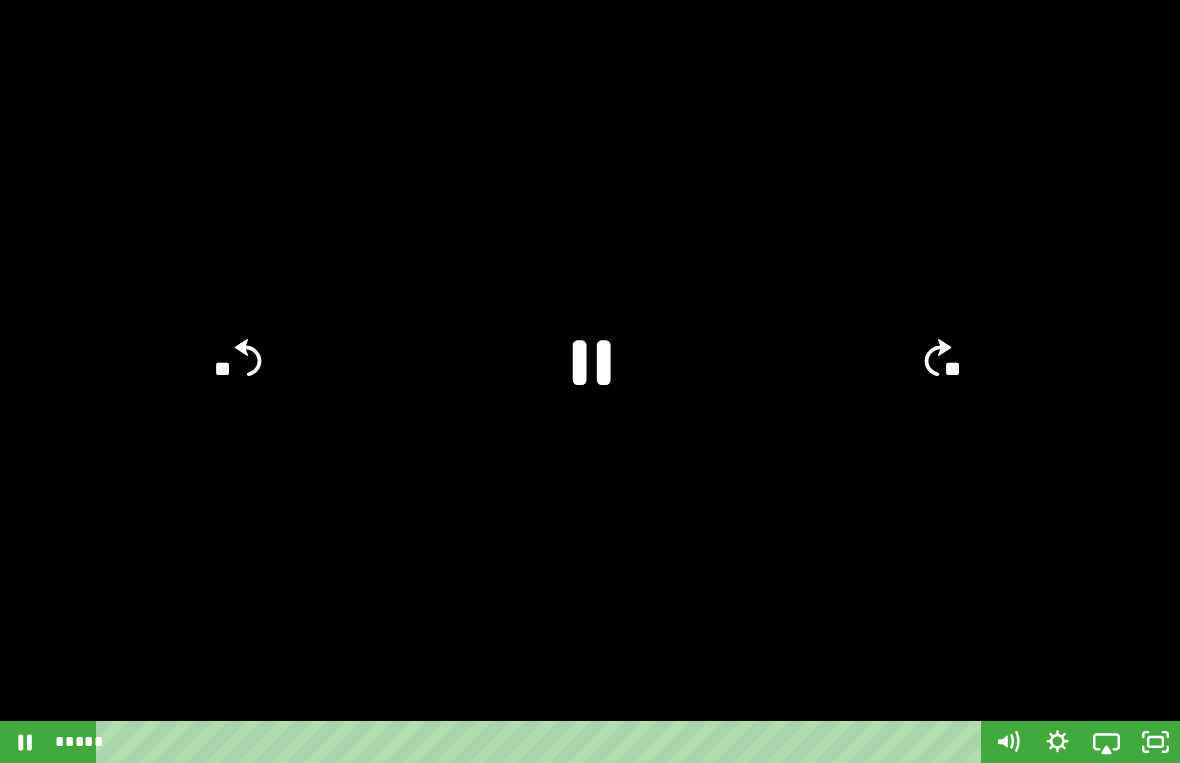 click on "**" 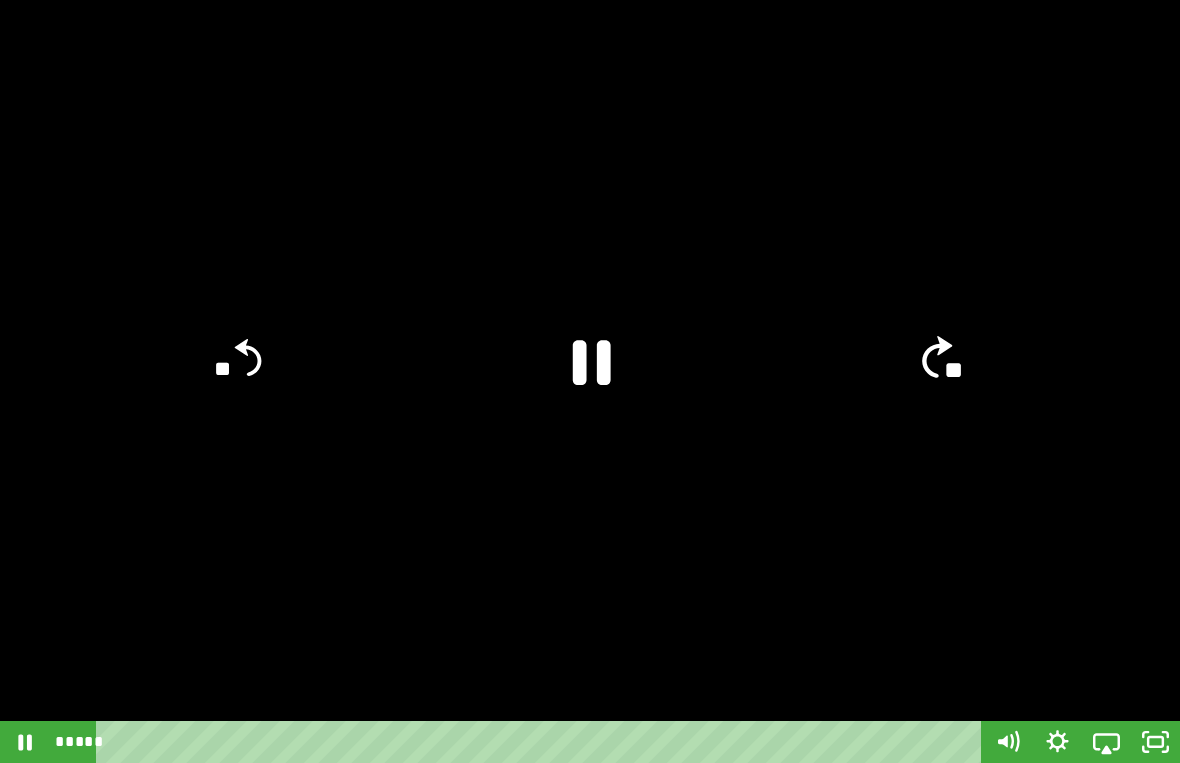 click on "**" 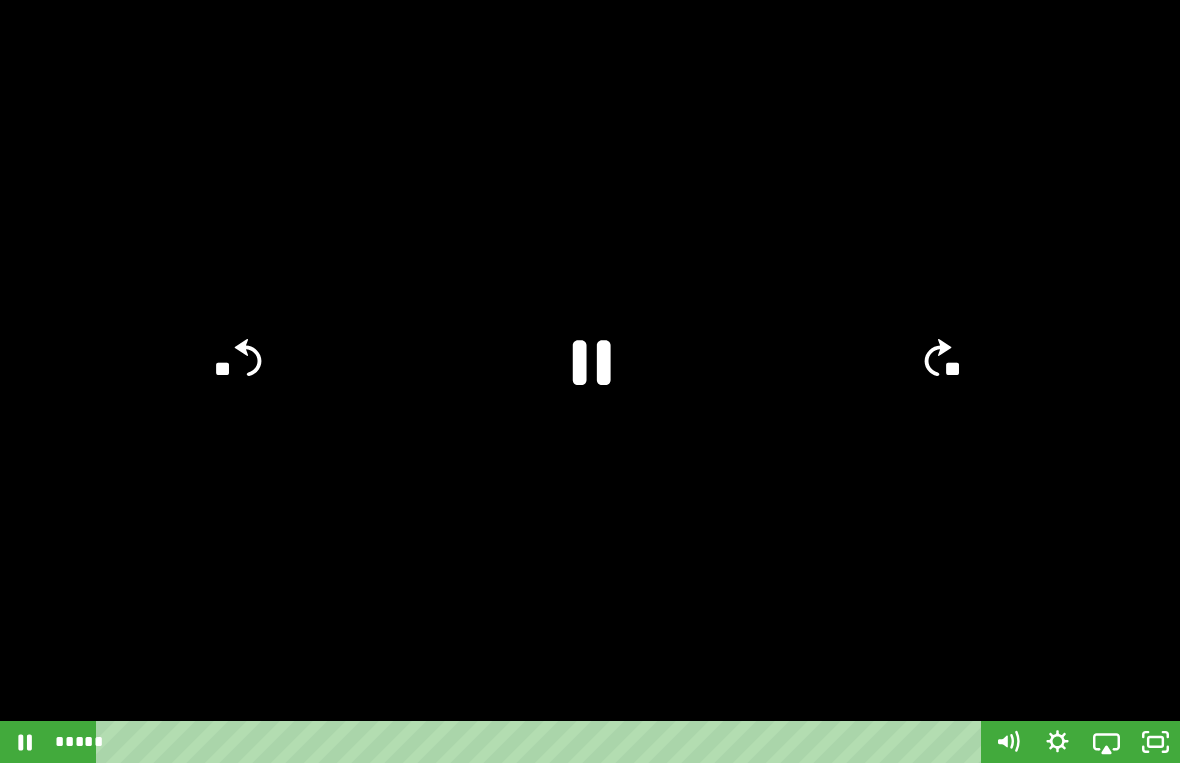 click on "**" 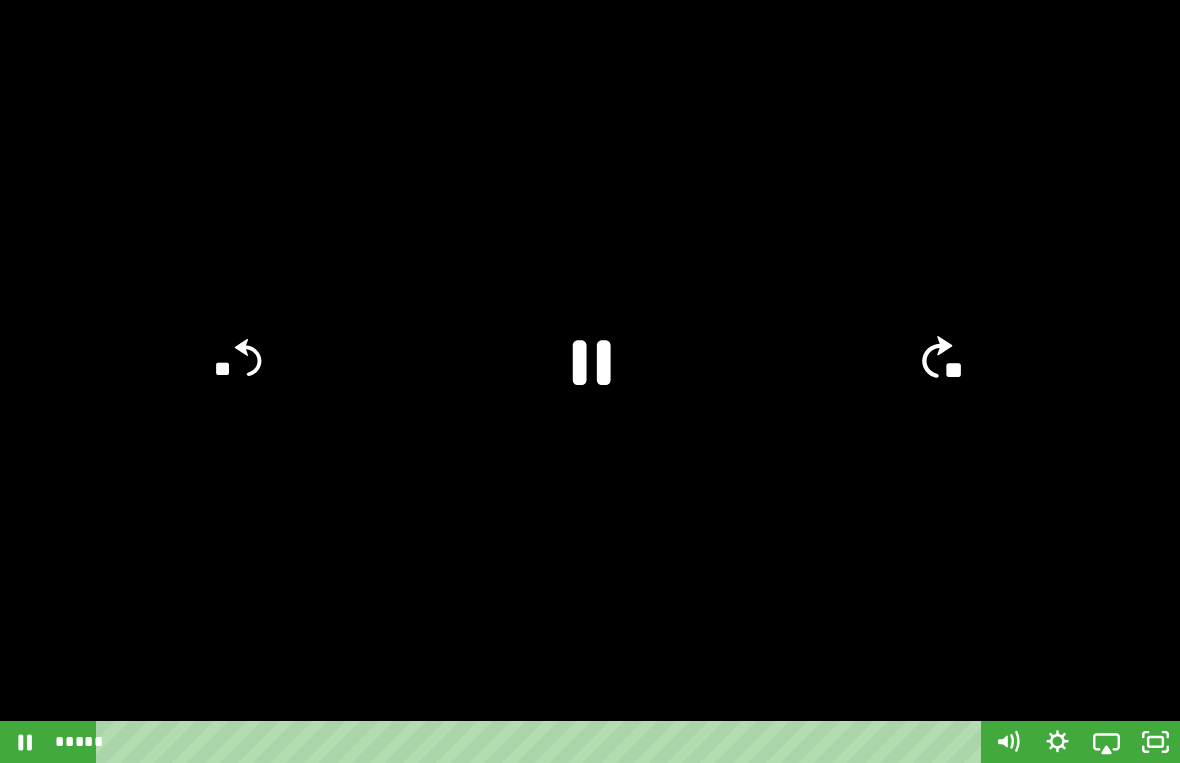 click on "**" 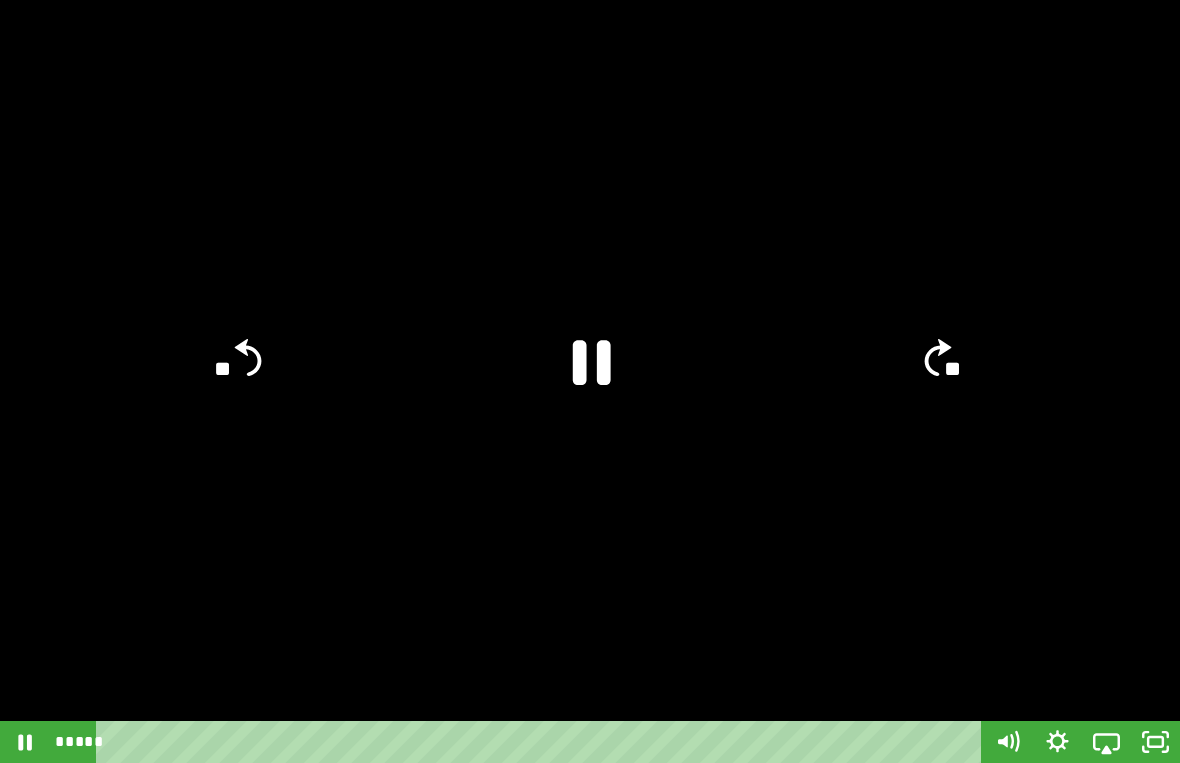click 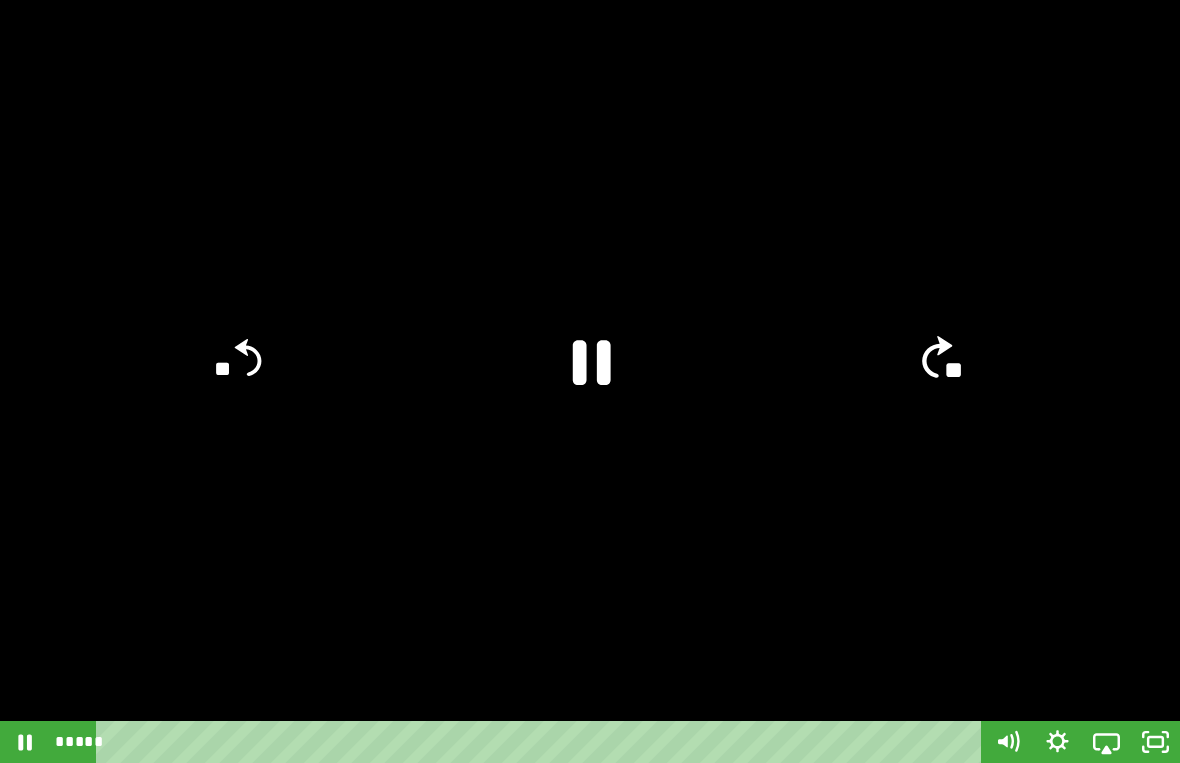 click on "**" 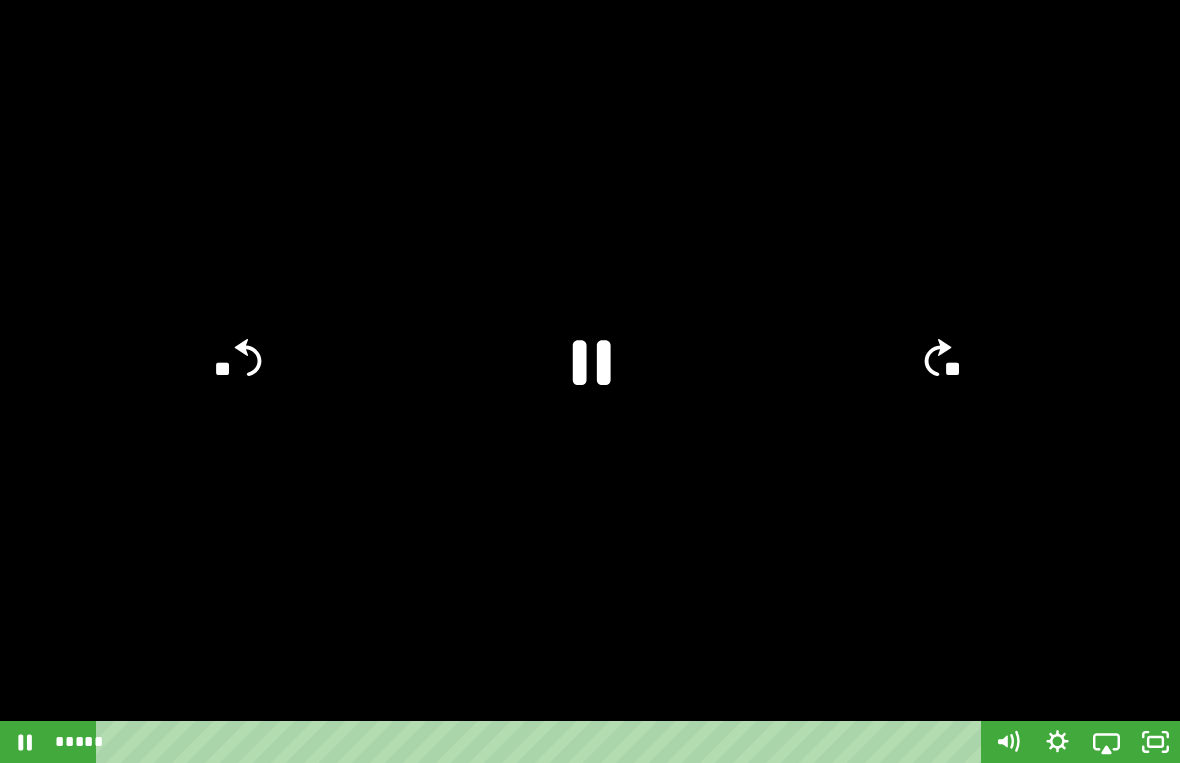 click on "**" 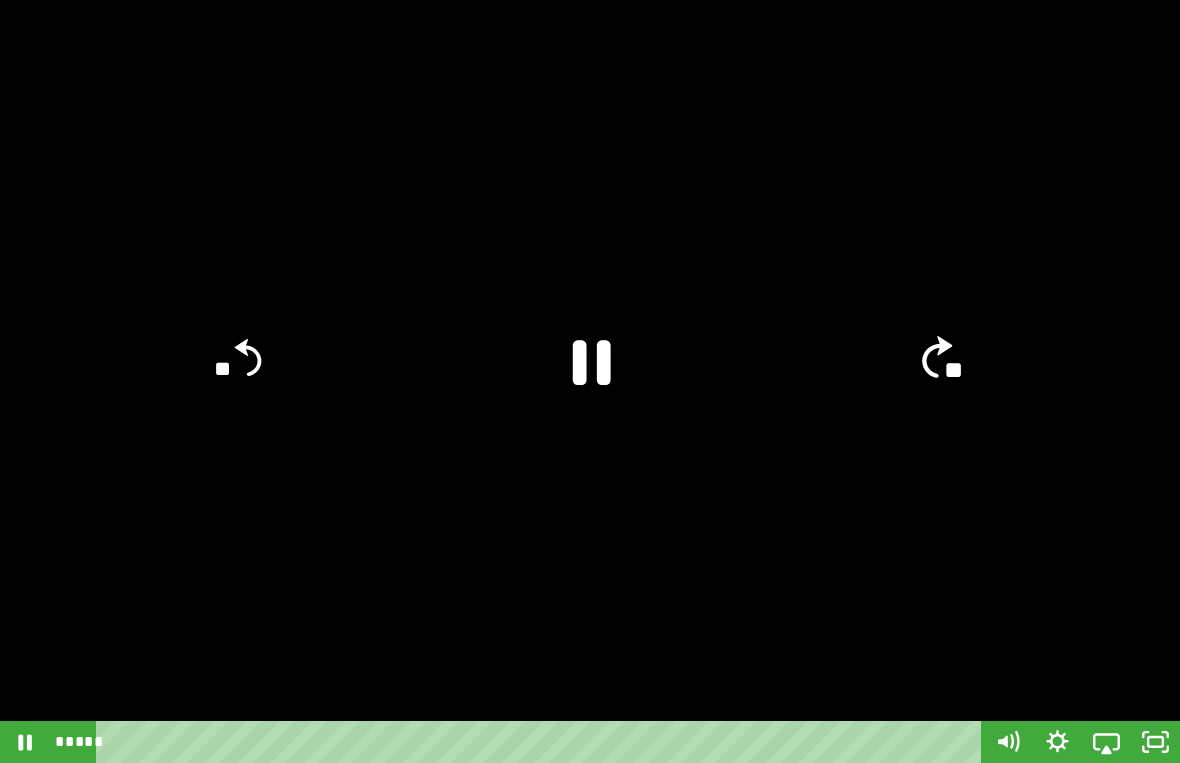 click on "**" 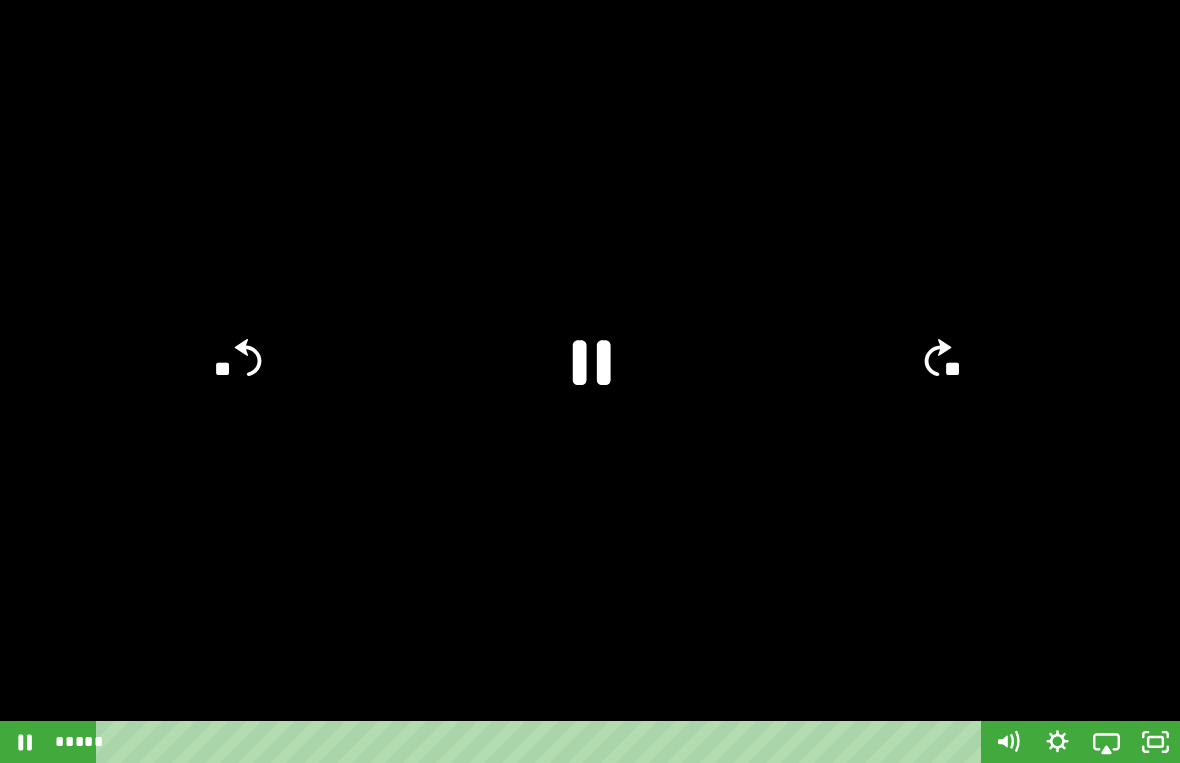 click on "**" 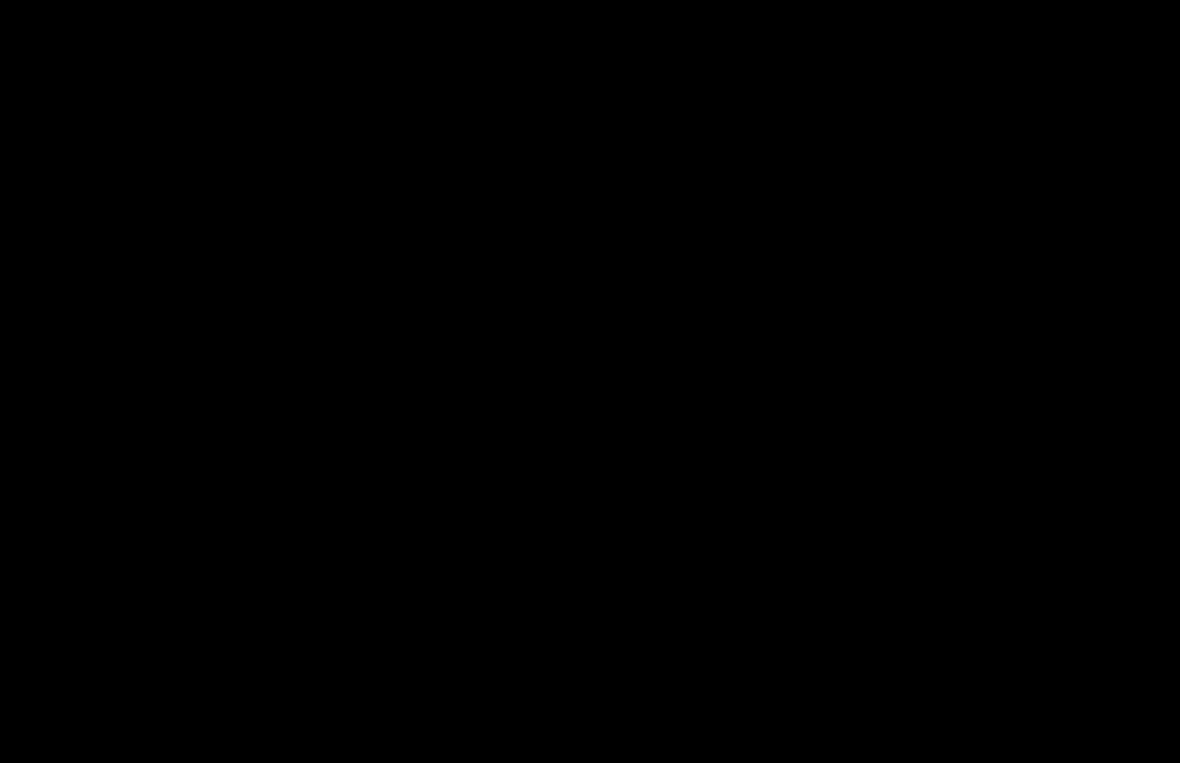 click at bounding box center [590, 381] 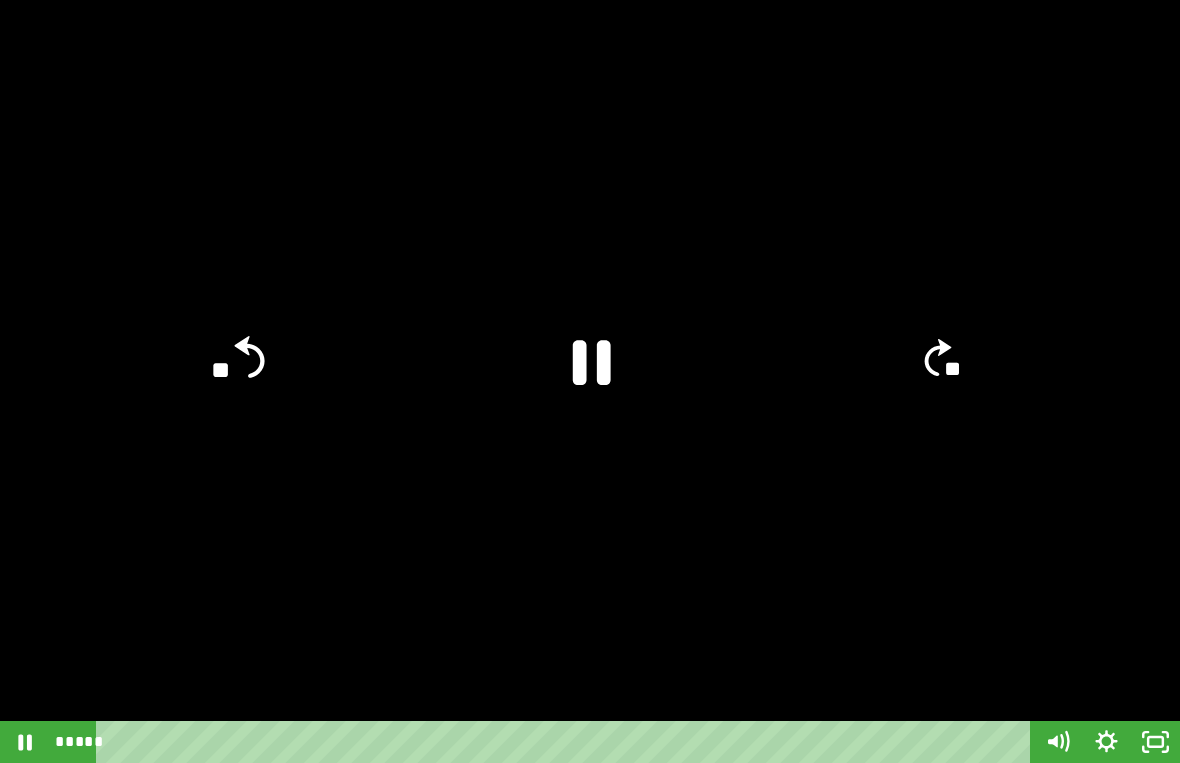 click on "**" 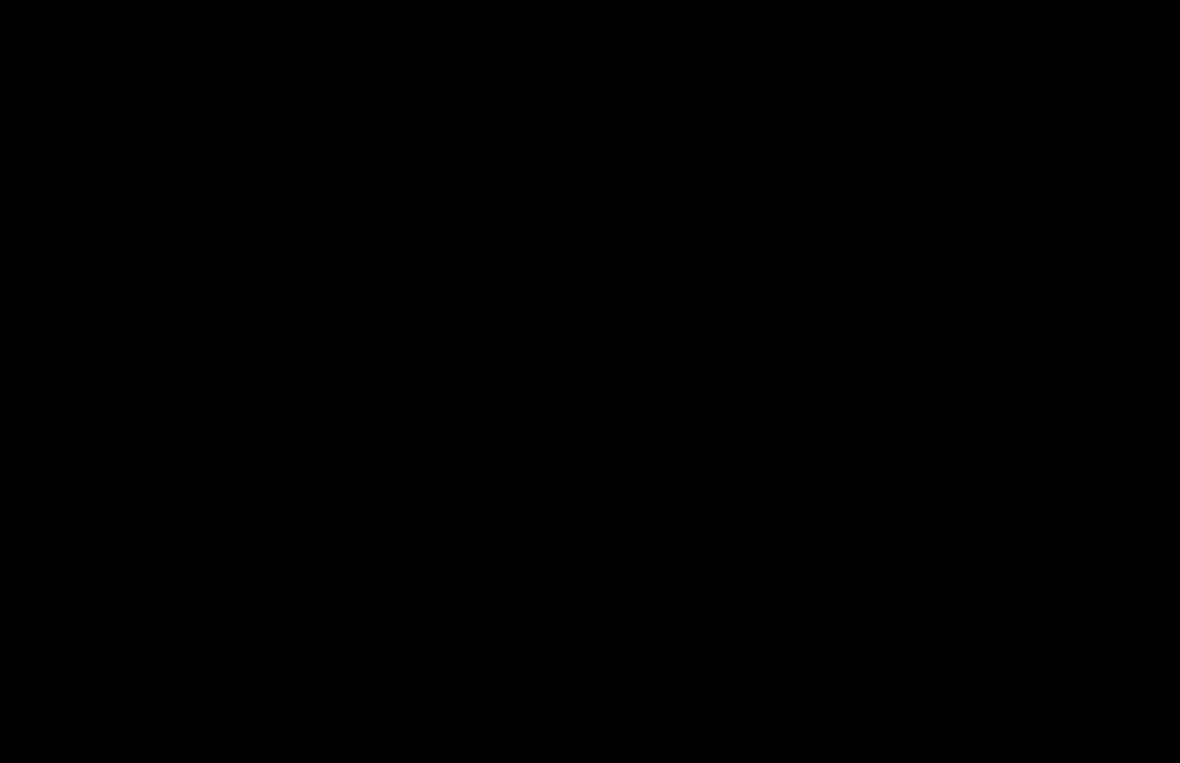 click at bounding box center (590, 381) 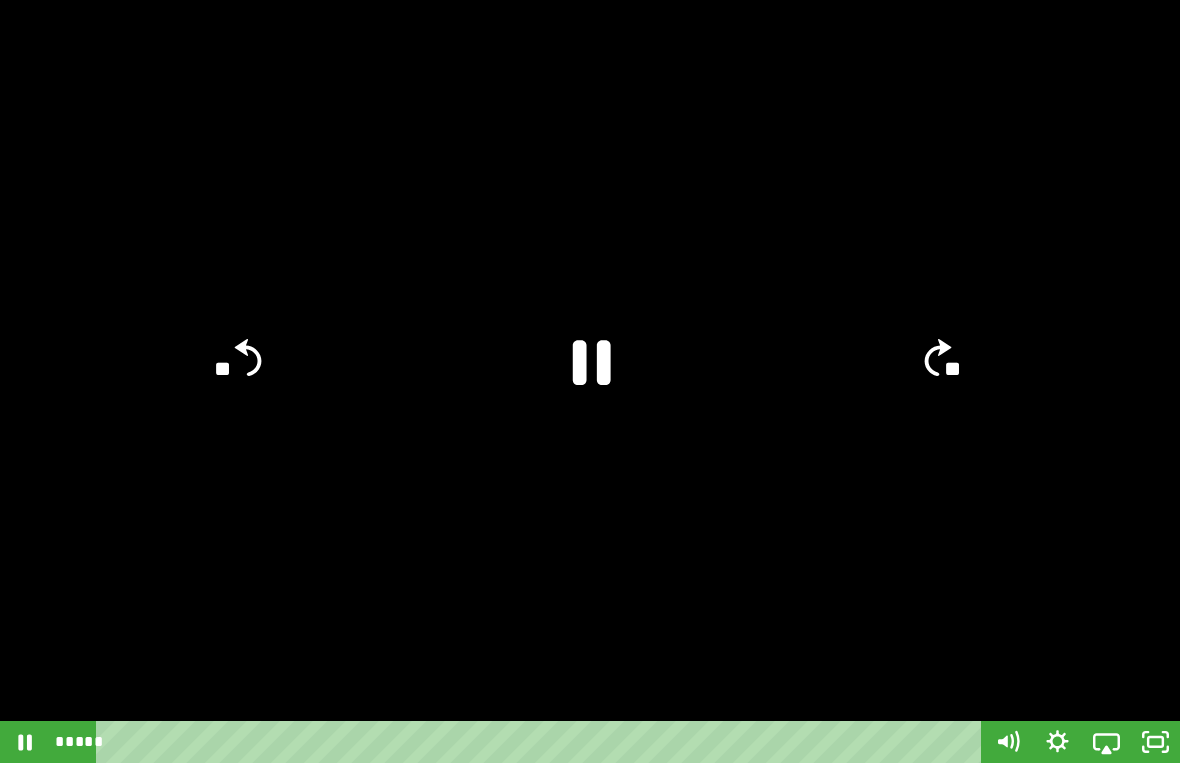 click on "**" 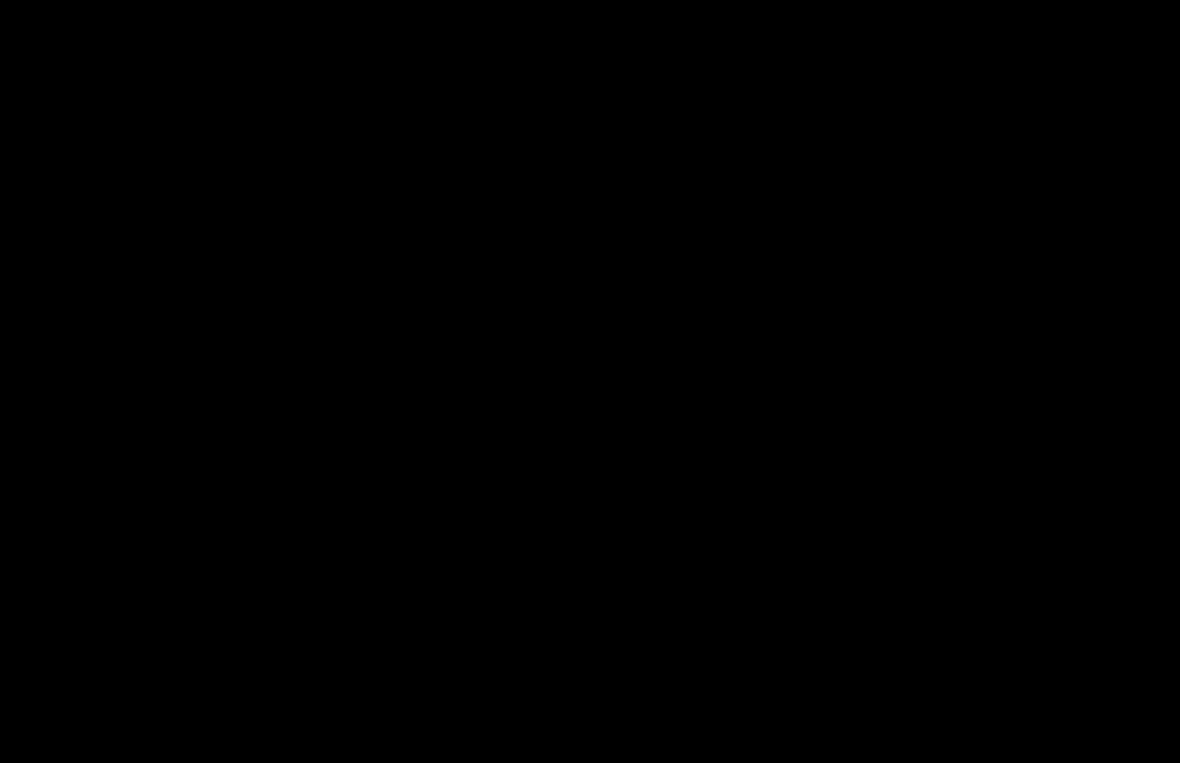 click at bounding box center [590, 381] 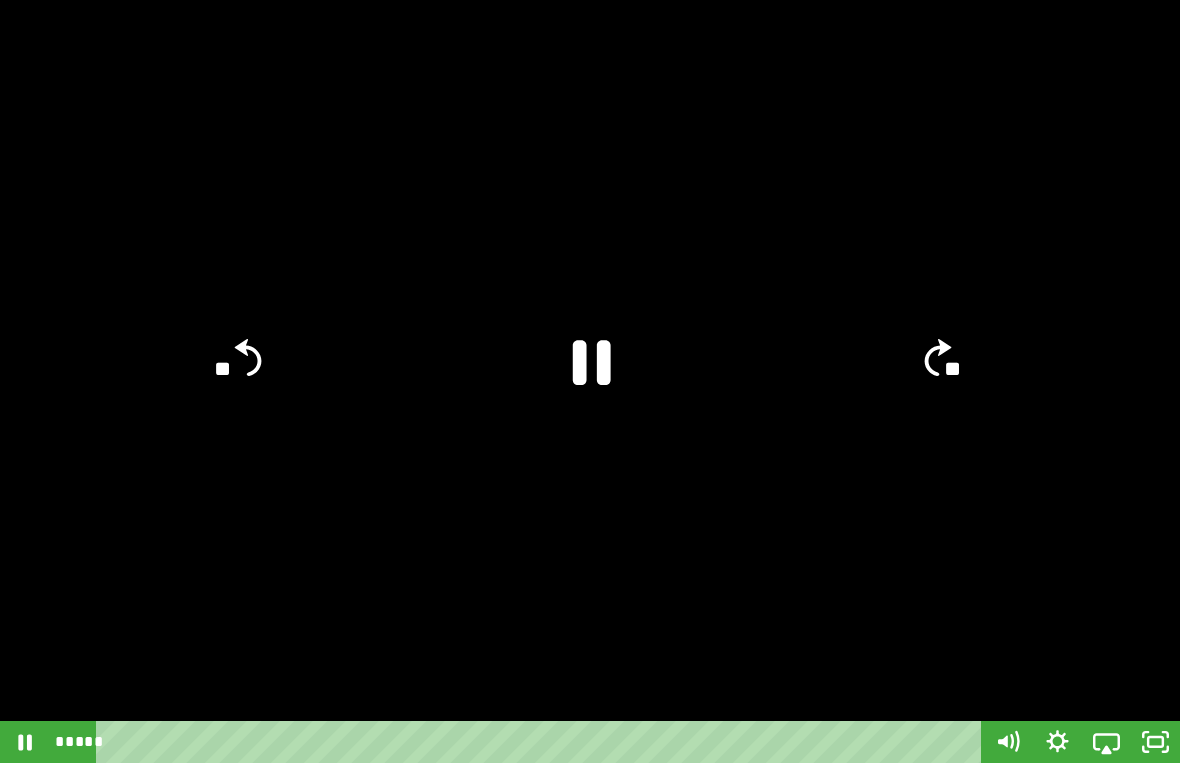 click on "**" 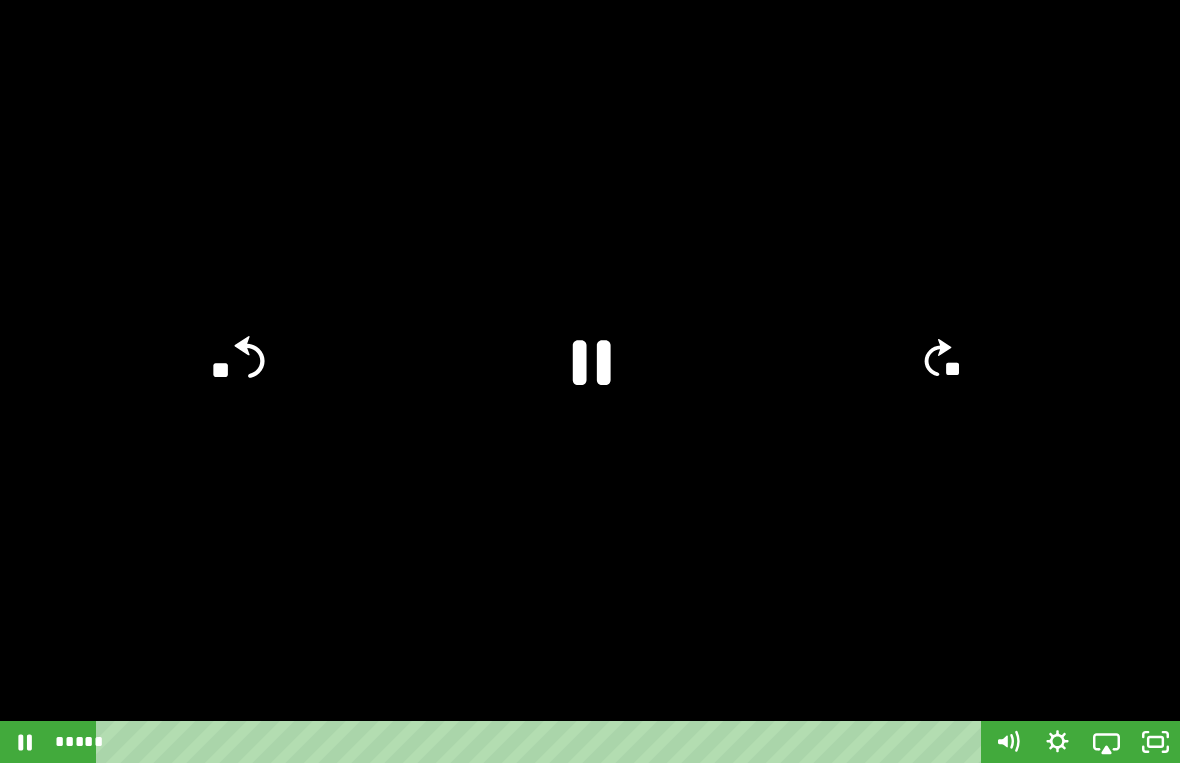 click on "**" 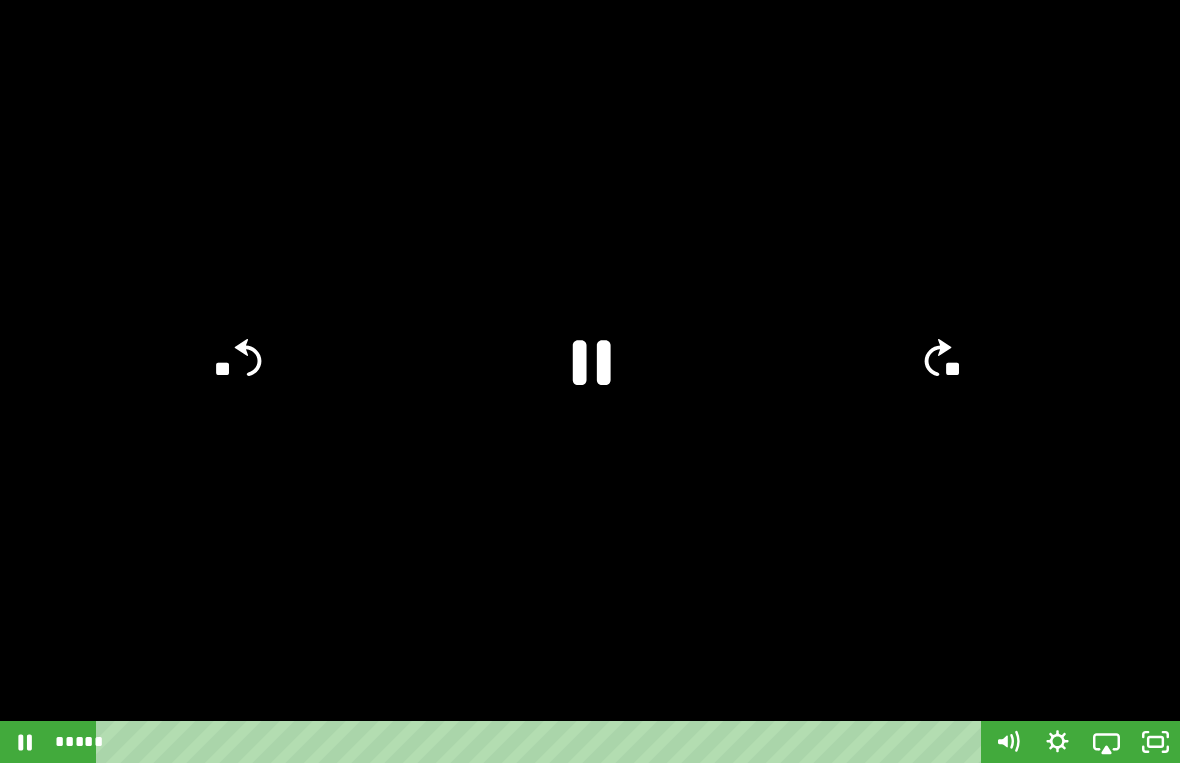click on "**" 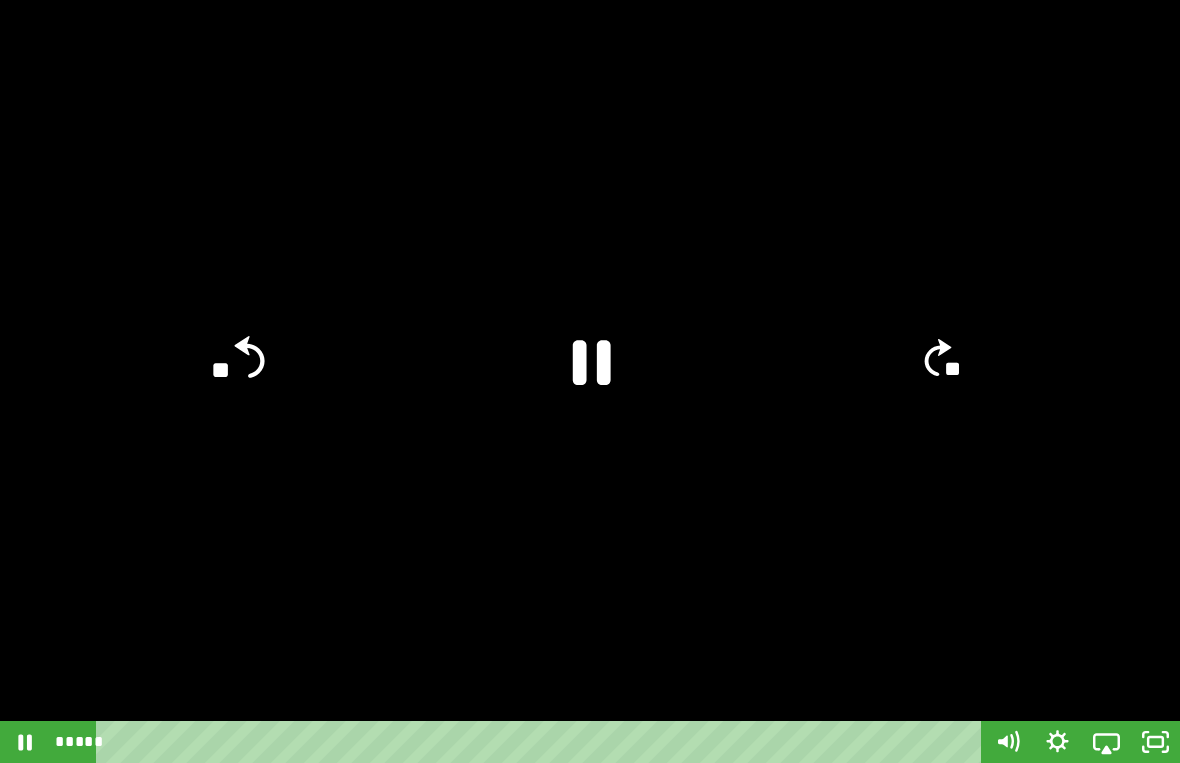 click on "**" 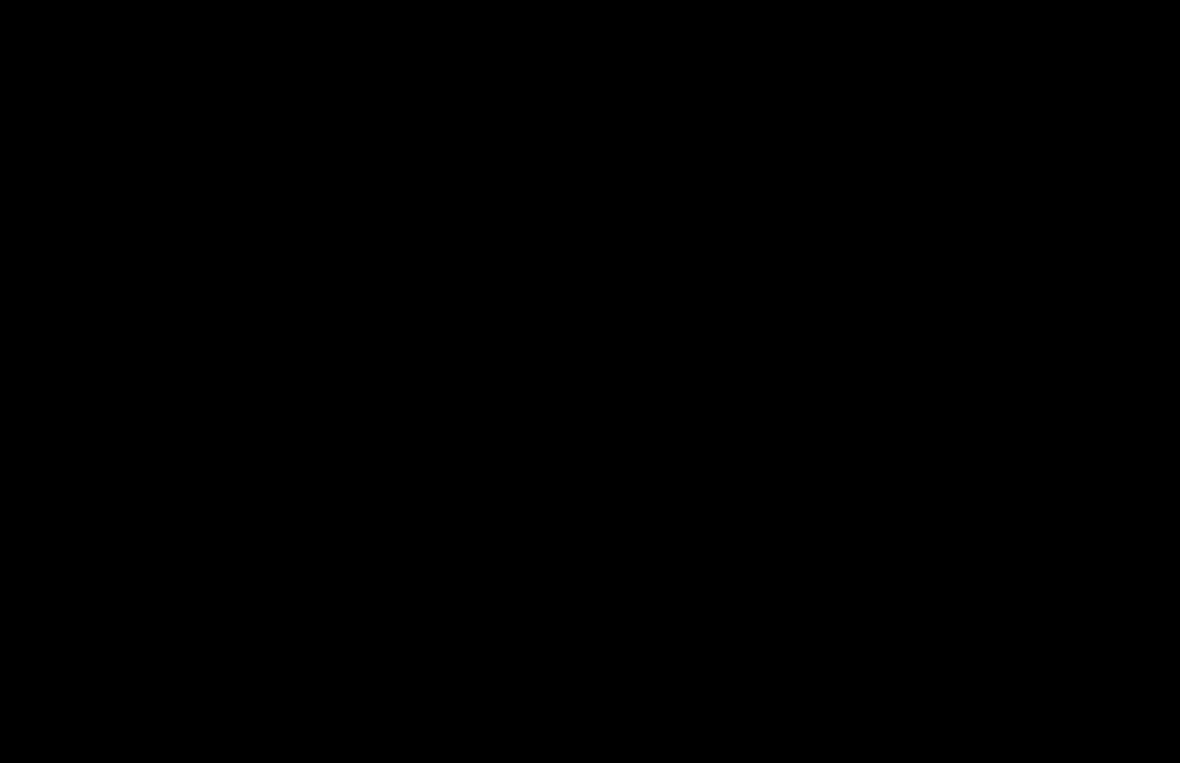click at bounding box center (590, 381) 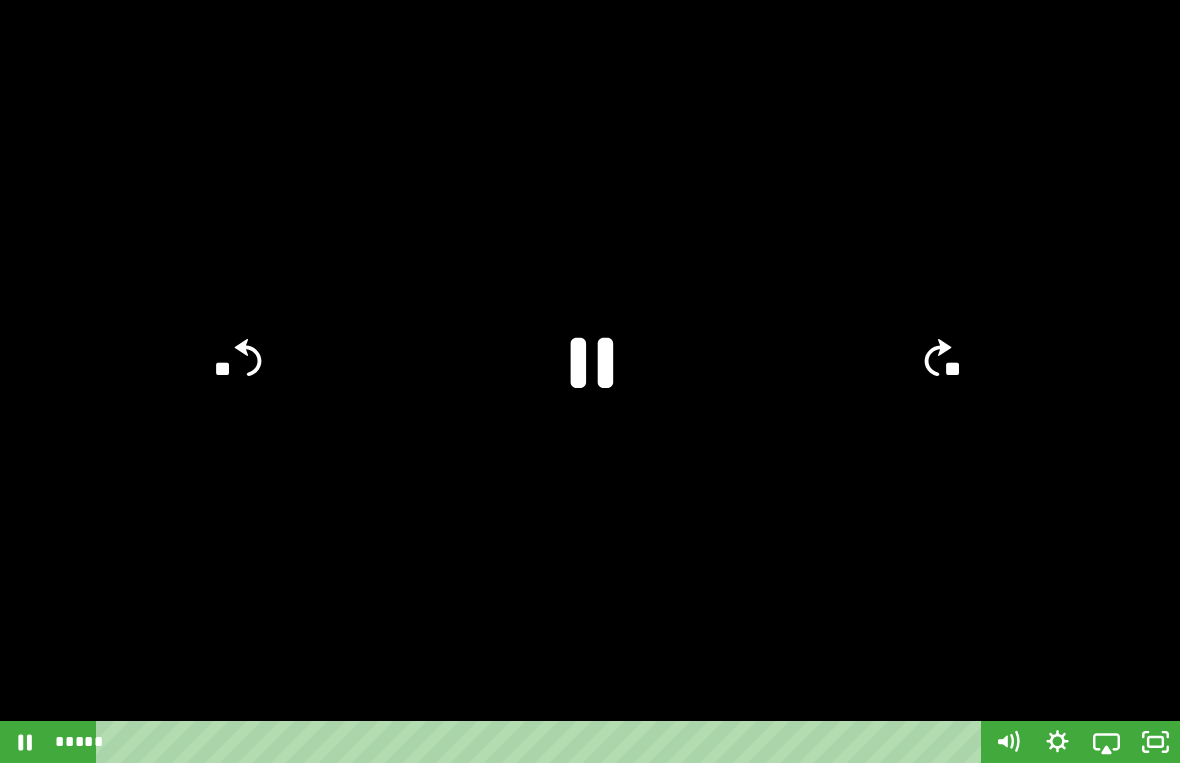 click 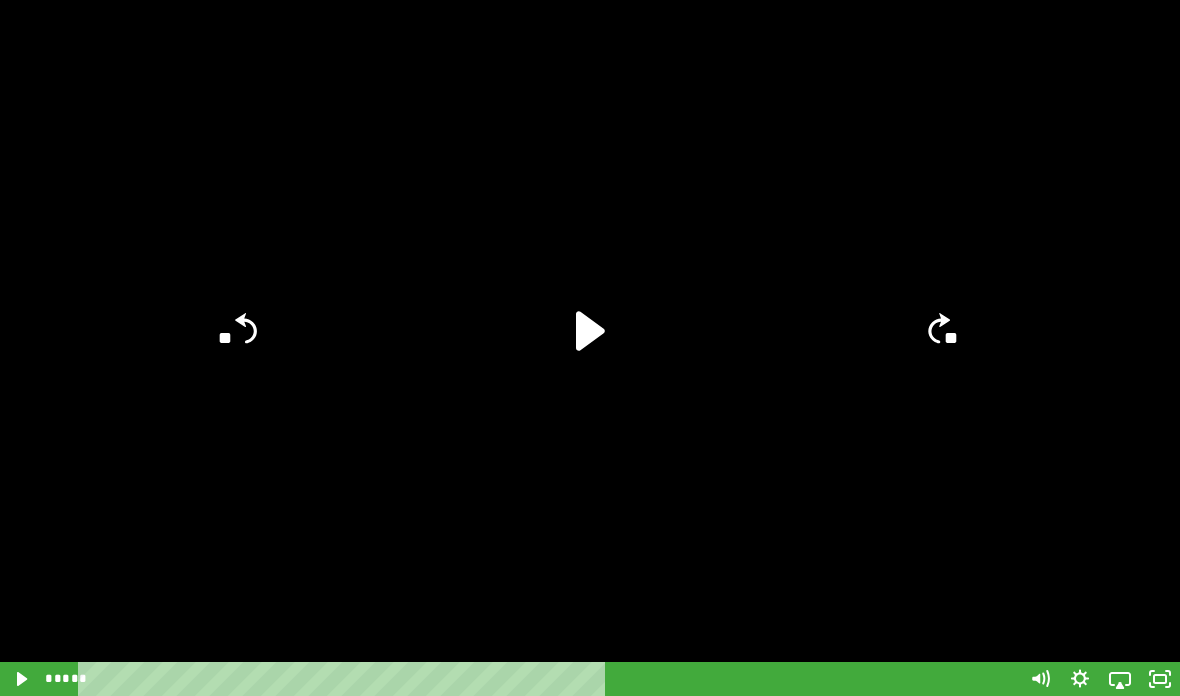 scroll, scrollTop: 0, scrollLeft: 0, axis: both 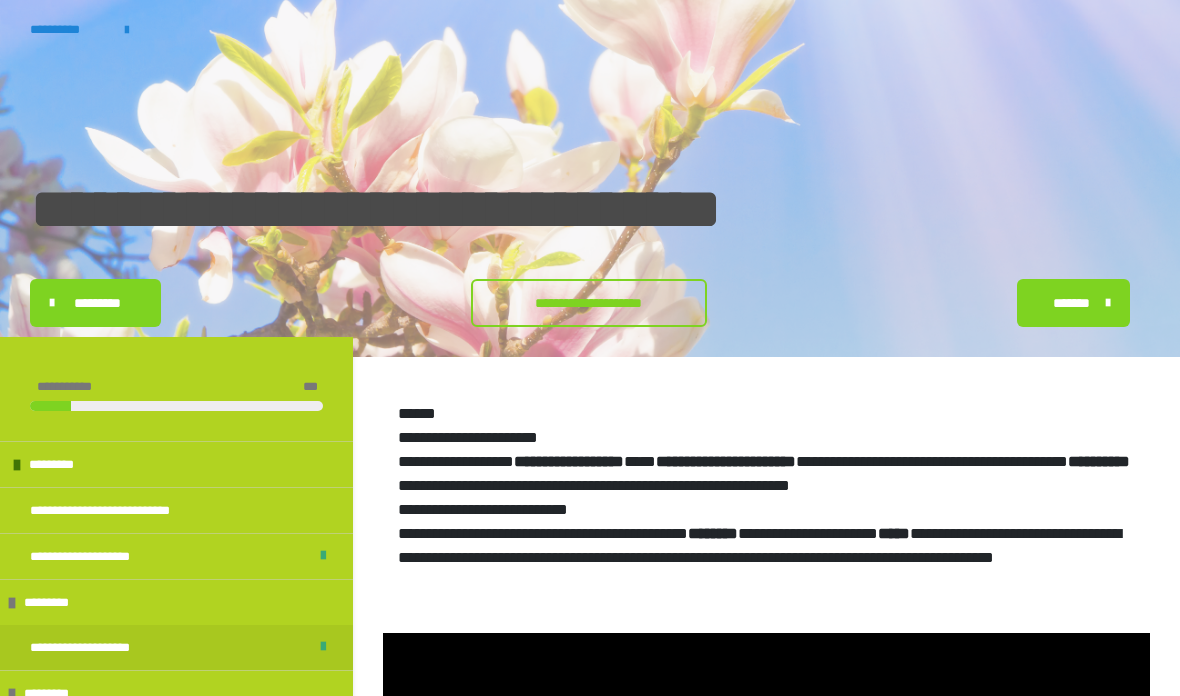 click on "**********" at bounding box center (589, 303) 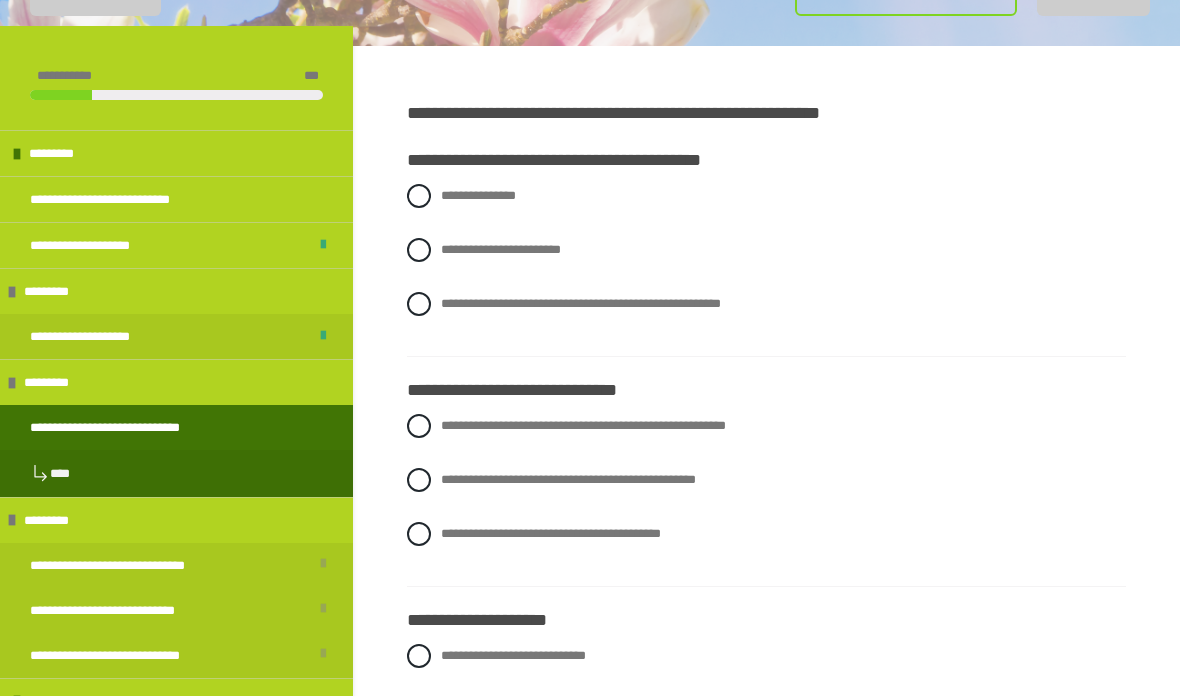 scroll, scrollTop: 309, scrollLeft: 0, axis: vertical 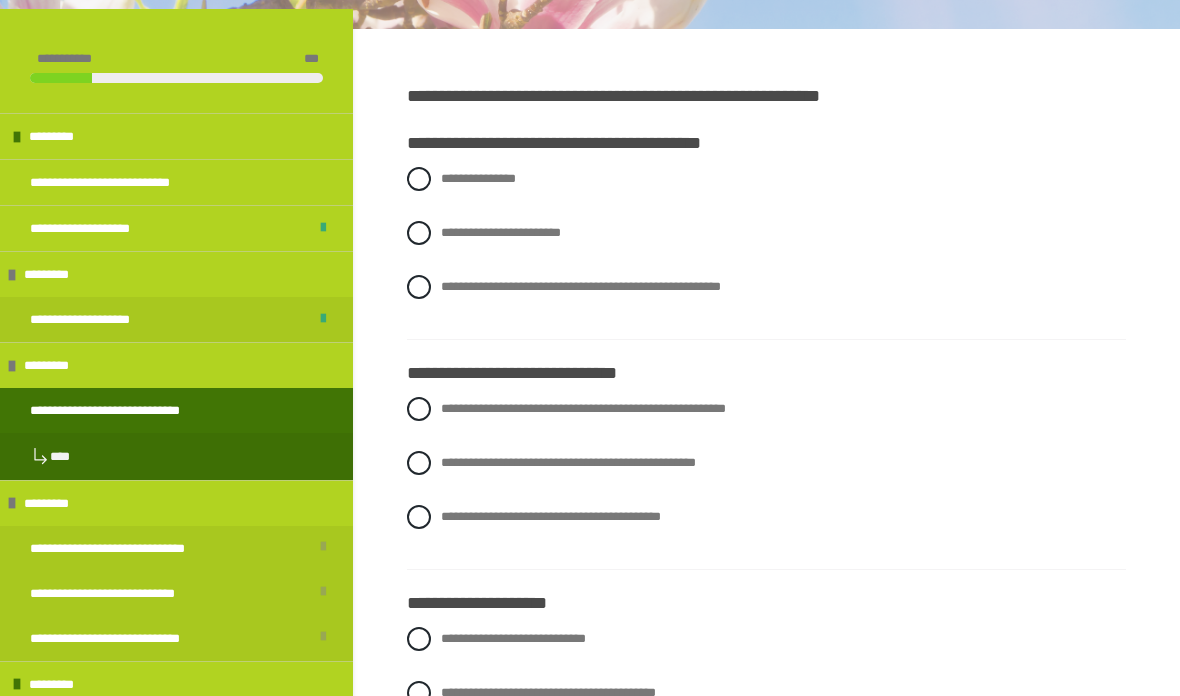 click at bounding box center [419, 234] 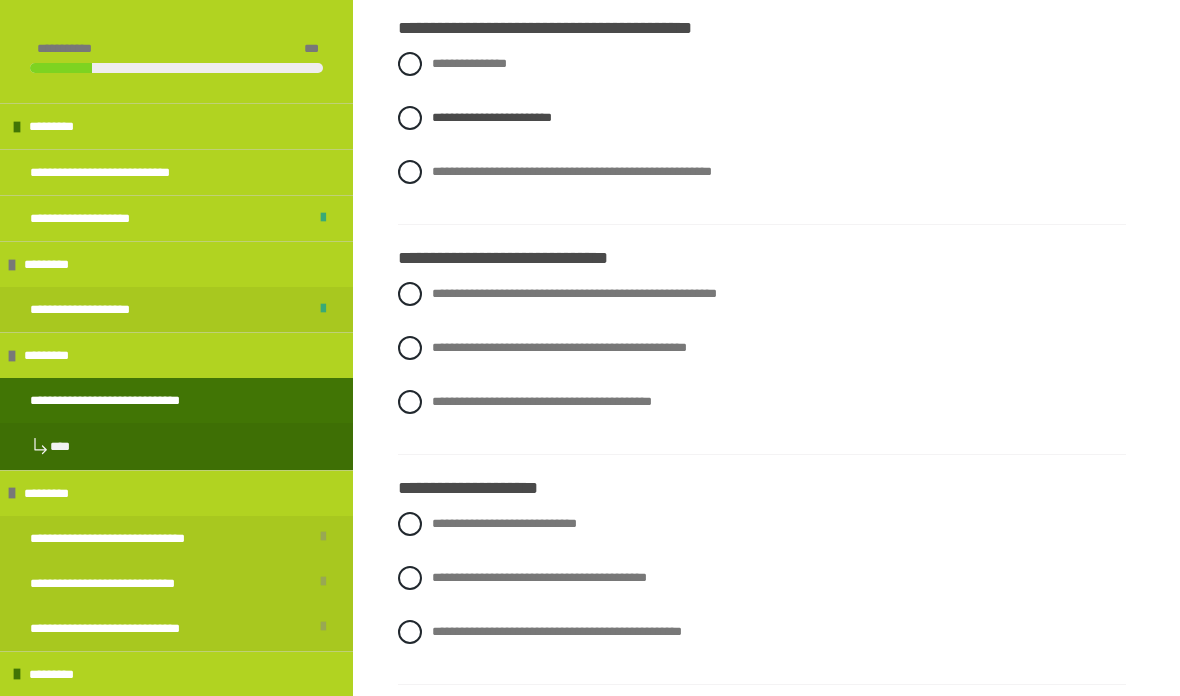 scroll, scrollTop: 453, scrollLeft: 0, axis: vertical 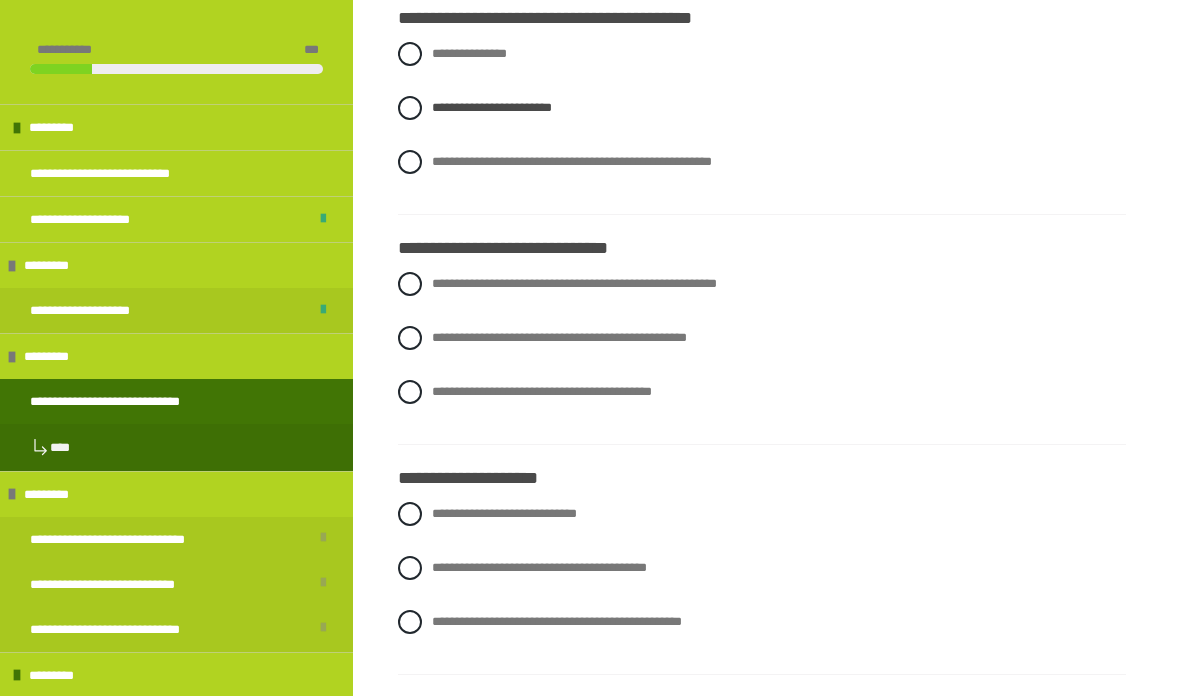 click at bounding box center (410, 338) 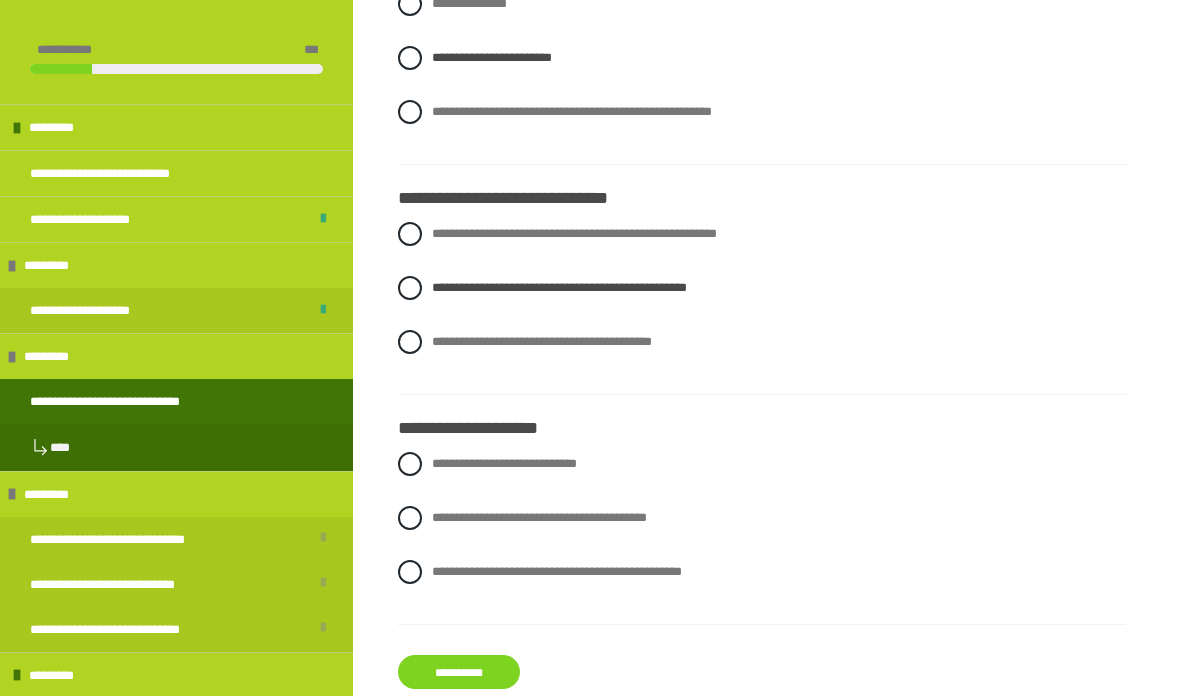 scroll, scrollTop: 500, scrollLeft: 0, axis: vertical 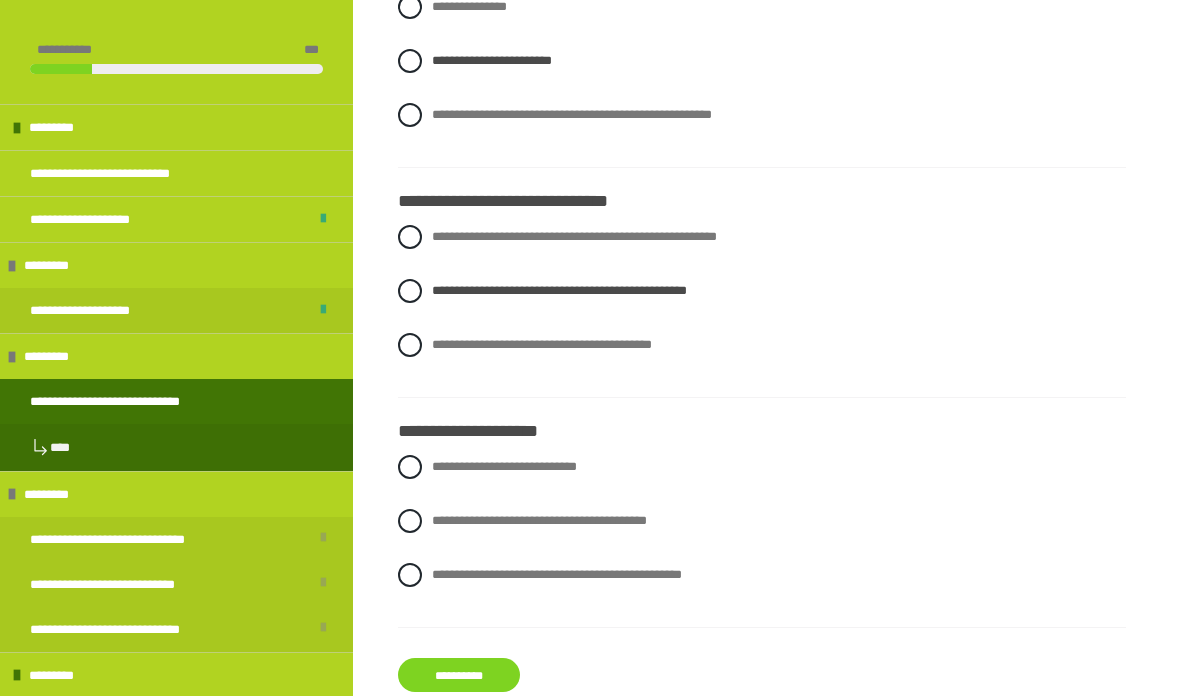 click at bounding box center [410, 467] 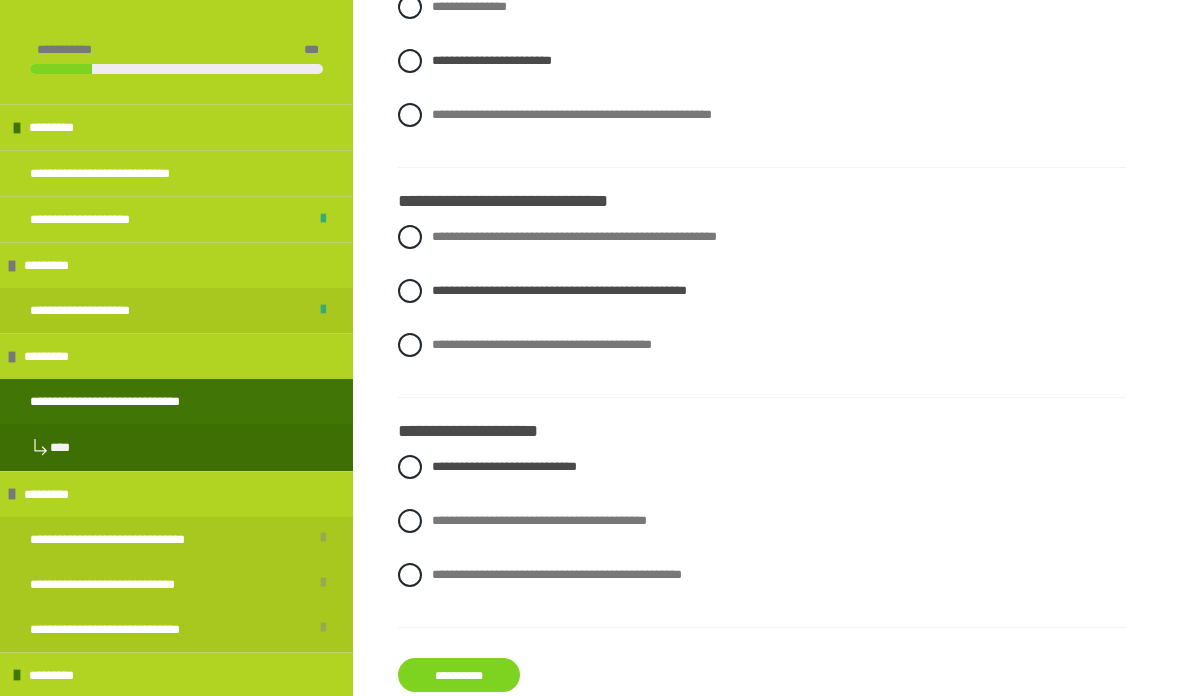 click on "**********" at bounding box center (459, 675) 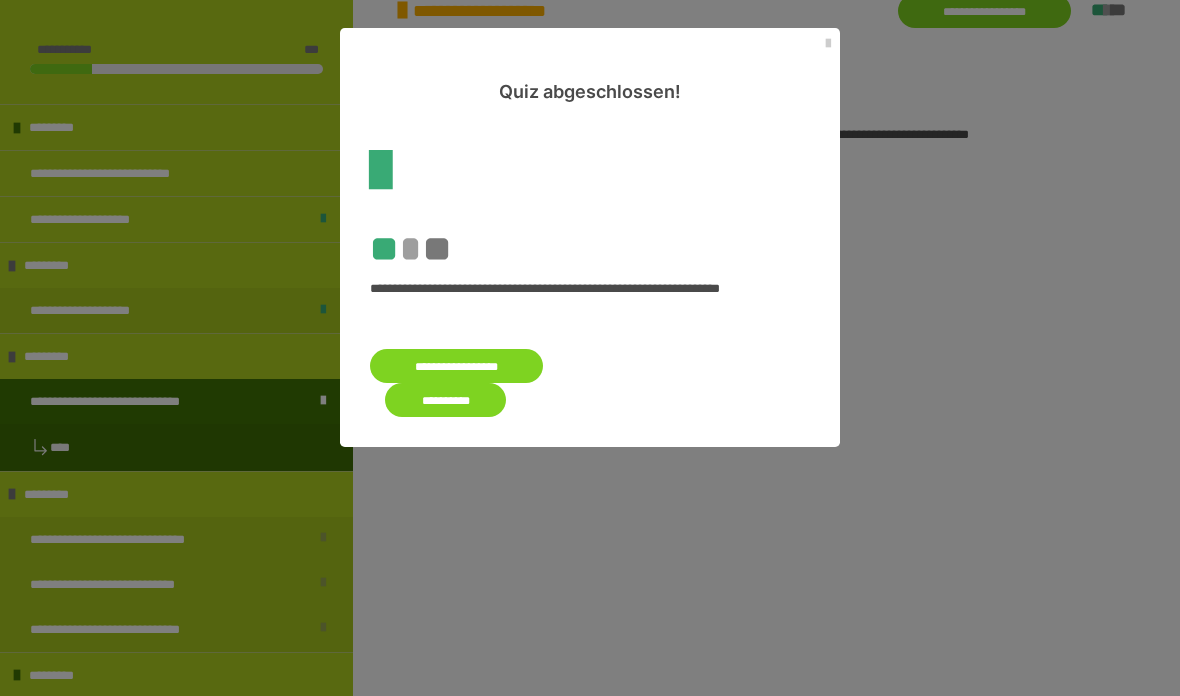 scroll, scrollTop: 417, scrollLeft: 0, axis: vertical 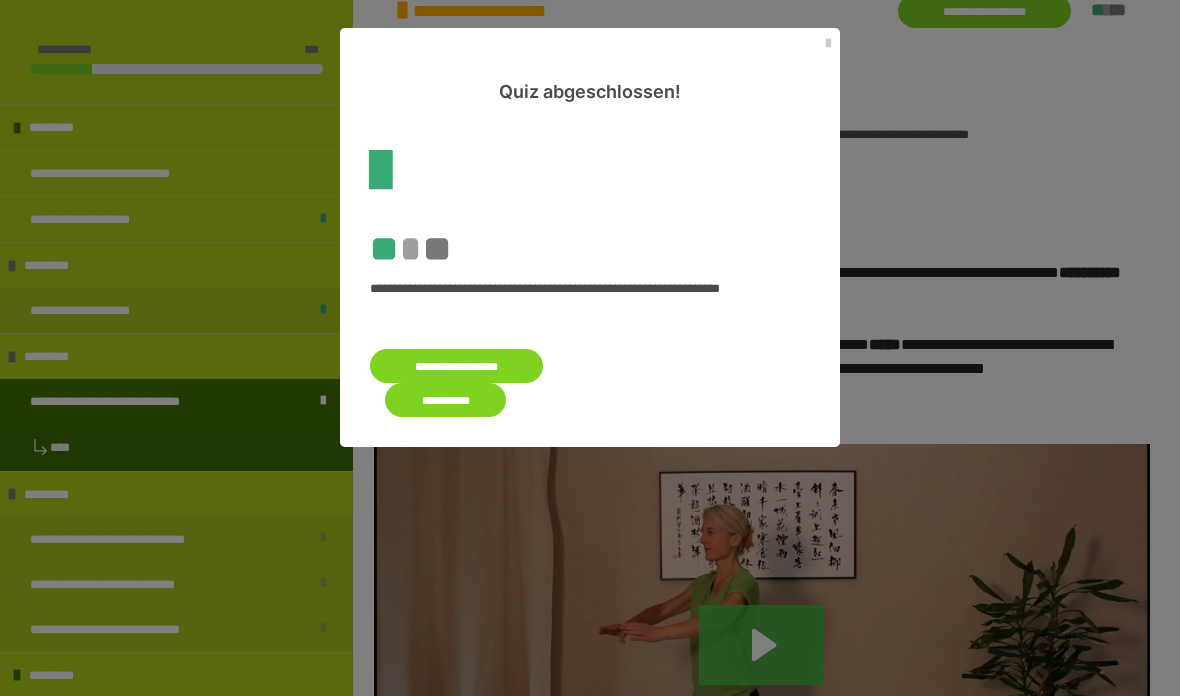 click on "**********" at bounding box center (445, 400) 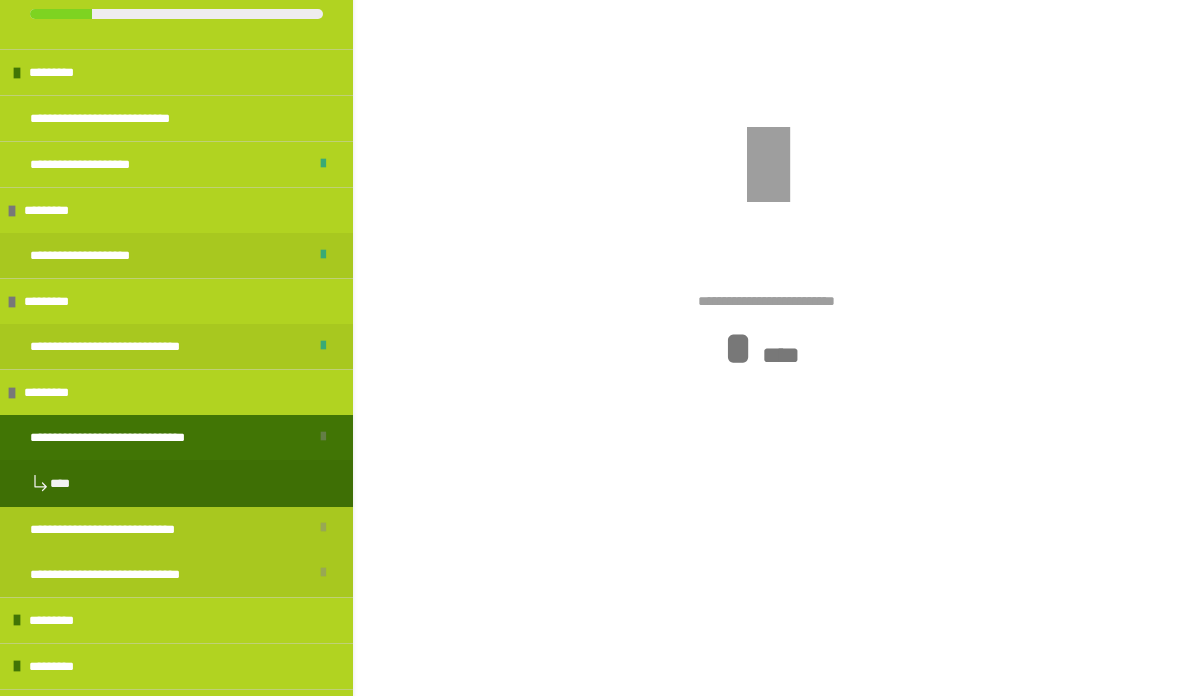 scroll, scrollTop: 417, scrollLeft: 0, axis: vertical 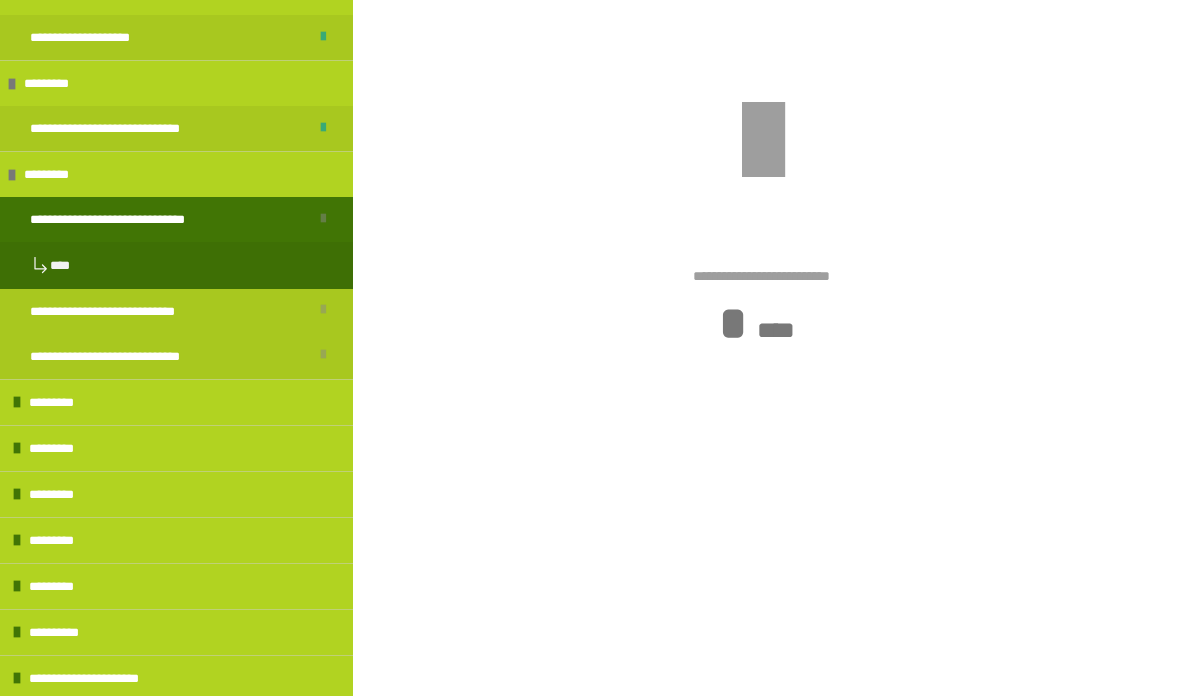 click on "*********" at bounding box center [59, 402] 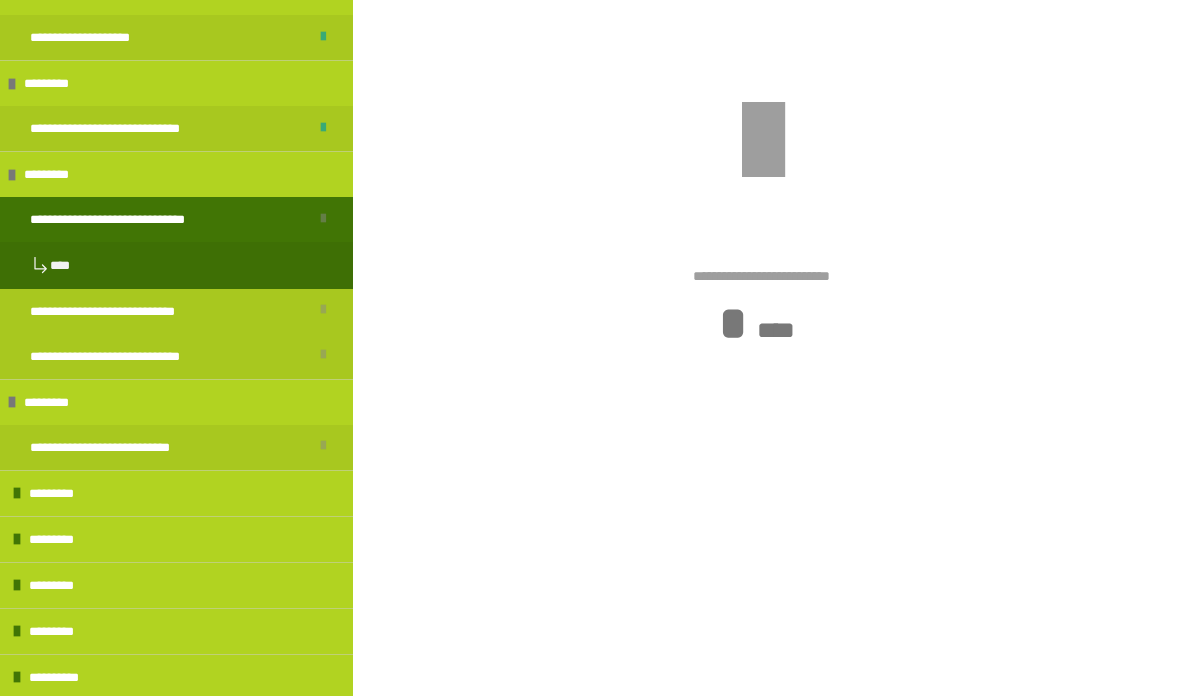 click on "*********" at bounding box center (59, 493) 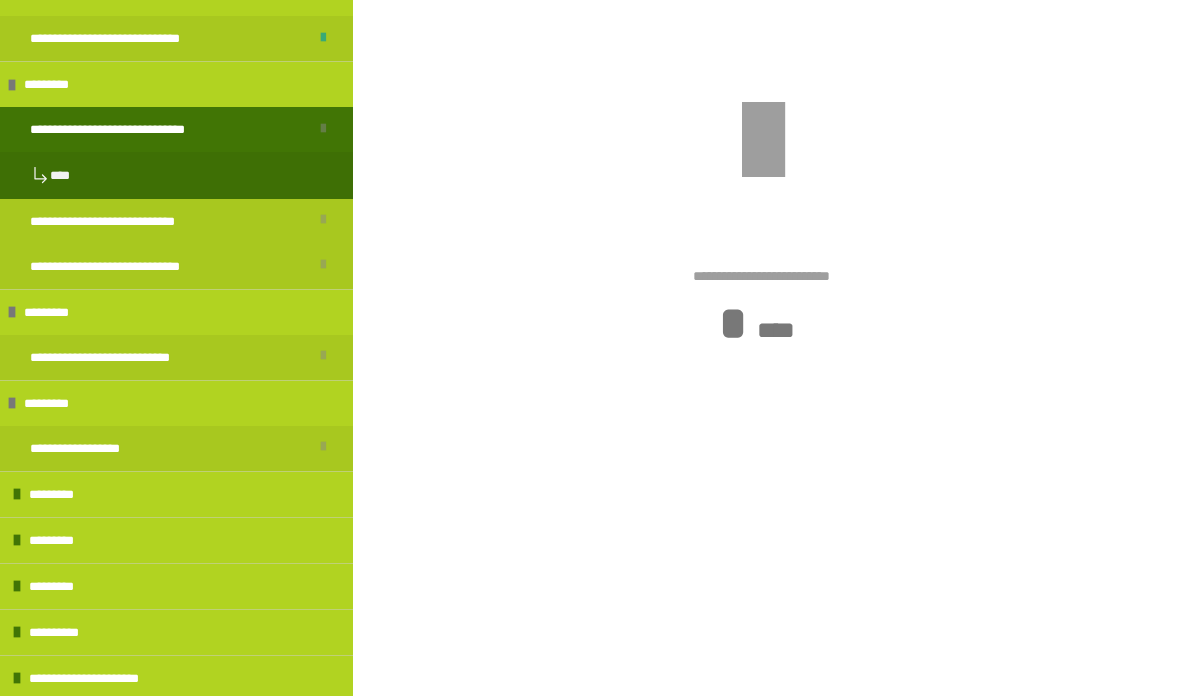 scroll, scrollTop: 363, scrollLeft: 0, axis: vertical 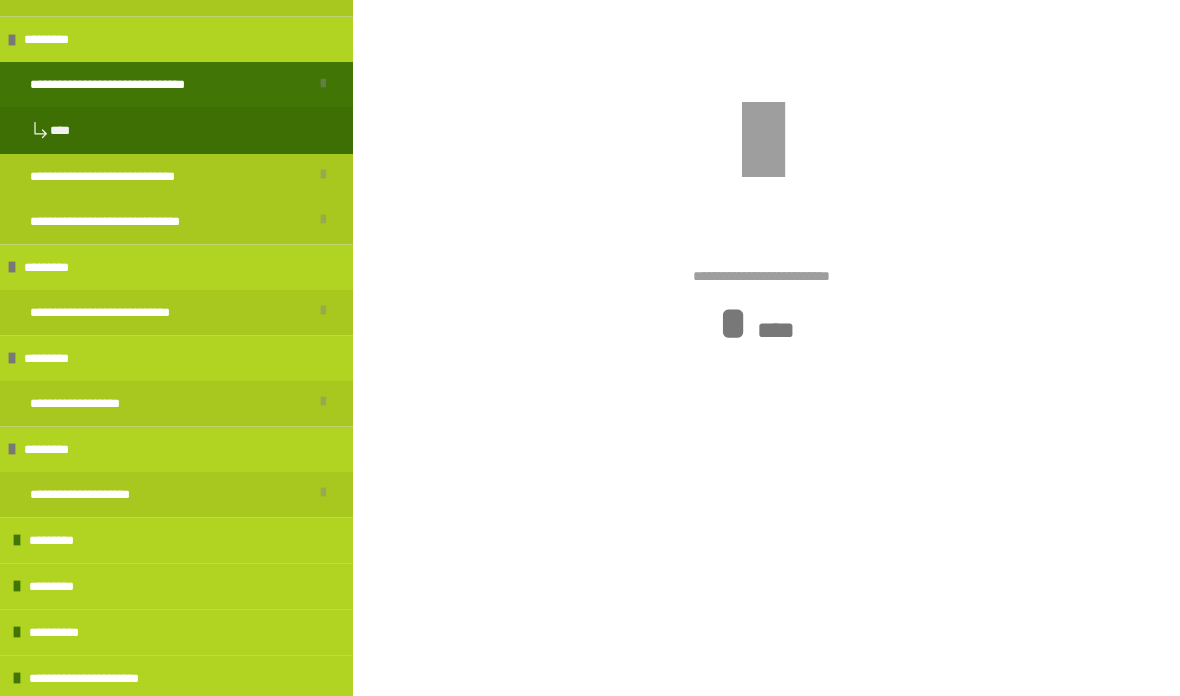 click on "*********" at bounding box center (59, 540) 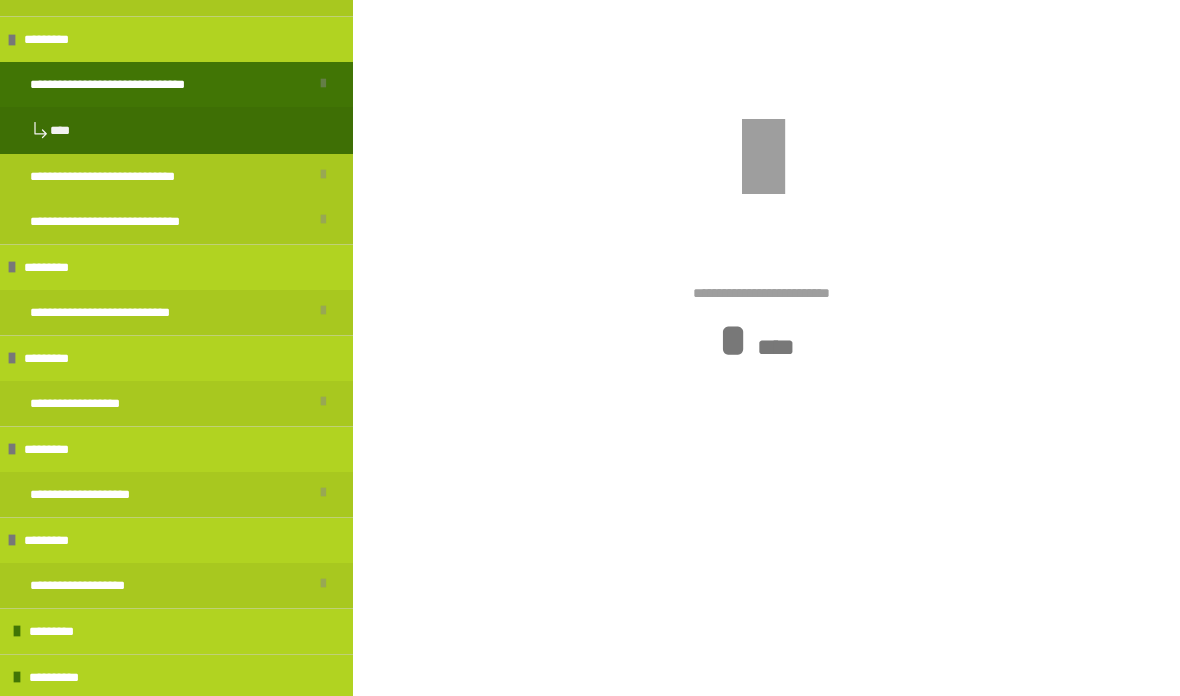 scroll, scrollTop: 258, scrollLeft: 0, axis: vertical 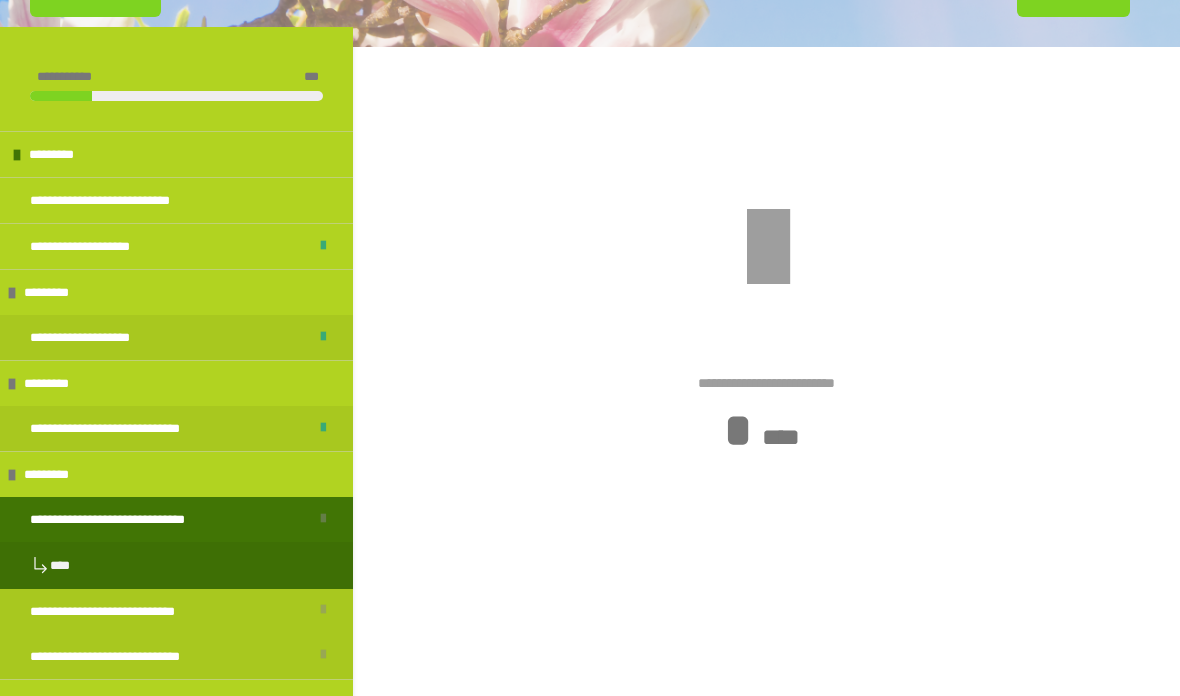 click on "**********" at bounding box center [137, 428] 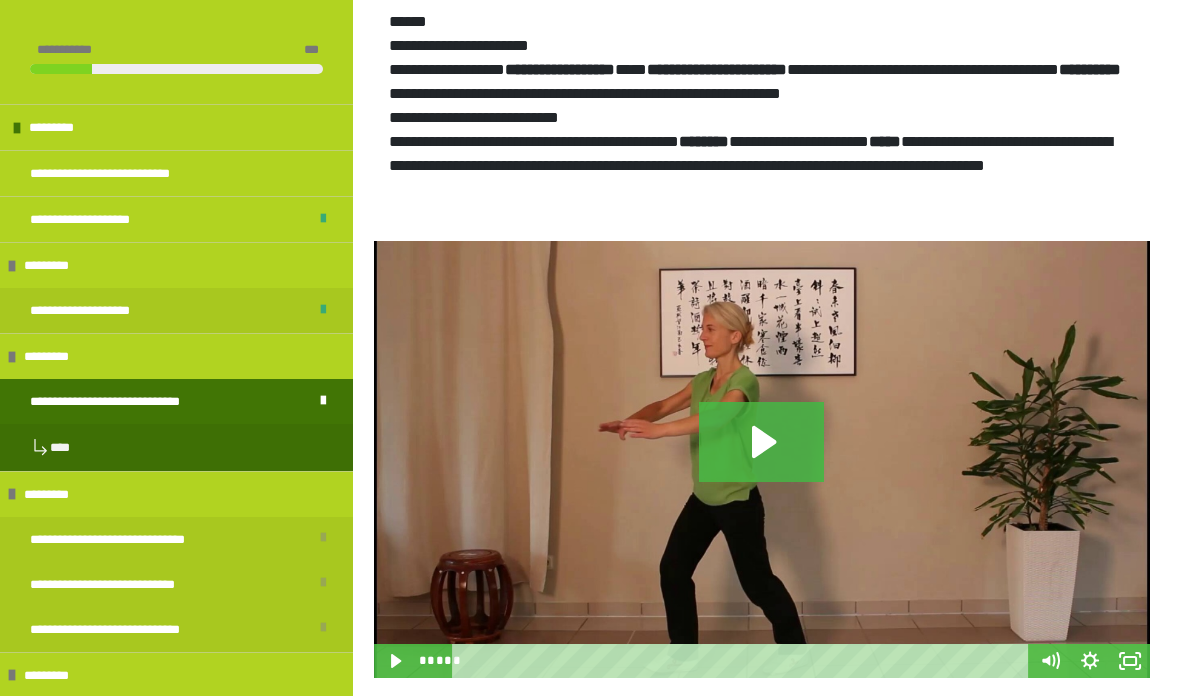 scroll, scrollTop: 621, scrollLeft: 0, axis: vertical 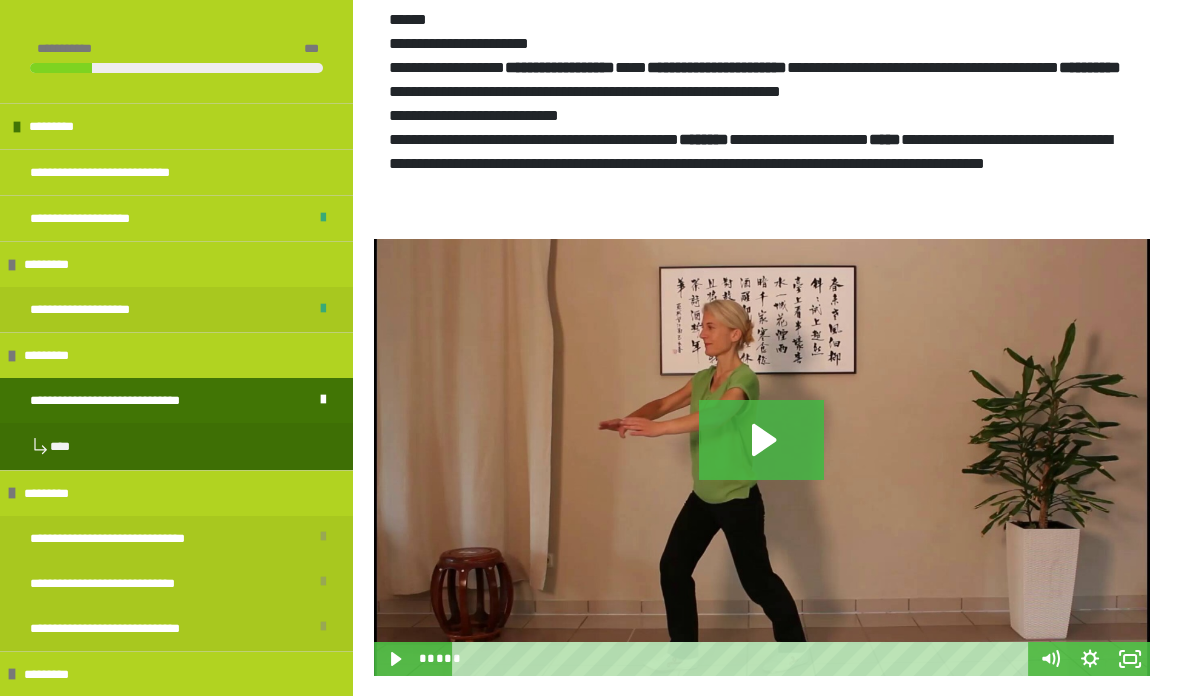 click at bounding box center (176, 425) 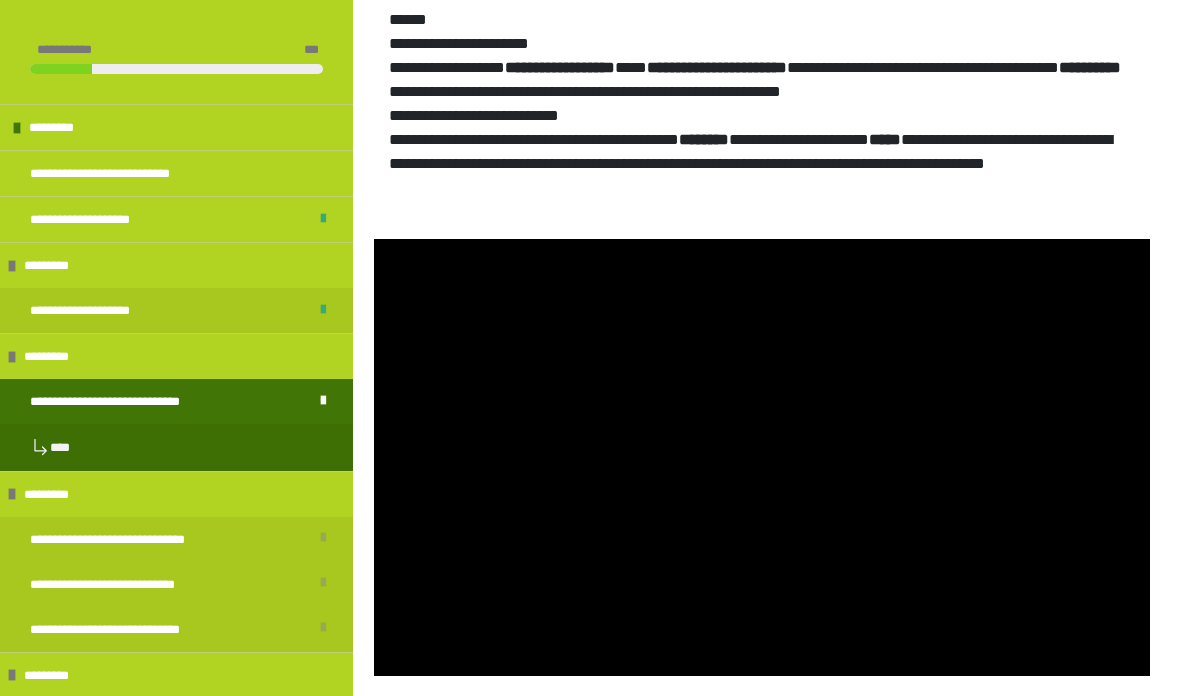 scroll, scrollTop: 635, scrollLeft: 0, axis: vertical 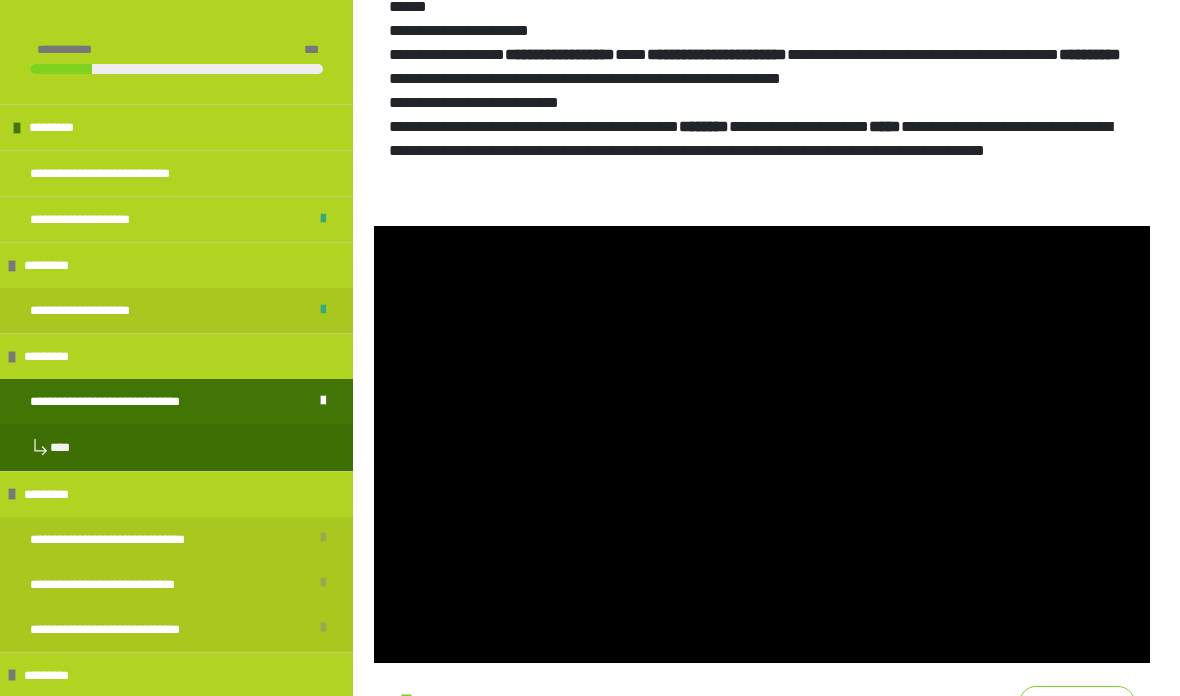 click at bounding box center (762, 444) 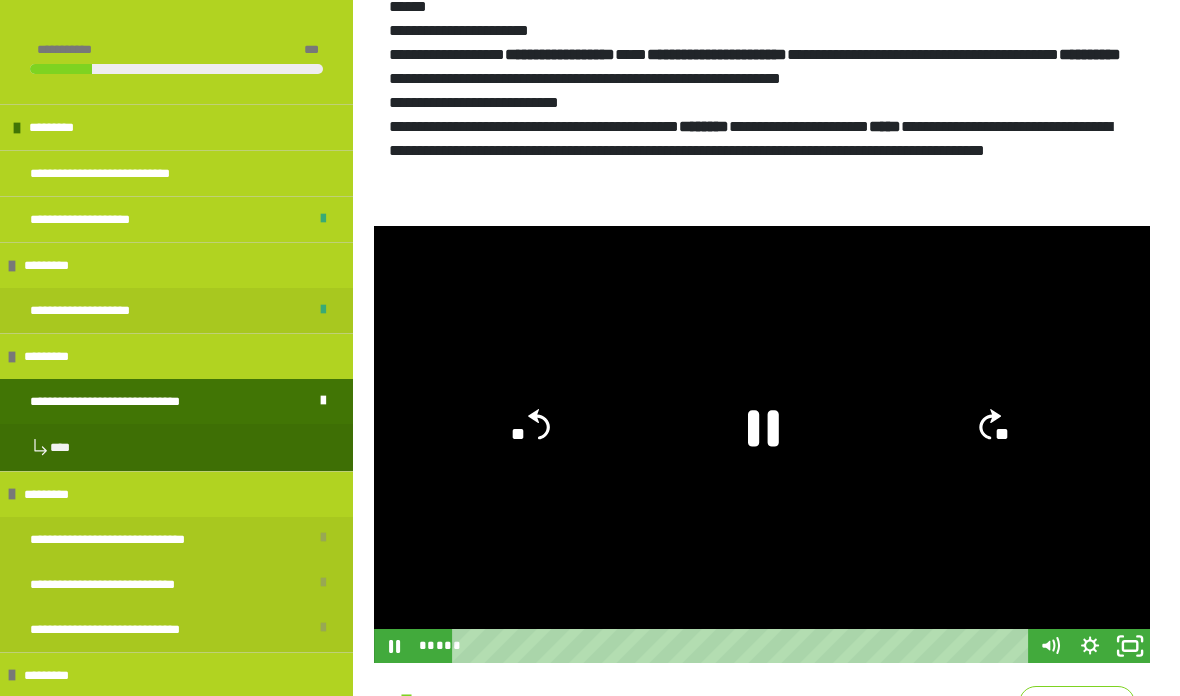 click 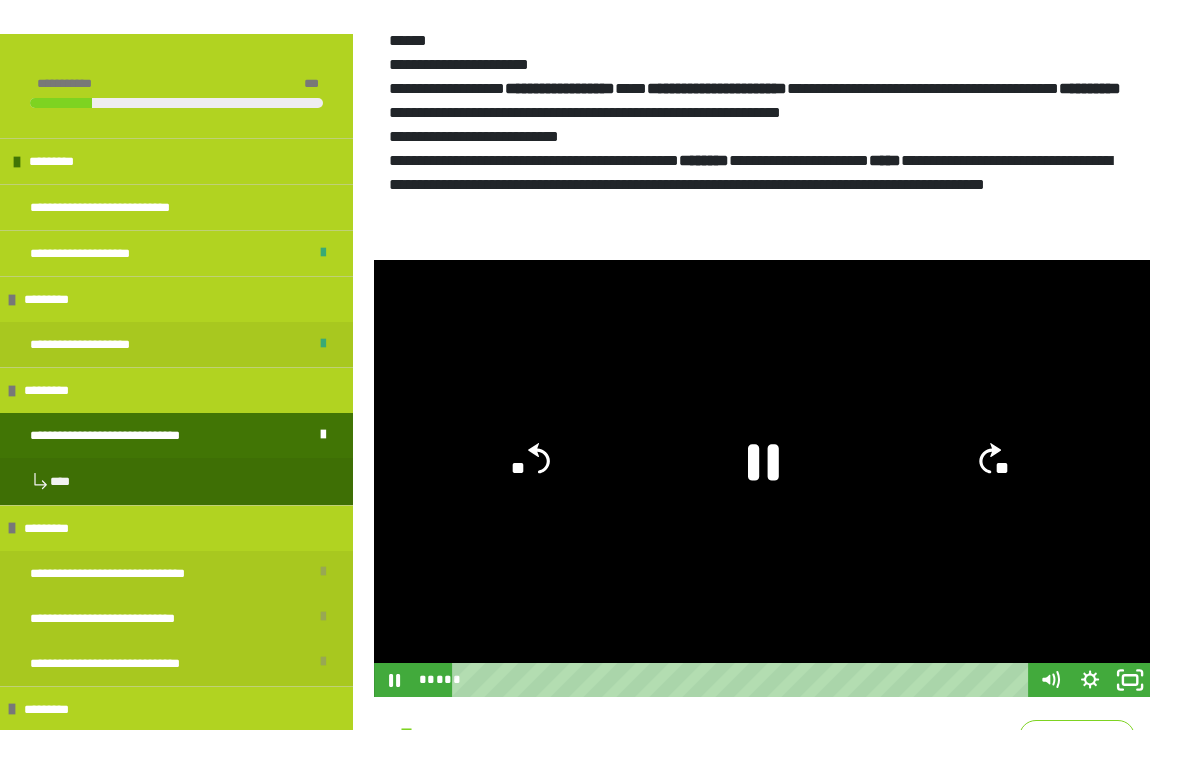 scroll, scrollTop: 24, scrollLeft: 0, axis: vertical 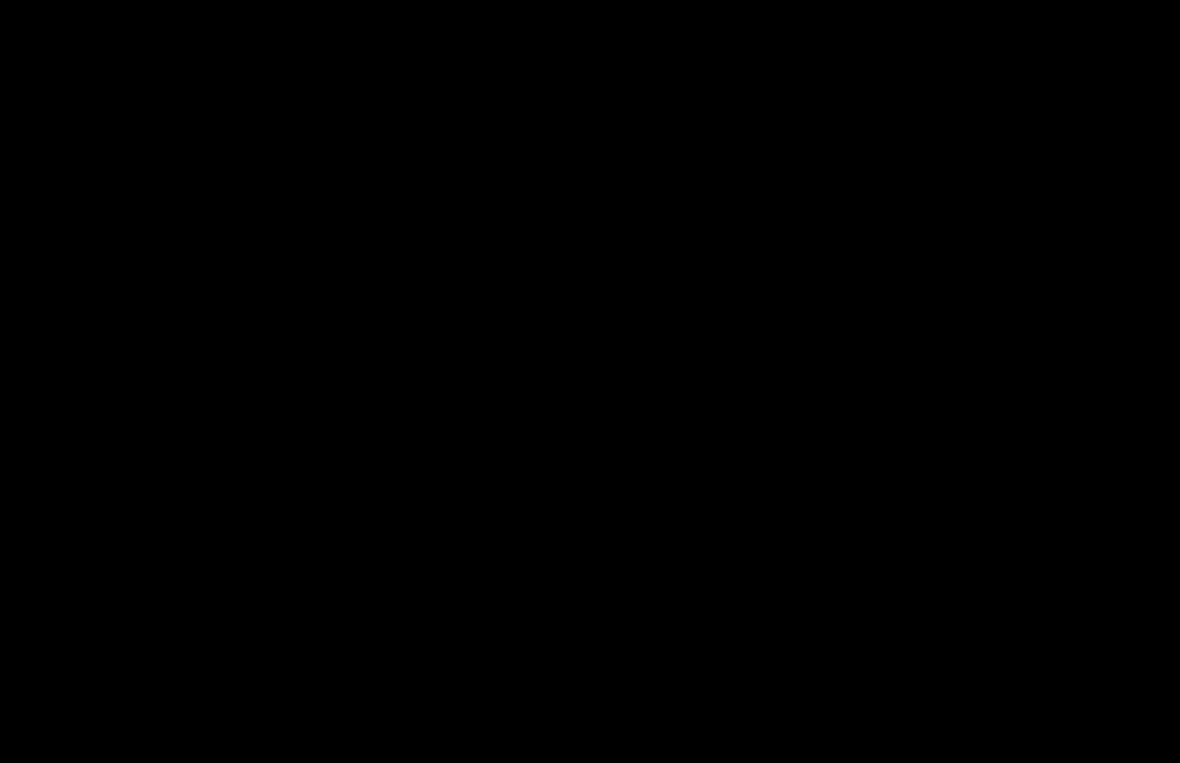 click at bounding box center (590, 381) 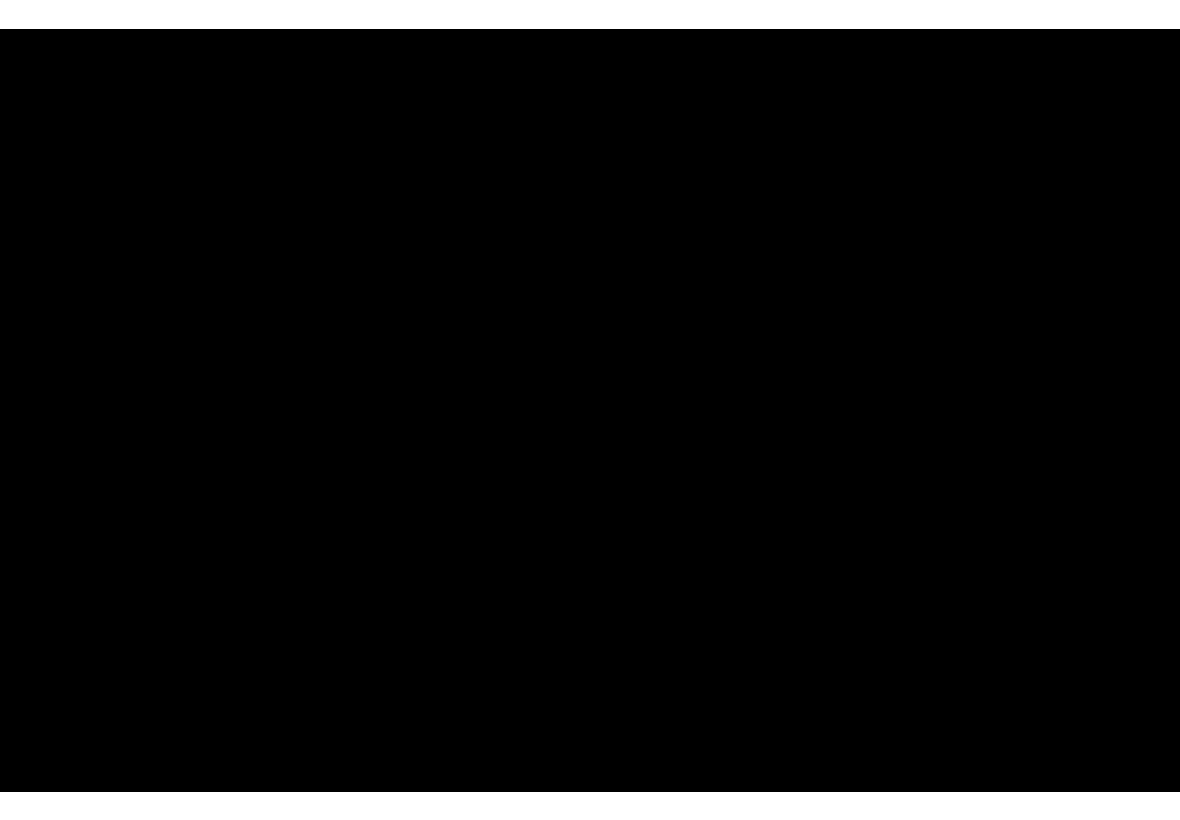 scroll, scrollTop: 0, scrollLeft: 0, axis: both 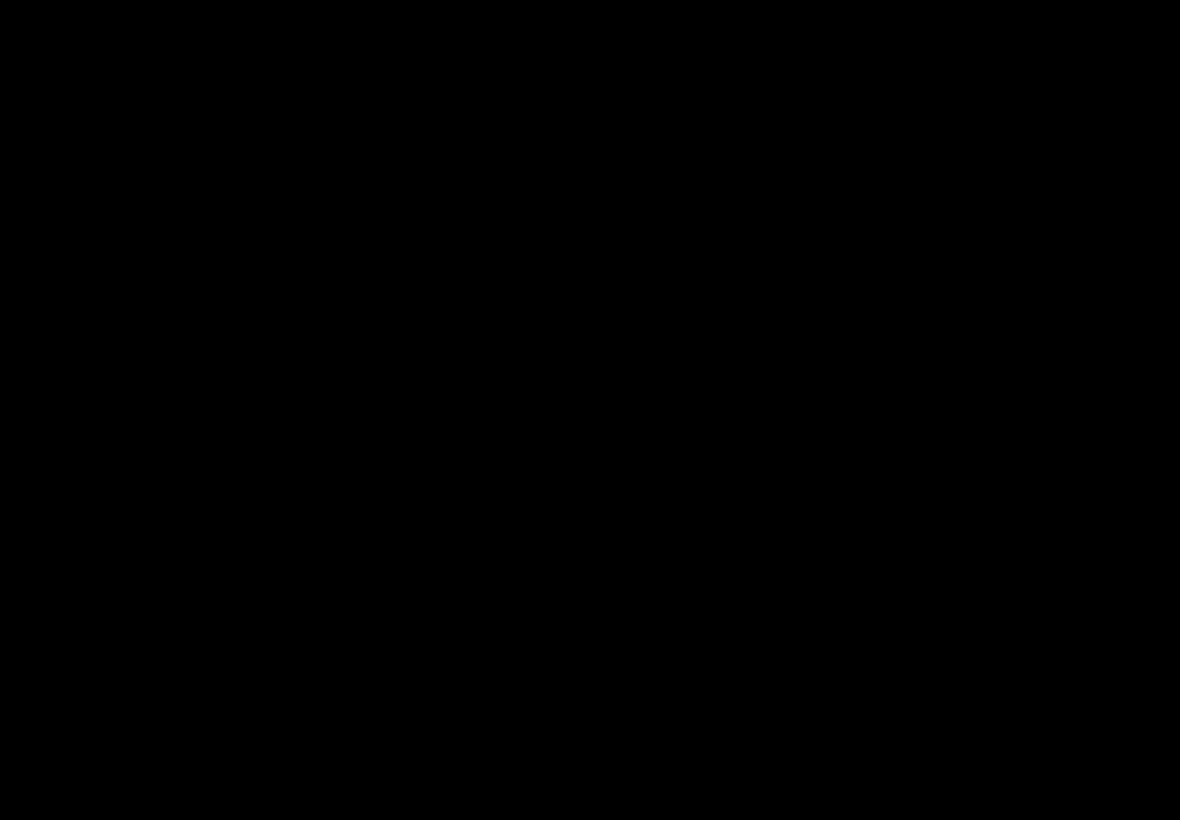 click at bounding box center (590, 410) 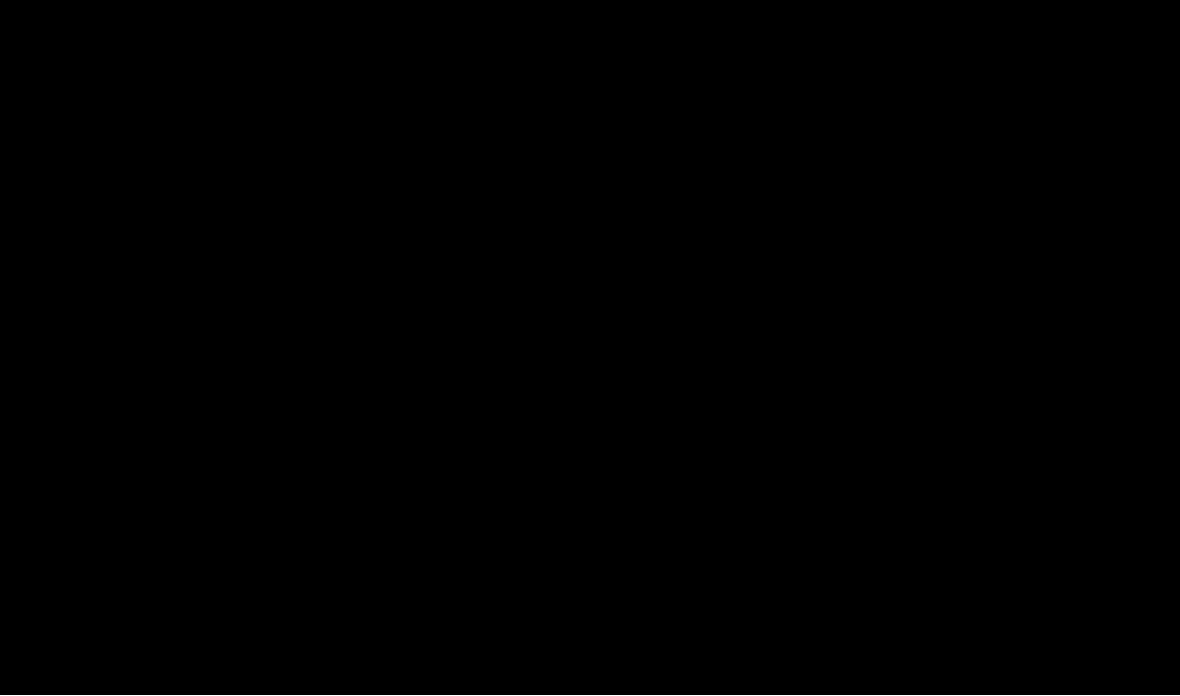 scroll, scrollTop: 691, scrollLeft: 0, axis: vertical 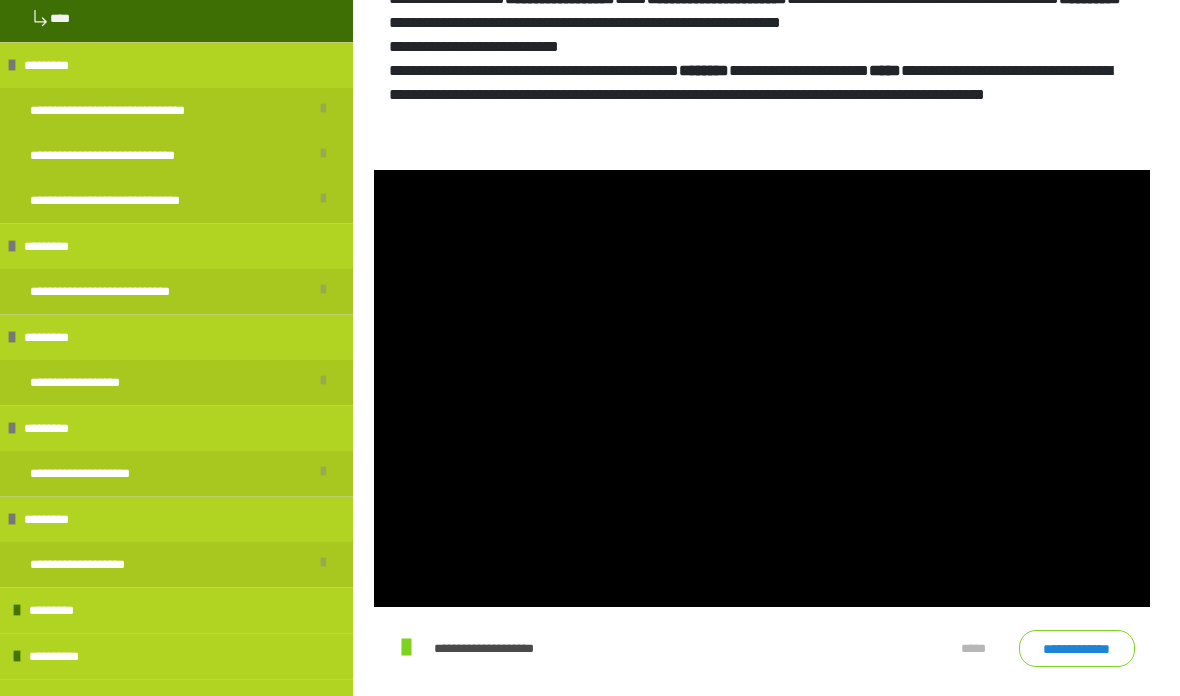 click on "**********" at bounding box center [102, 702] 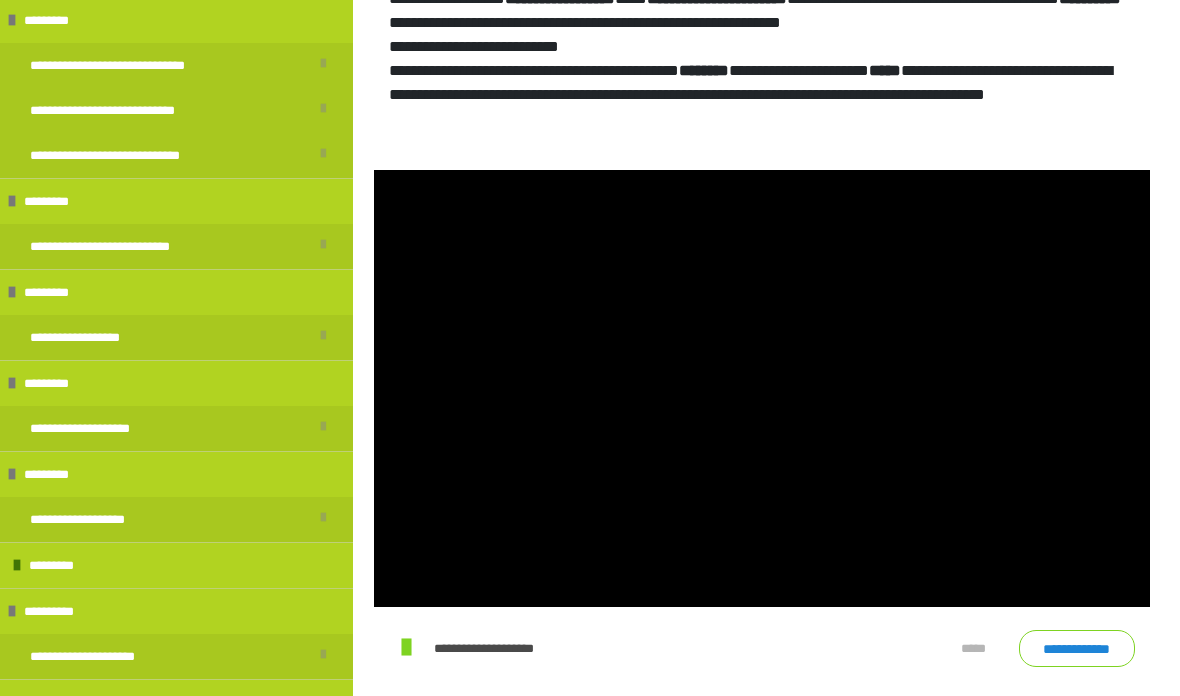 scroll, scrollTop: 474, scrollLeft: 0, axis: vertical 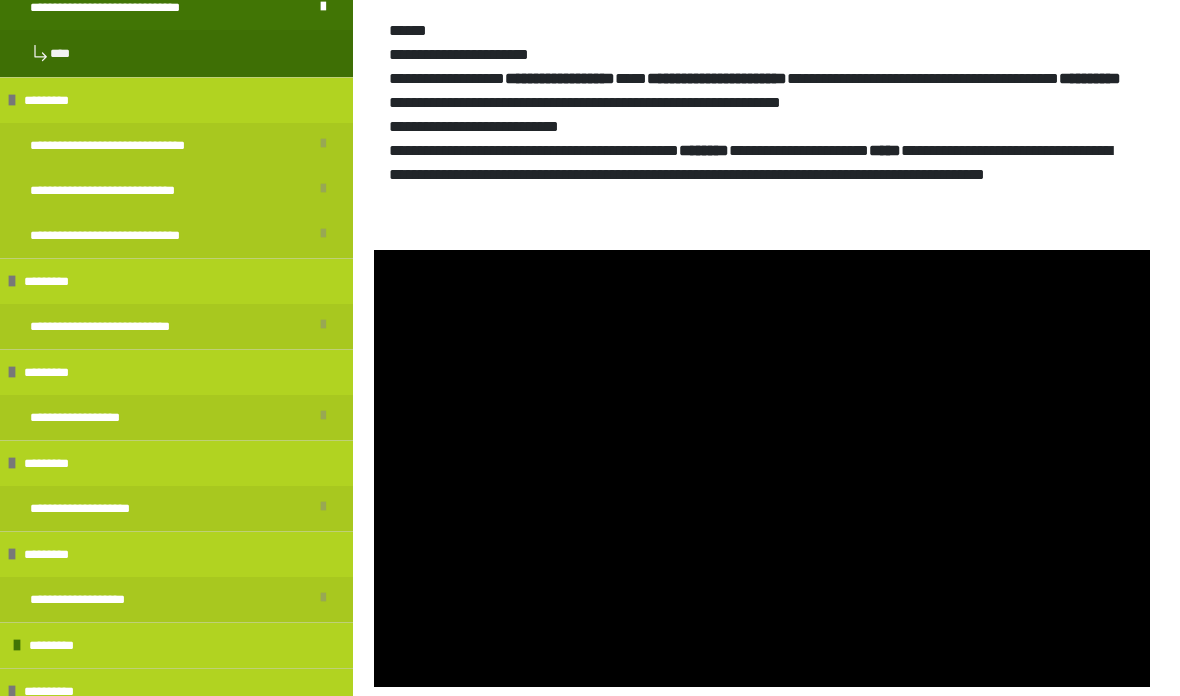 click on "**********" at bounding box center (102, 782) 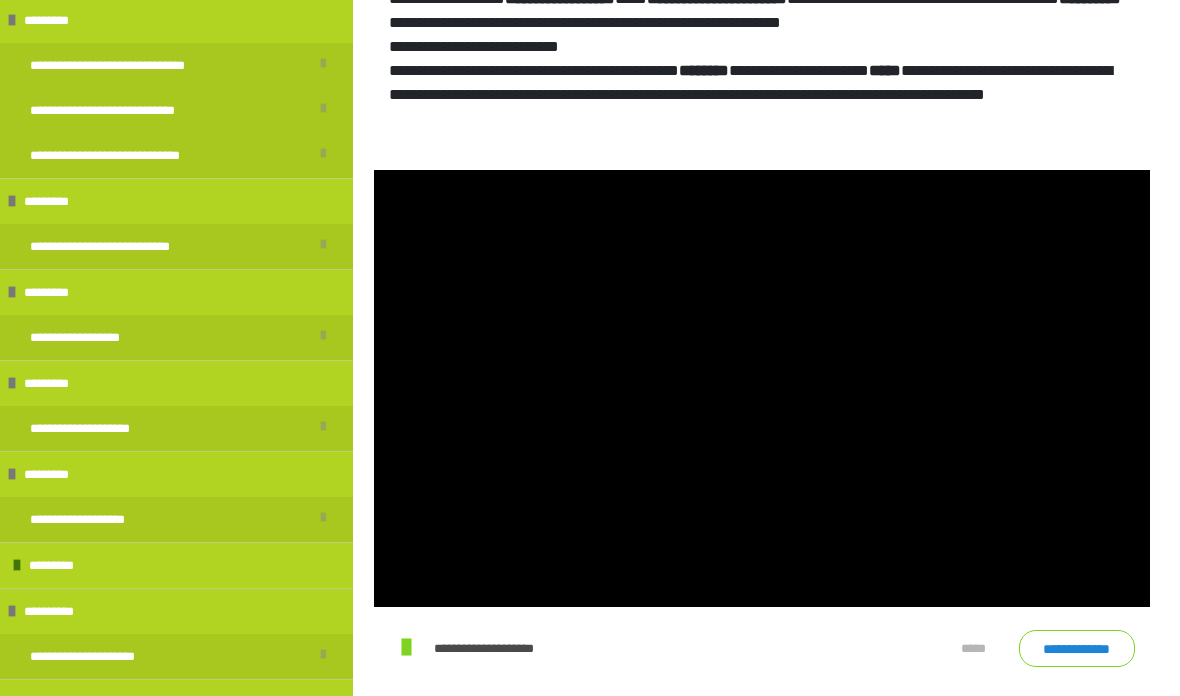 scroll, scrollTop: 474, scrollLeft: 0, axis: vertical 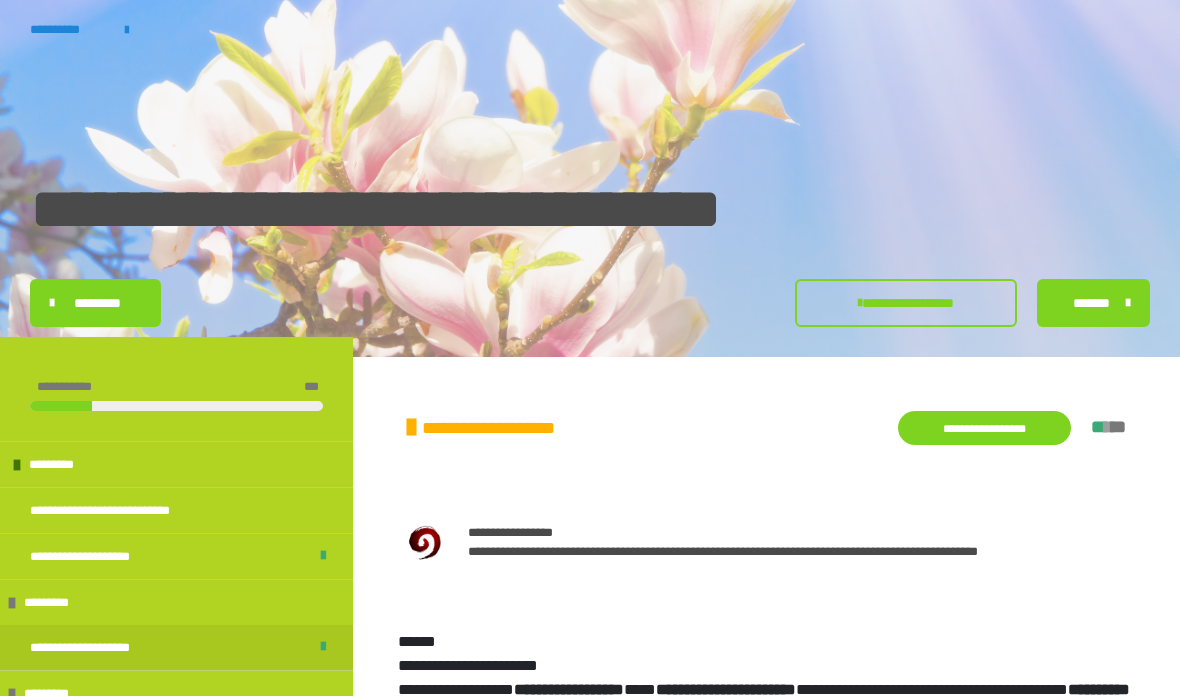 click on "**********" at bounding box center [67, 29] 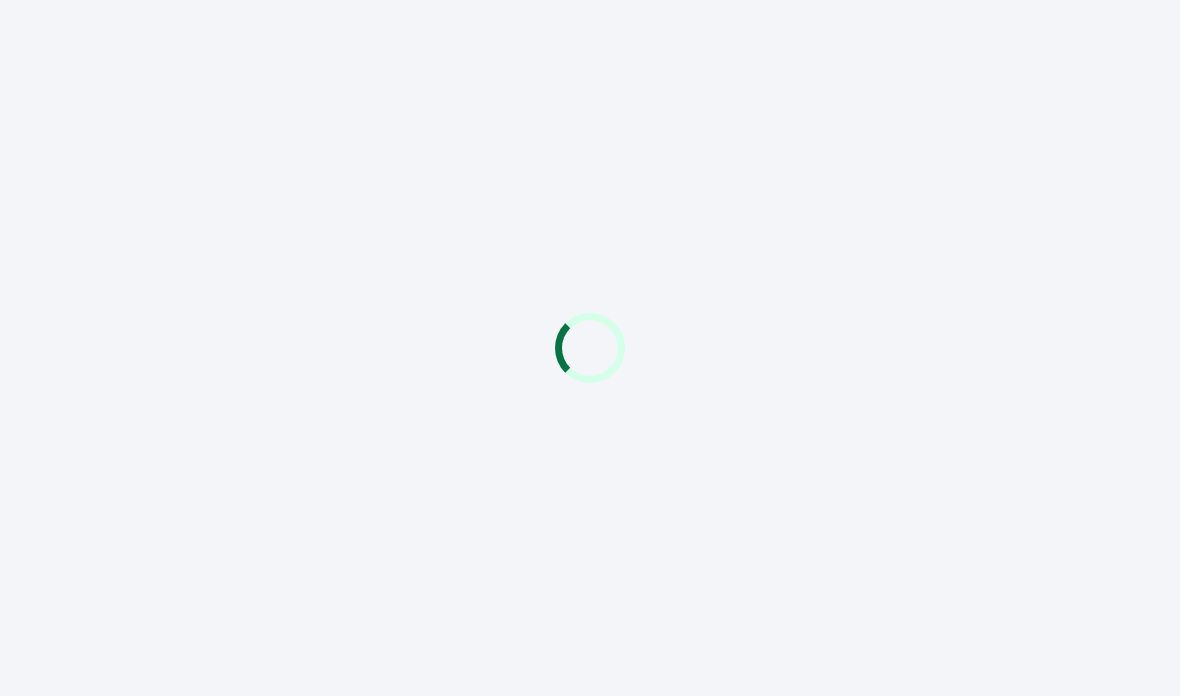scroll, scrollTop: 0, scrollLeft: 0, axis: both 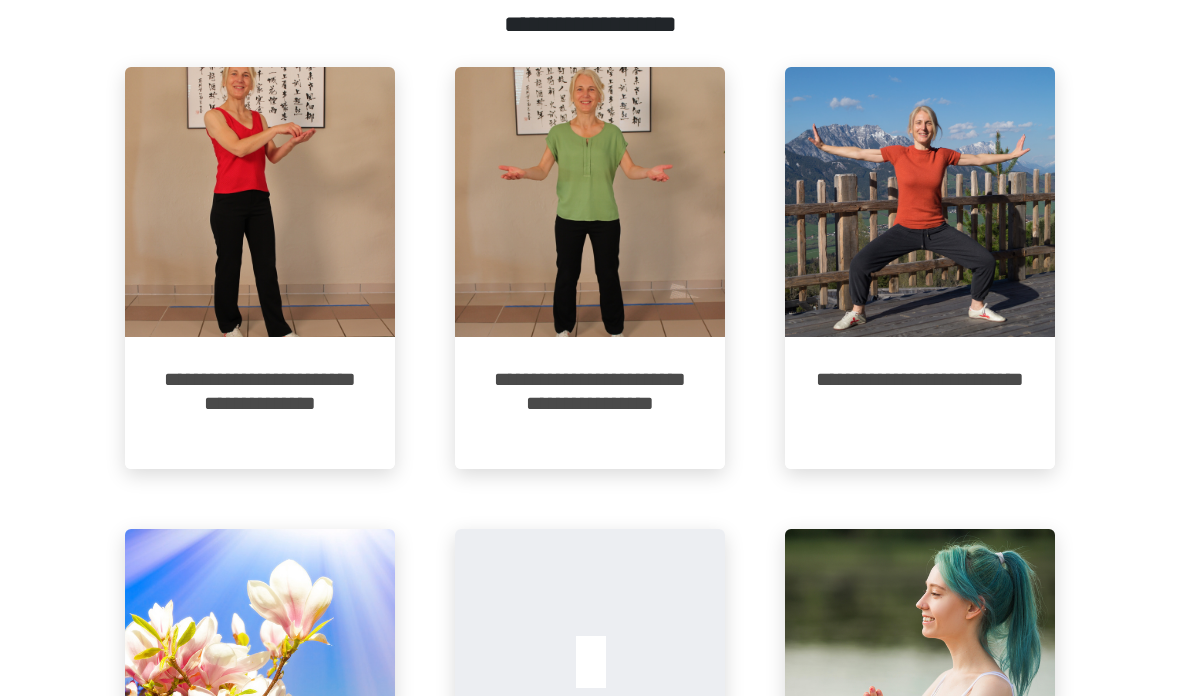 click at bounding box center (260, 202) 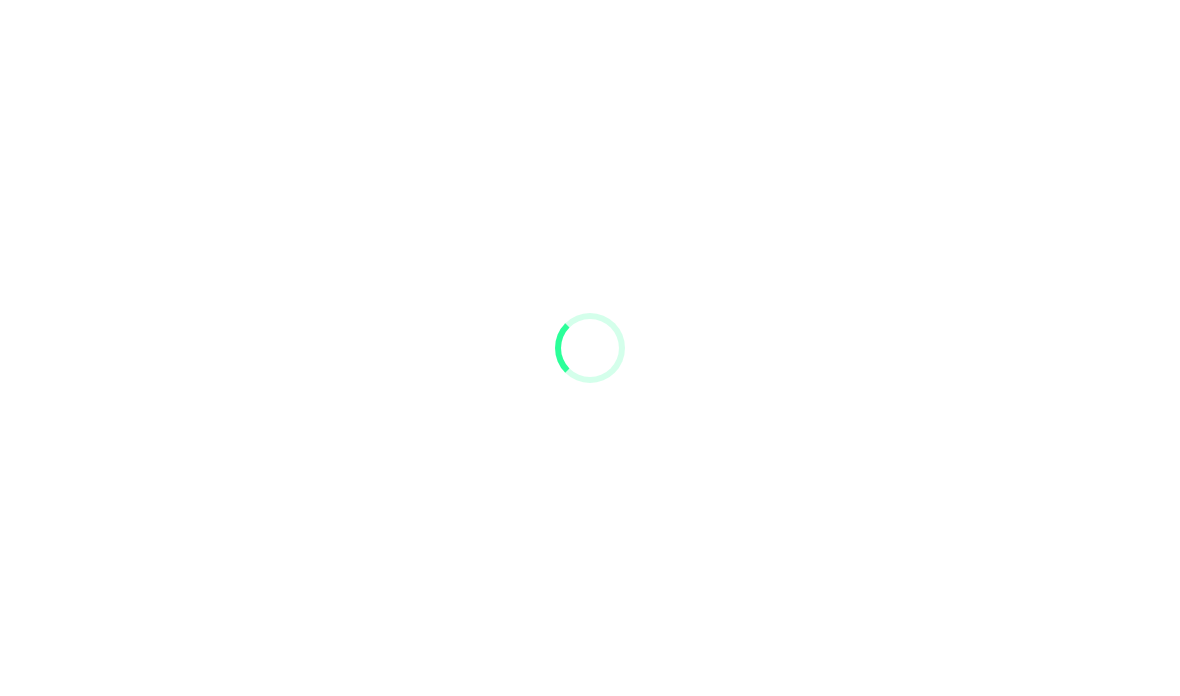 scroll, scrollTop: 56, scrollLeft: 0, axis: vertical 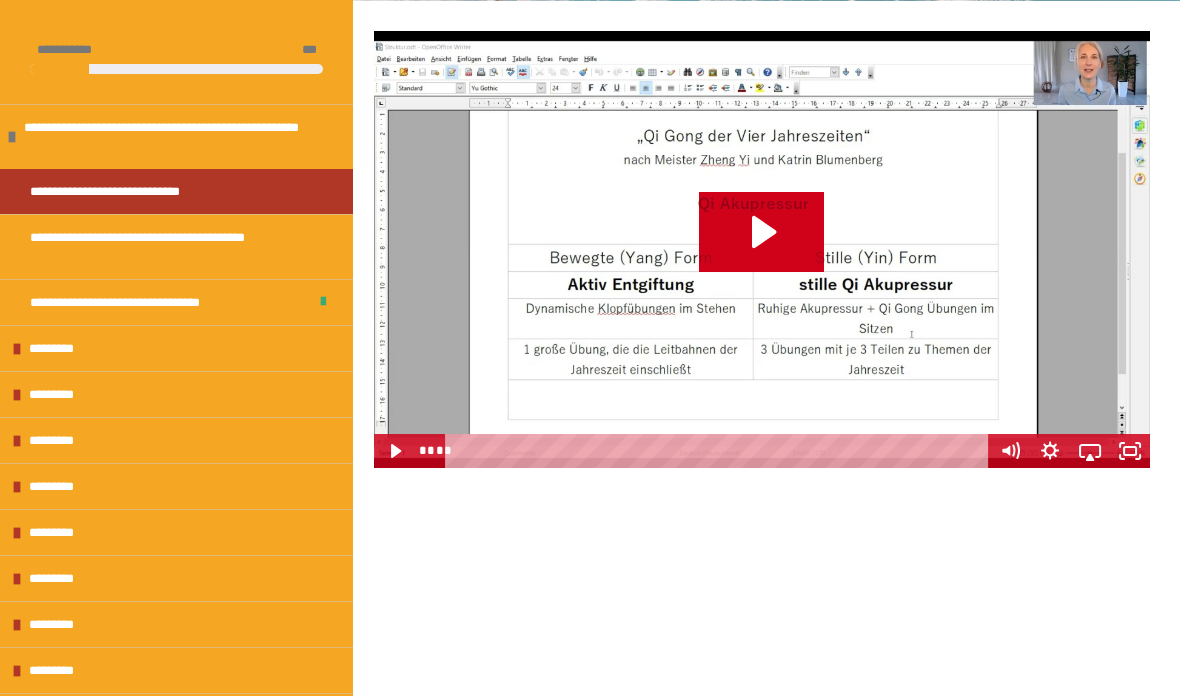 click on "*********" at bounding box center [59, 348] 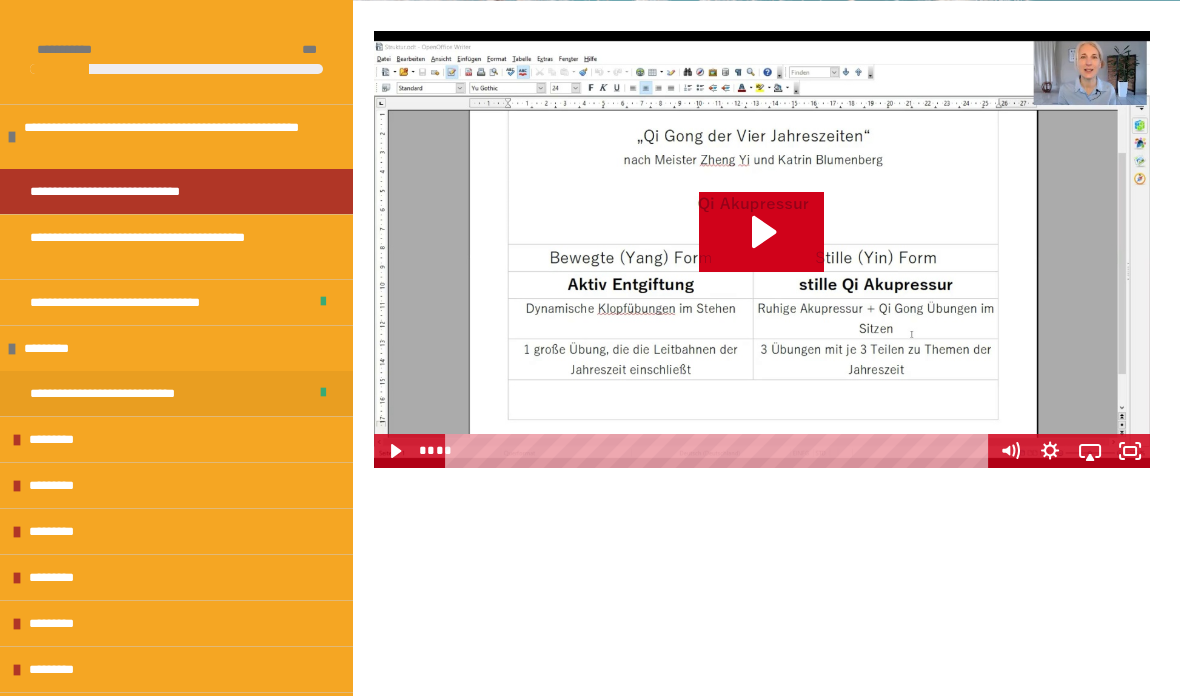 click on "*********" at bounding box center (59, 439) 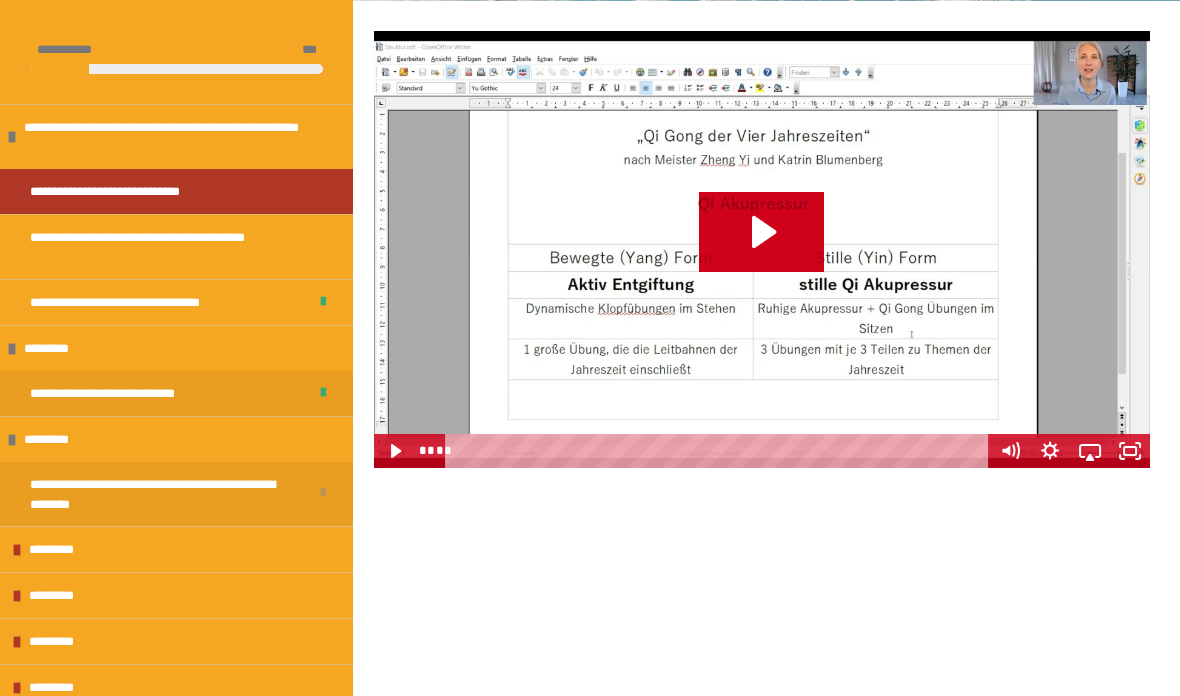 click on "**********" at bounding box center [161, 494] 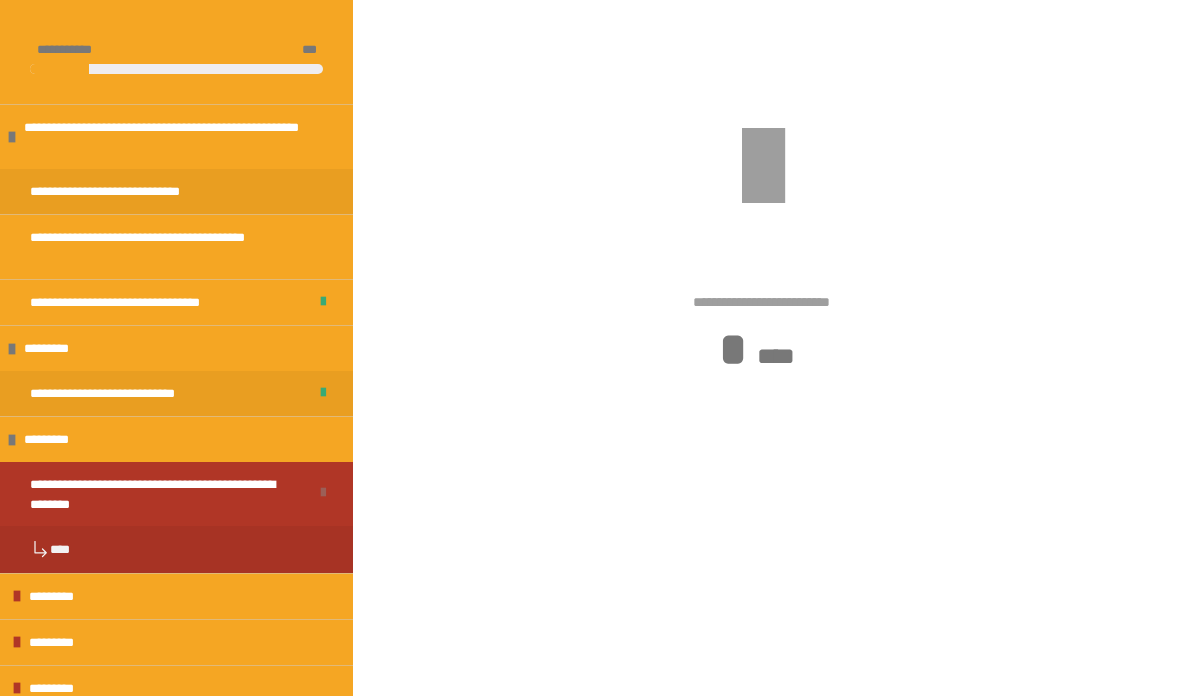 scroll, scrollTop: 453, scrollLeft: 0, axis: vertical 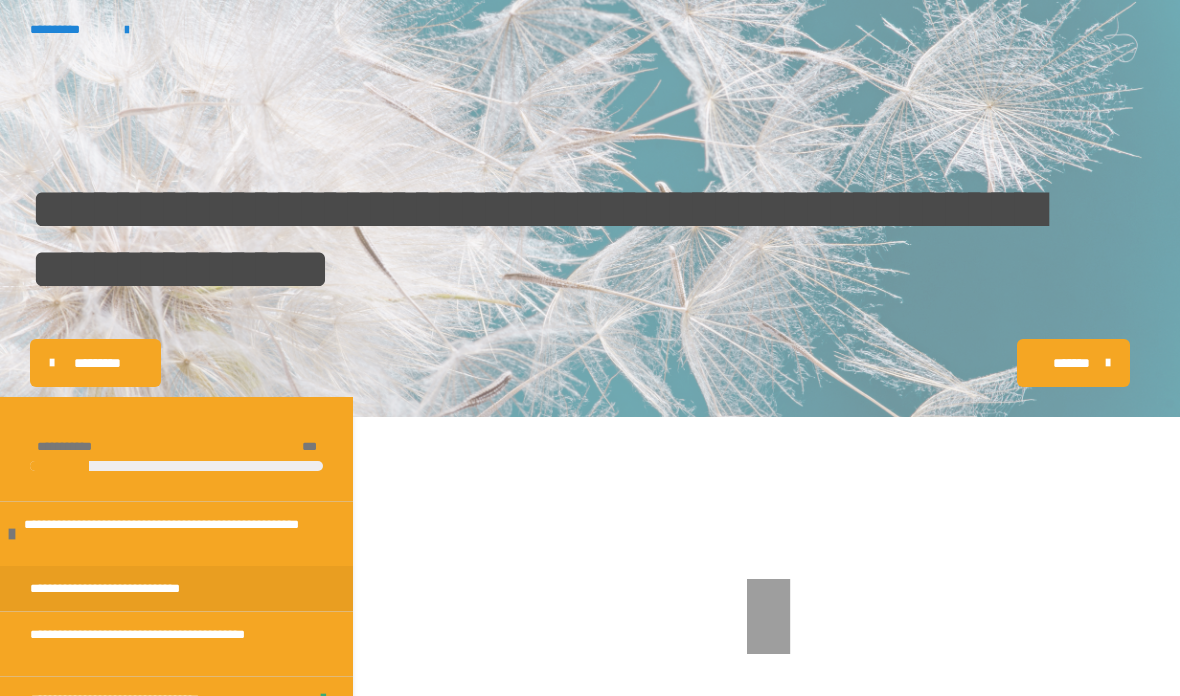 click on "**********" at bounding box center (67, 29) 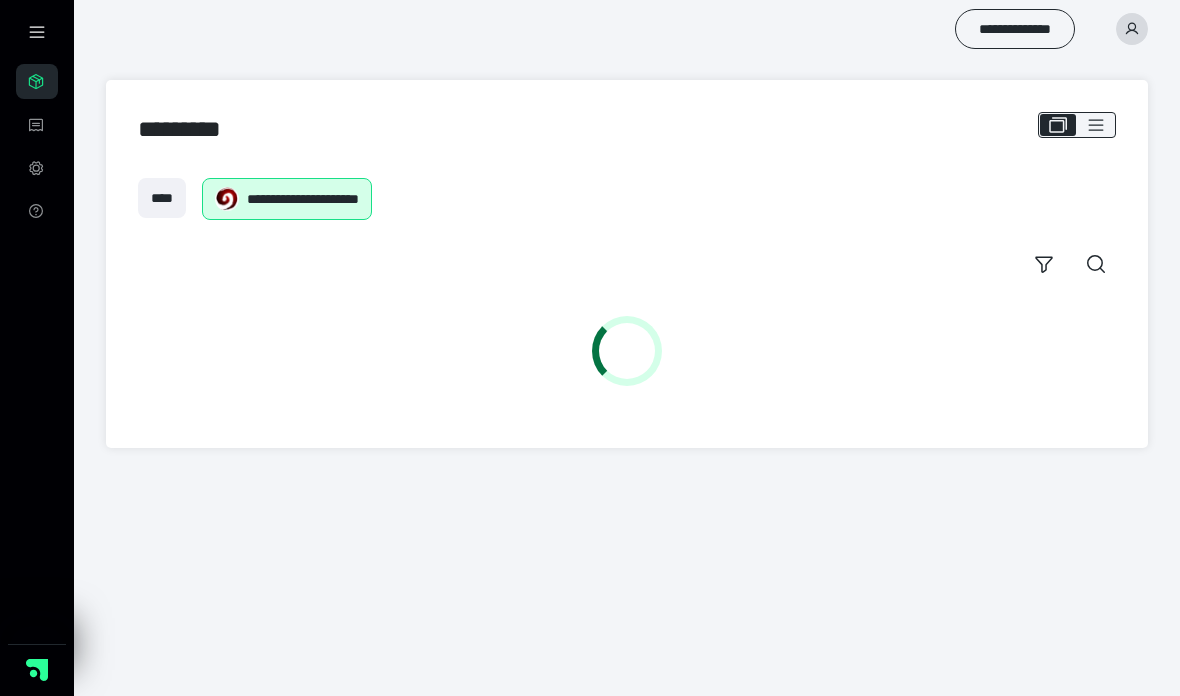 scroll, scrollTop: 0, scrollLeft: 0, axis: both 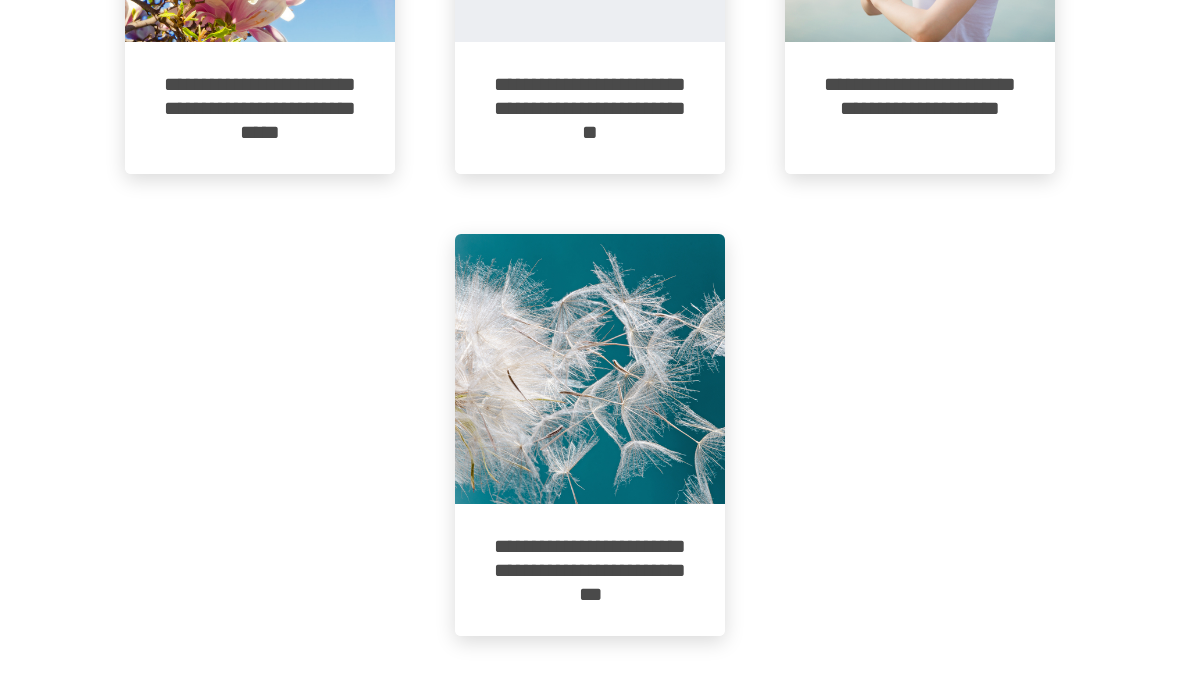 click at bounding box center [590, 369] 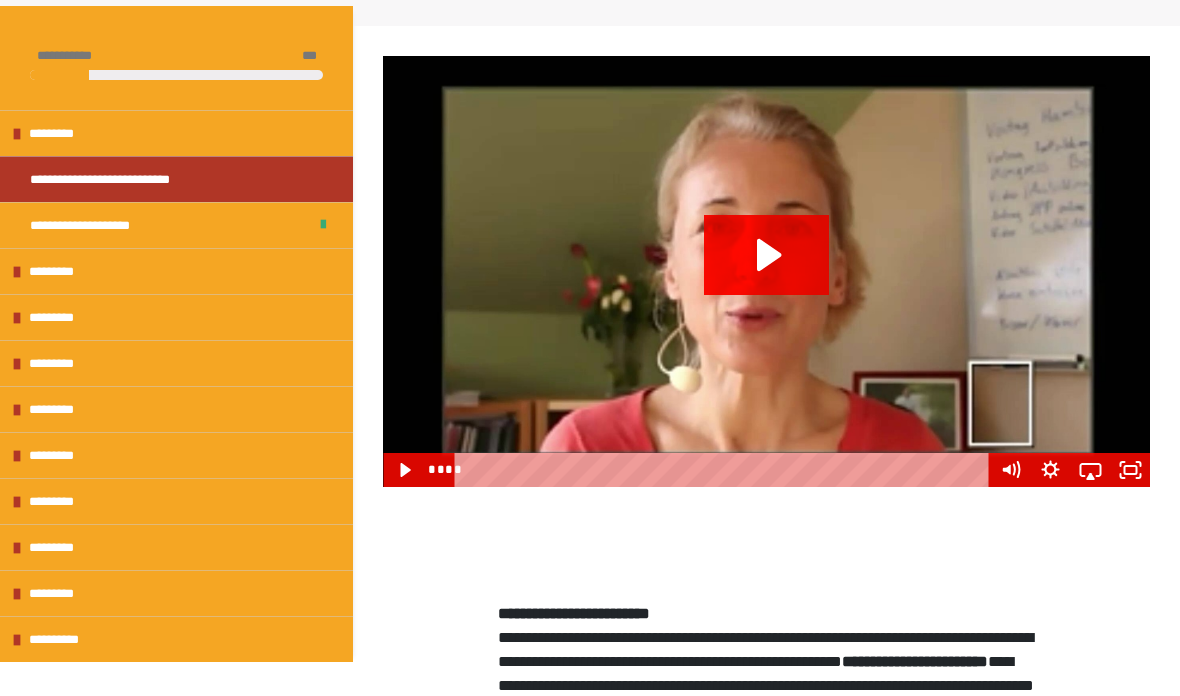 scroll, scrollTop: 330, scrollLeft: 0, axis: vertical 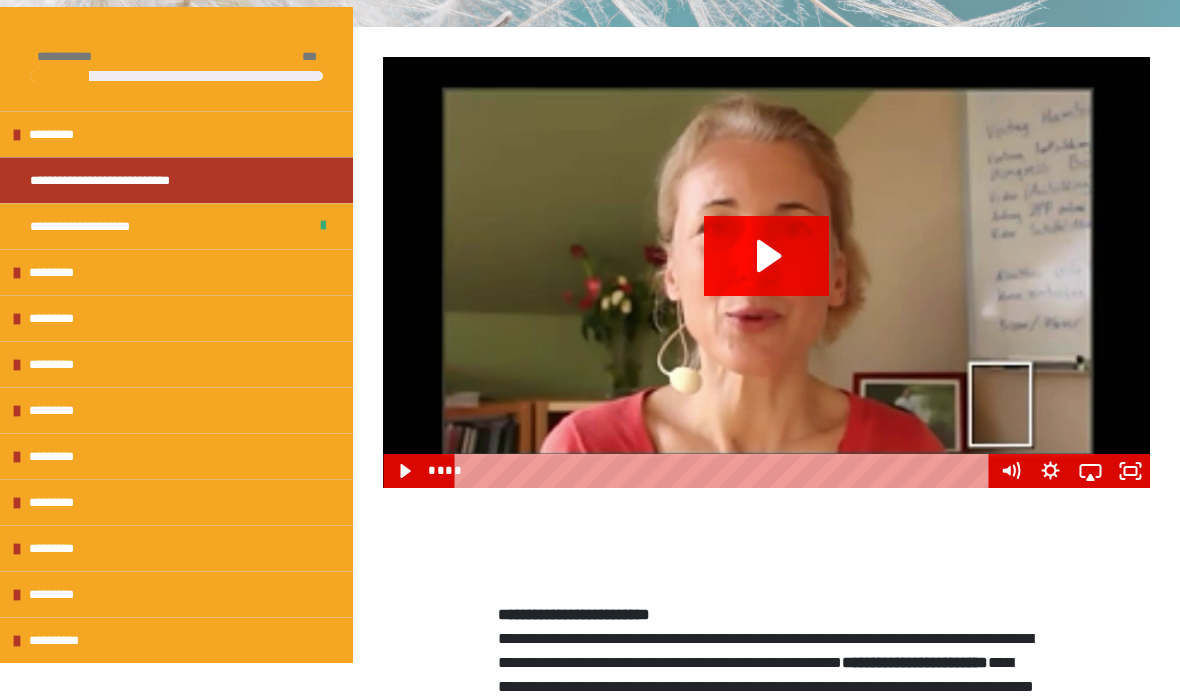 click on "*********" at bounding box center [59, 272] 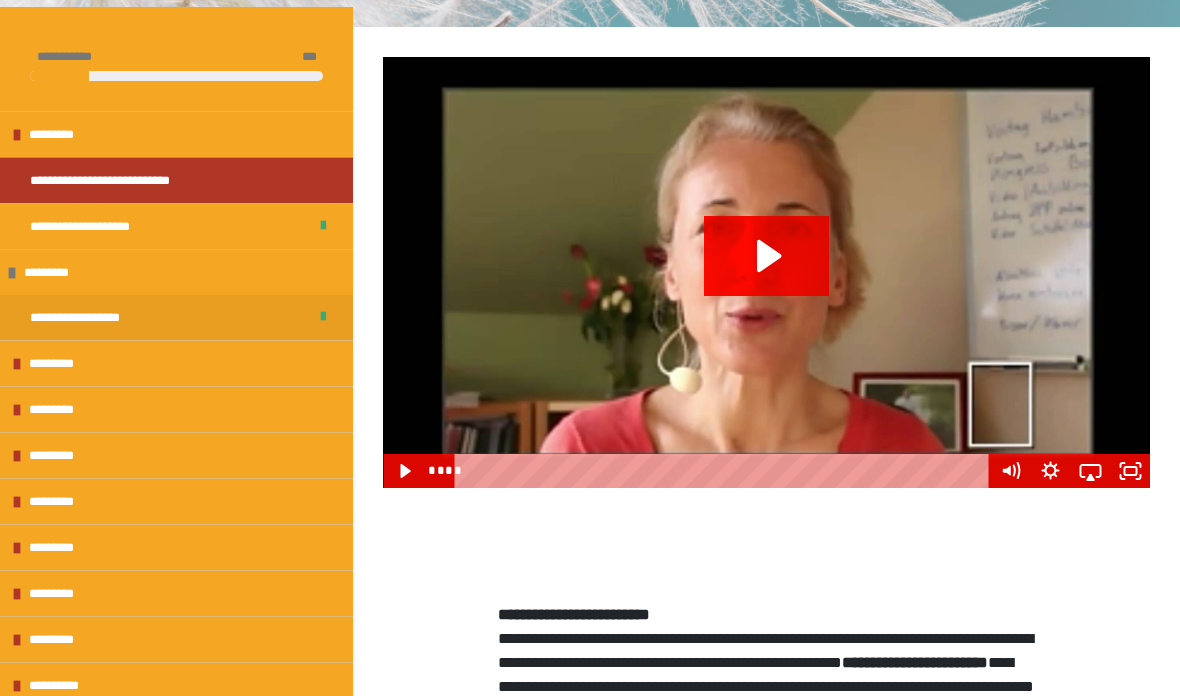 click on "*********" at bounding box center (59, 363) 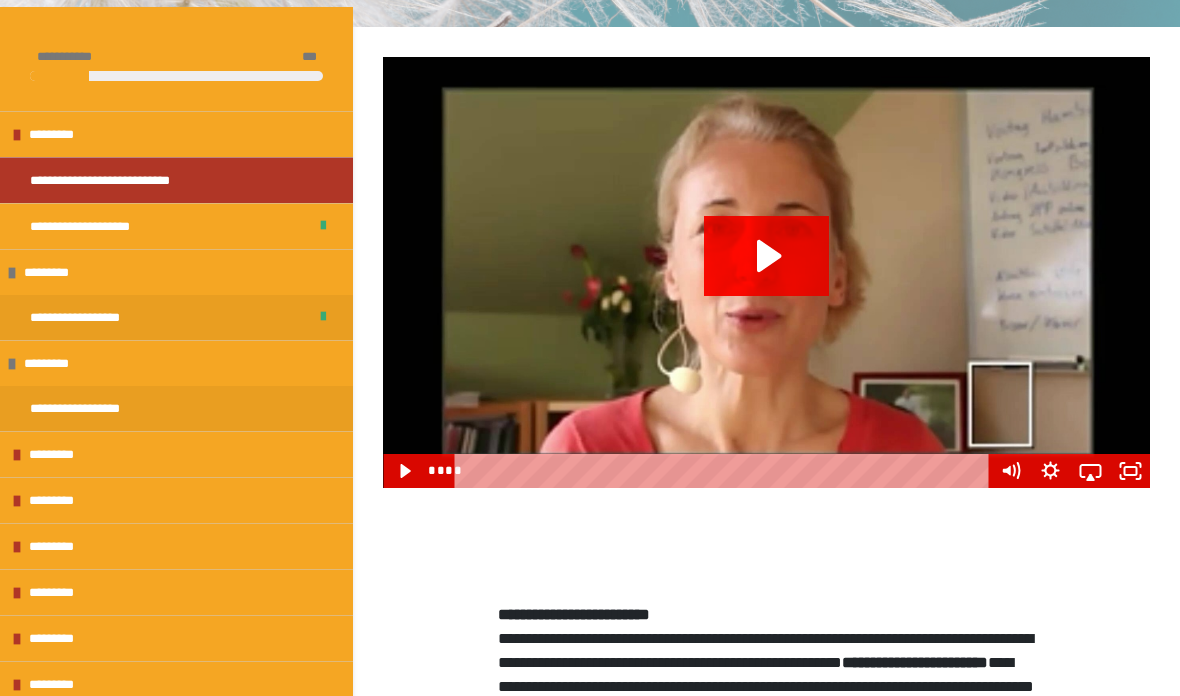 click on "**********" at bounding box center (91, 408) 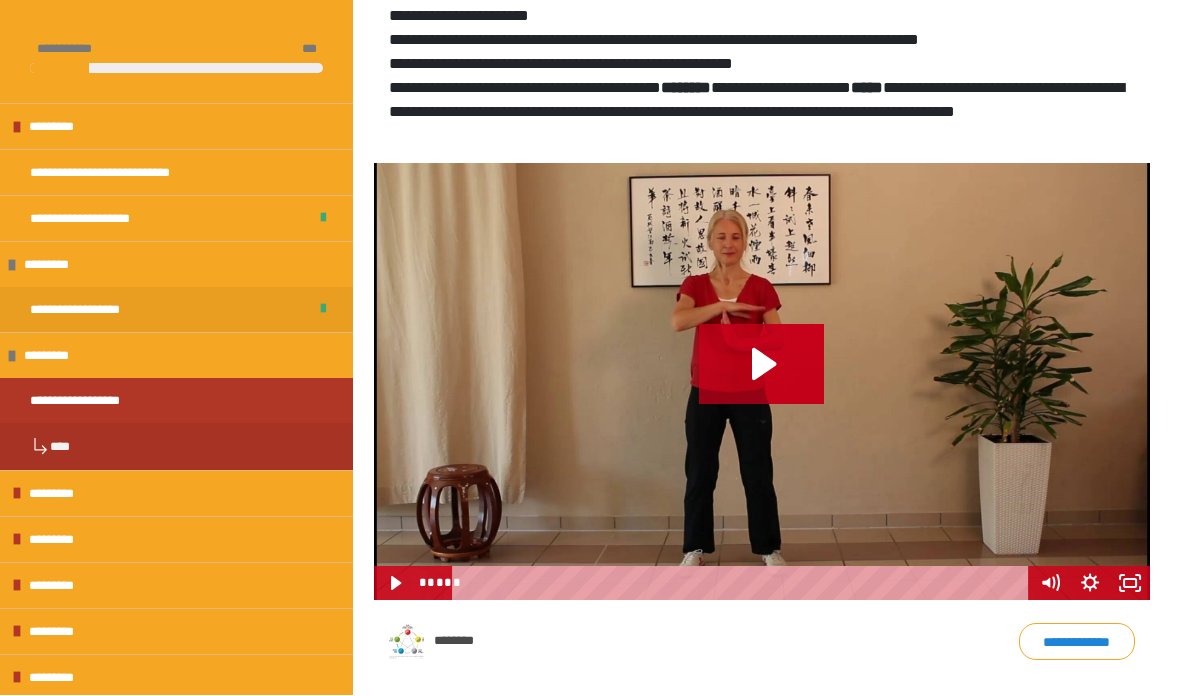 scroll, scrollTop: 418, scrollLeft: 0, axis: vertical 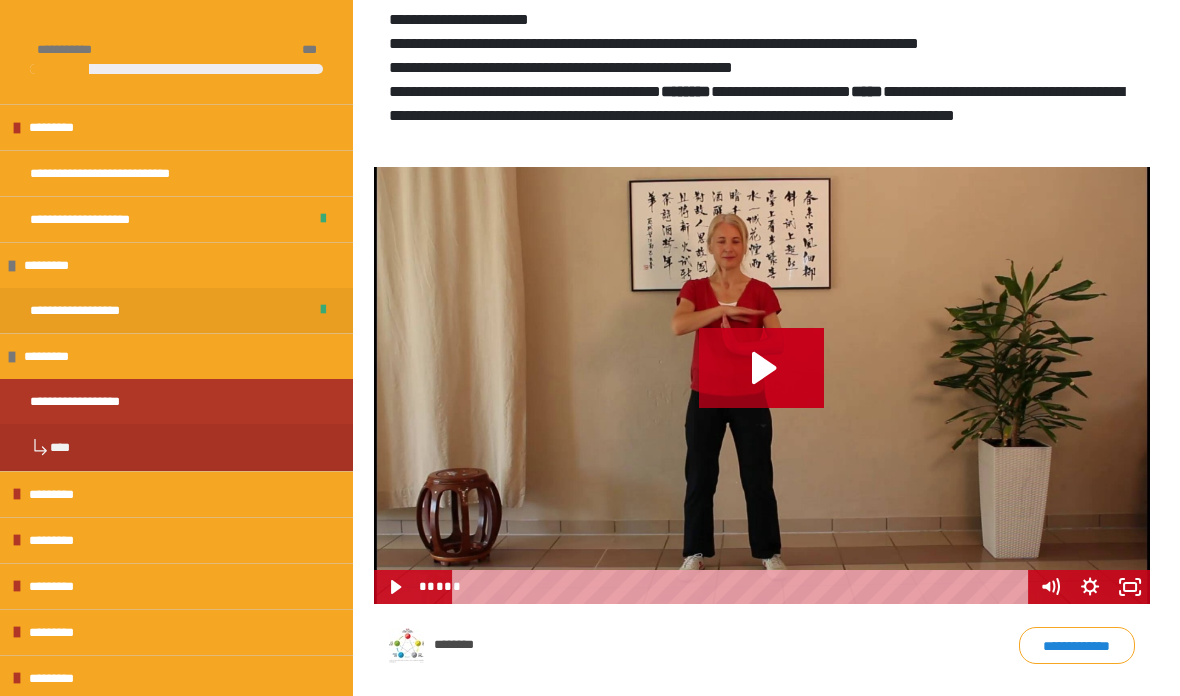 click on "*********" at bounding box center [59, 494] 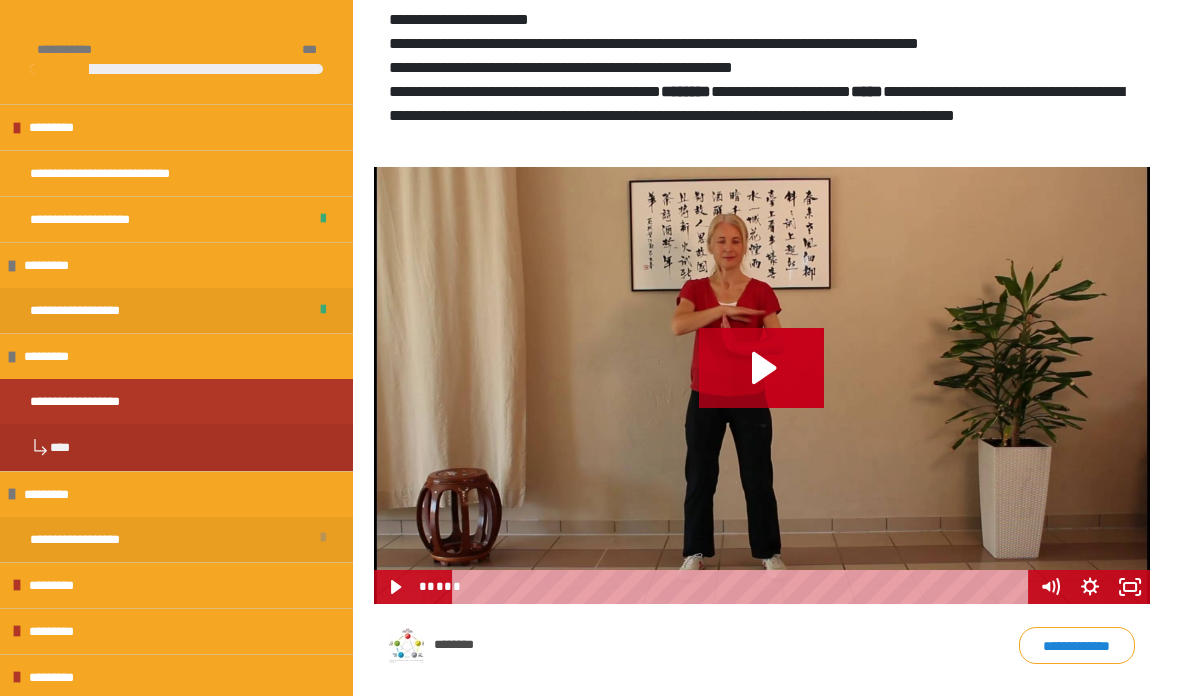 click on "**********" at bounding box center [91, 539] 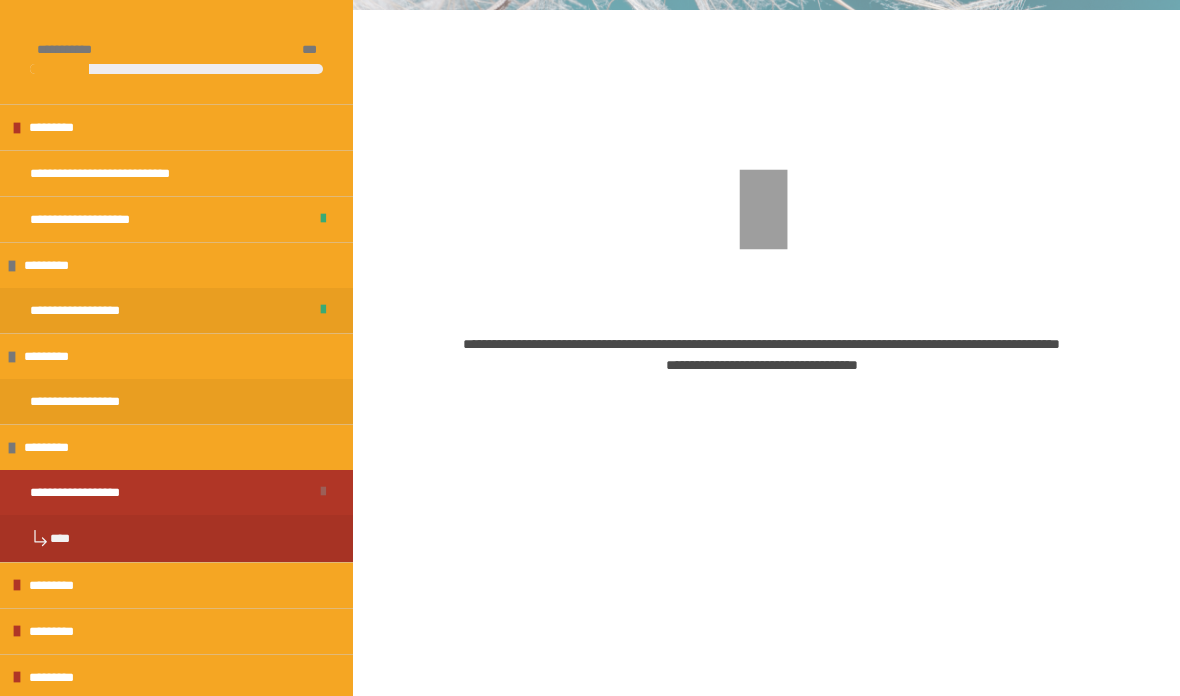 scroll, scrollTop: 427, scrollLeft: 0, axis: vertical 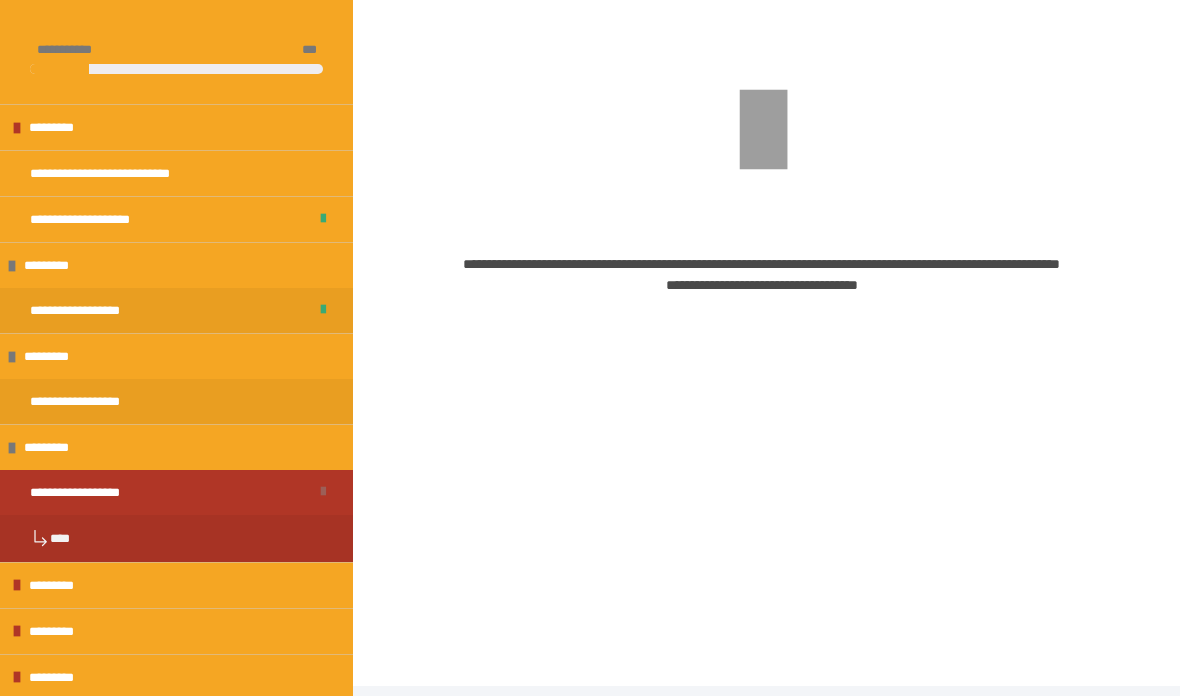 click on "**********" at bounding box center (91, 401) 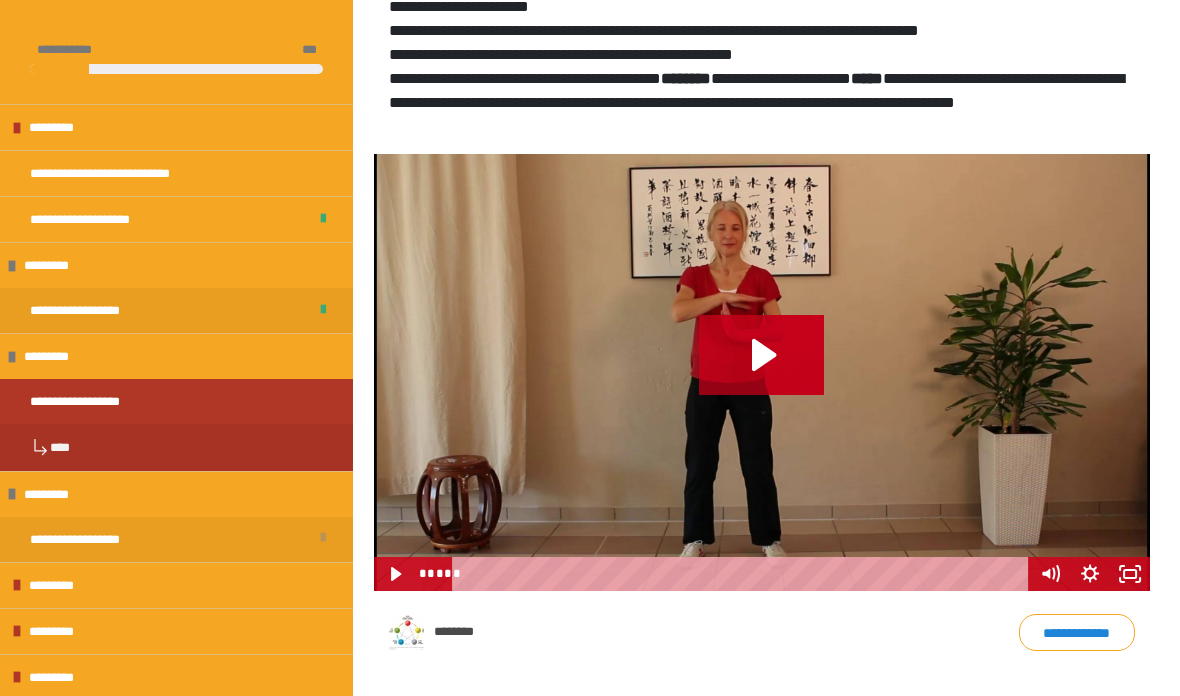 scroll, scrollTop: 430, scrollLeft: 0, axis: vertical 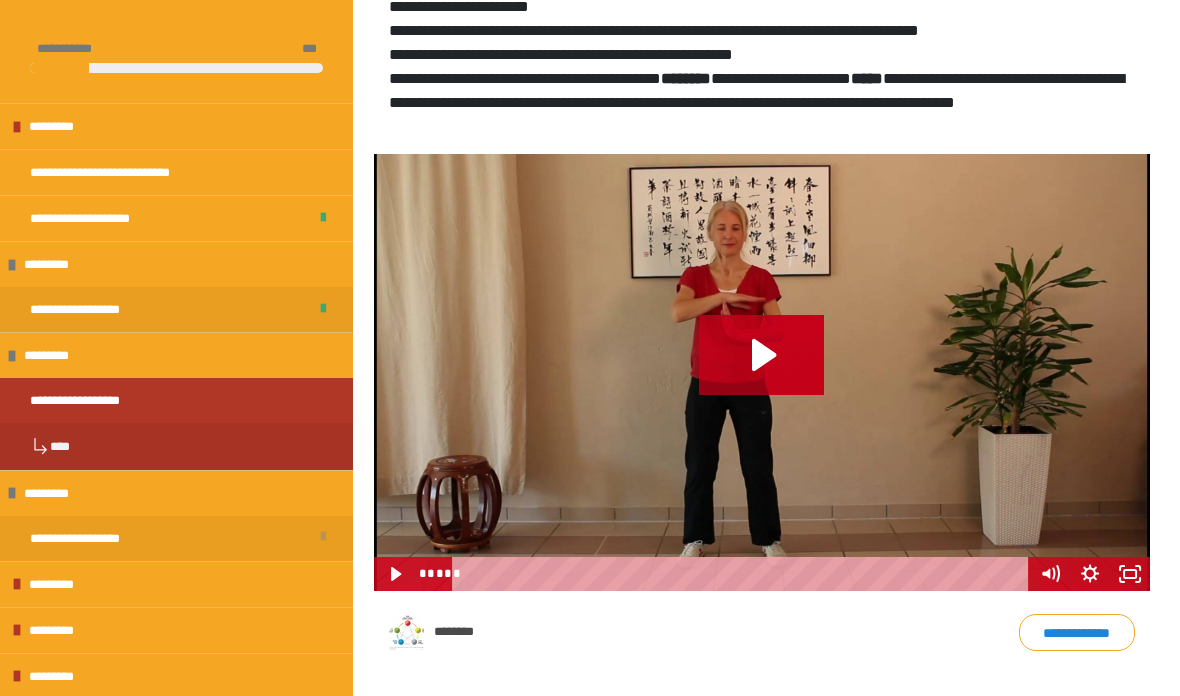 click at bounding box center (176, 425) 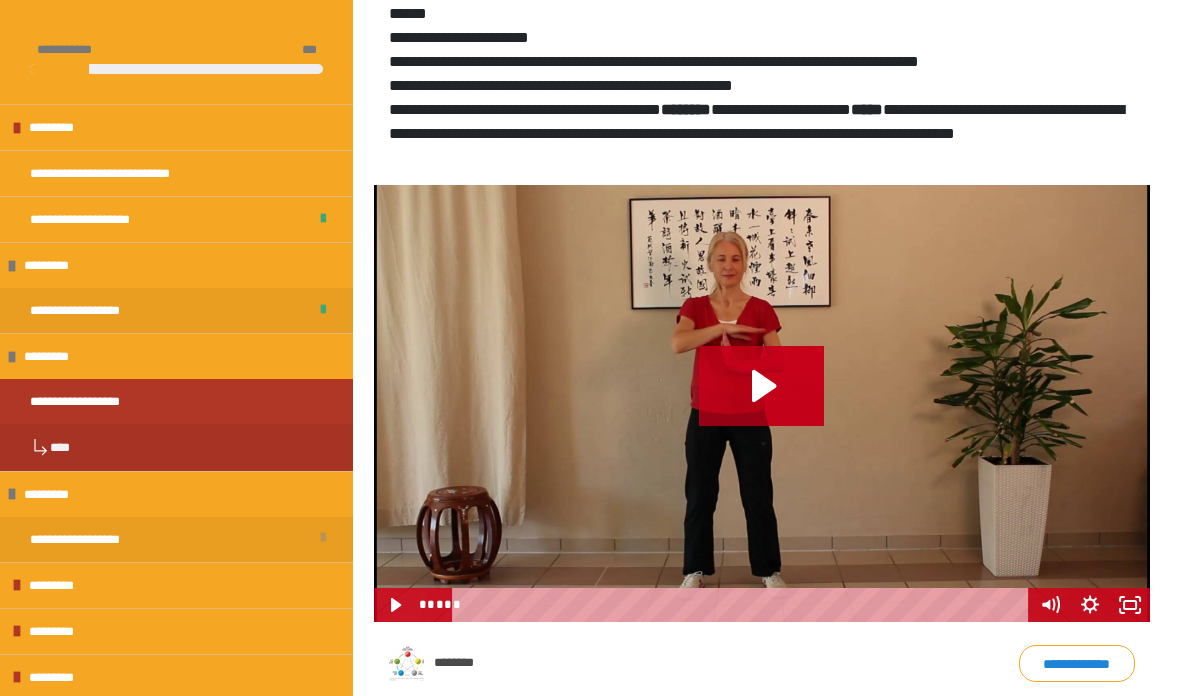 scroll, scrollTop: 388, scrollLeft: 0, axis: vertical 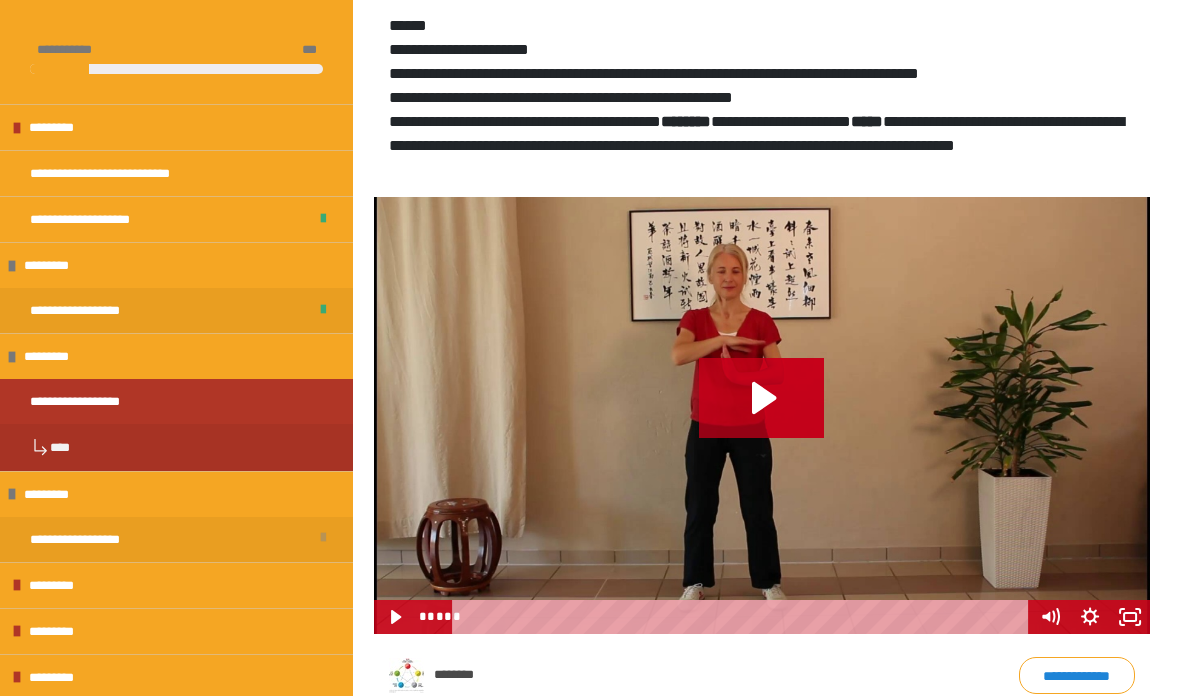 click 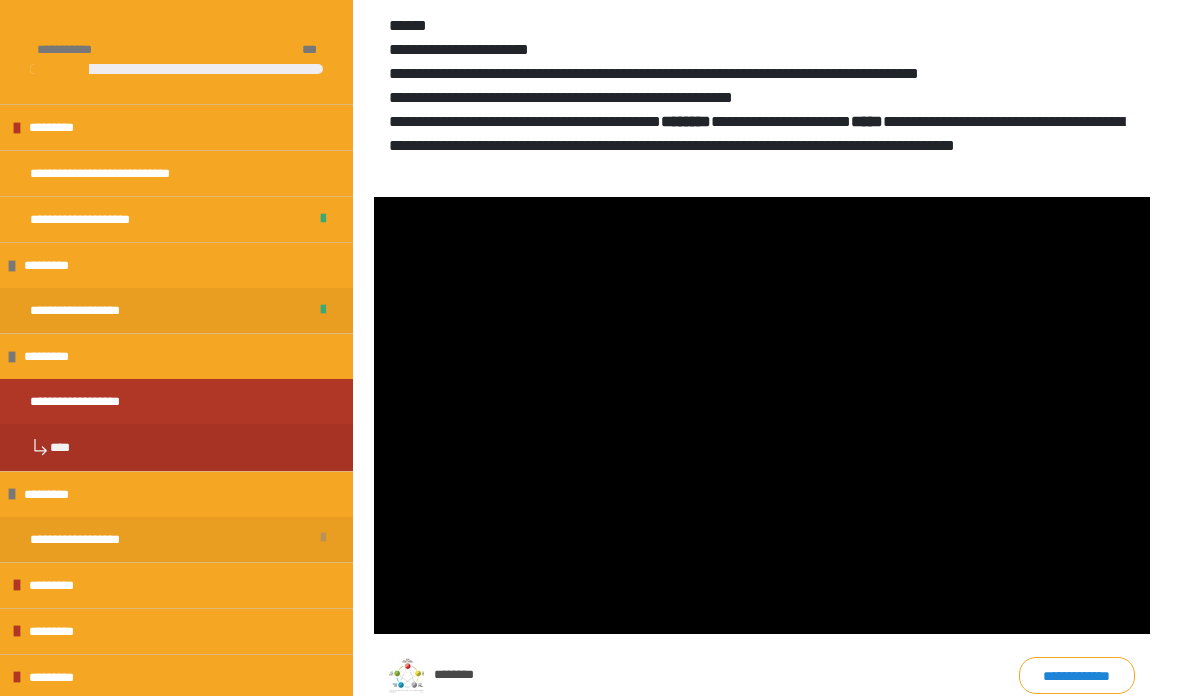 click at bounding box center [762, 415] 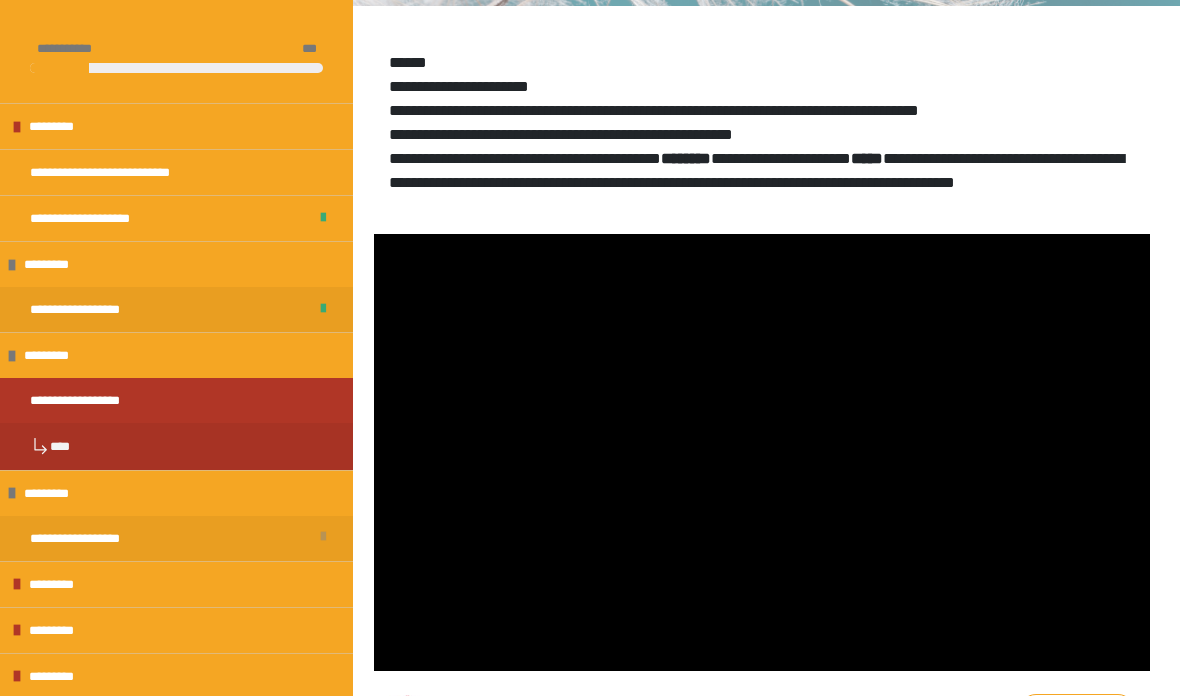 scroll, scrollTop: 351, scrollLeft: 0, axis: vertical 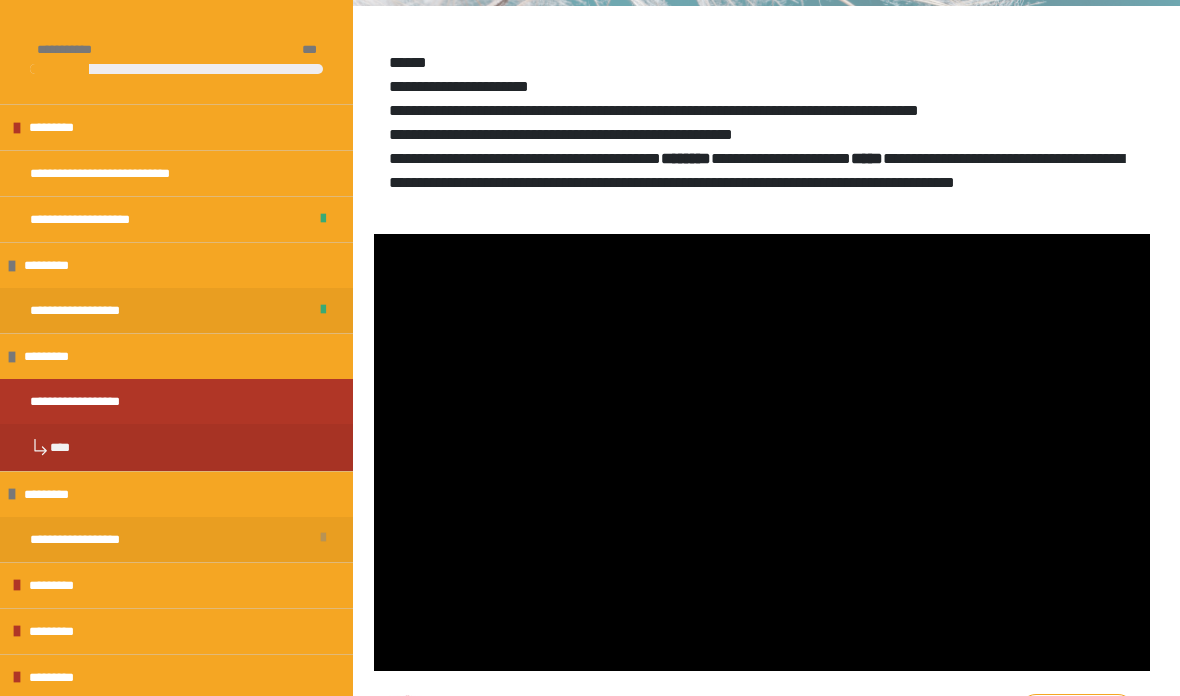 click at bounding box center [176, 425] 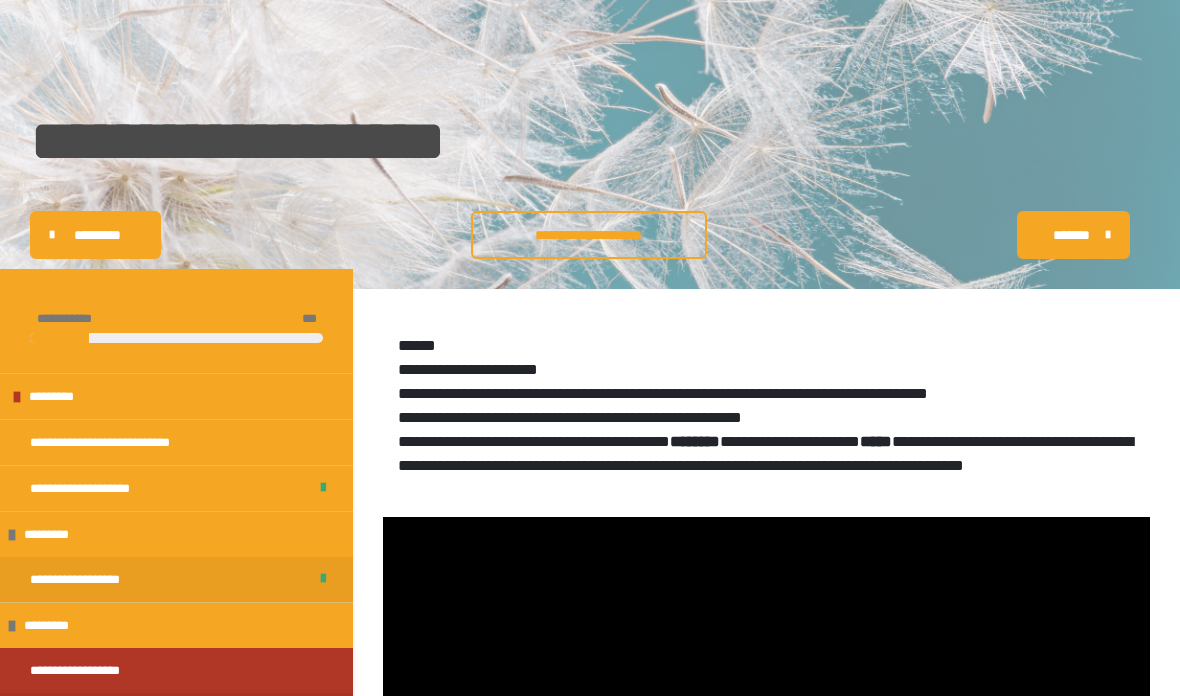 scroll, scrollTop: 0, scrollLeft: 0, axis: both 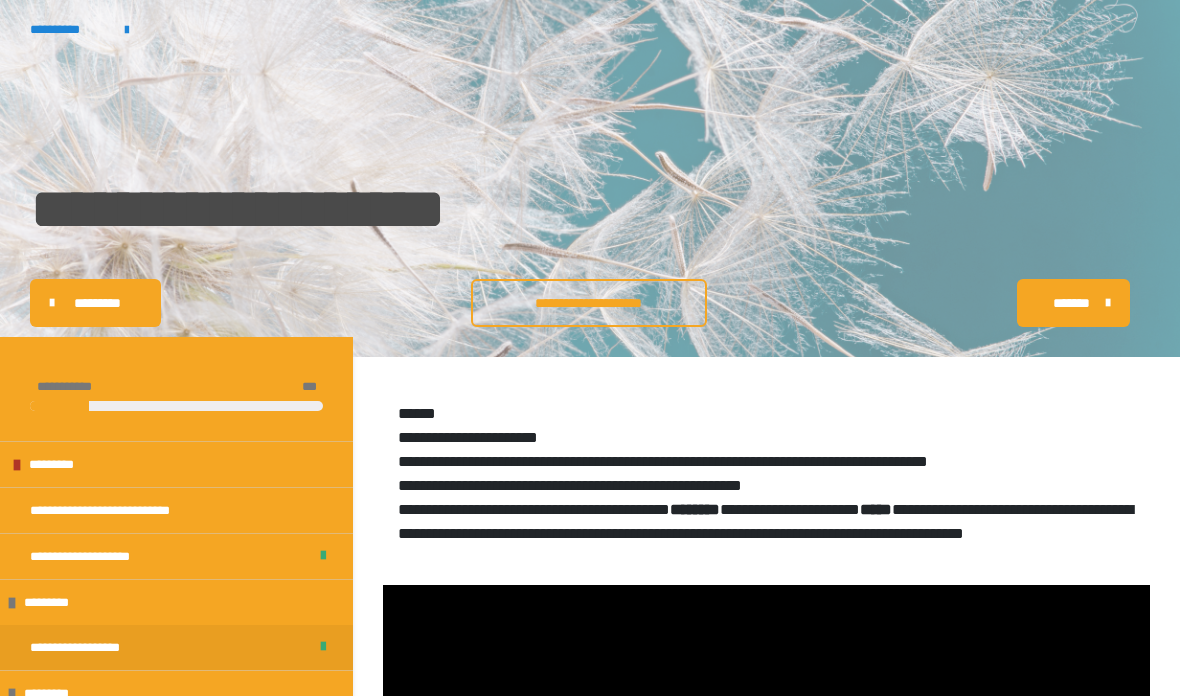 click on "**********" at bounding box center [589, 303] 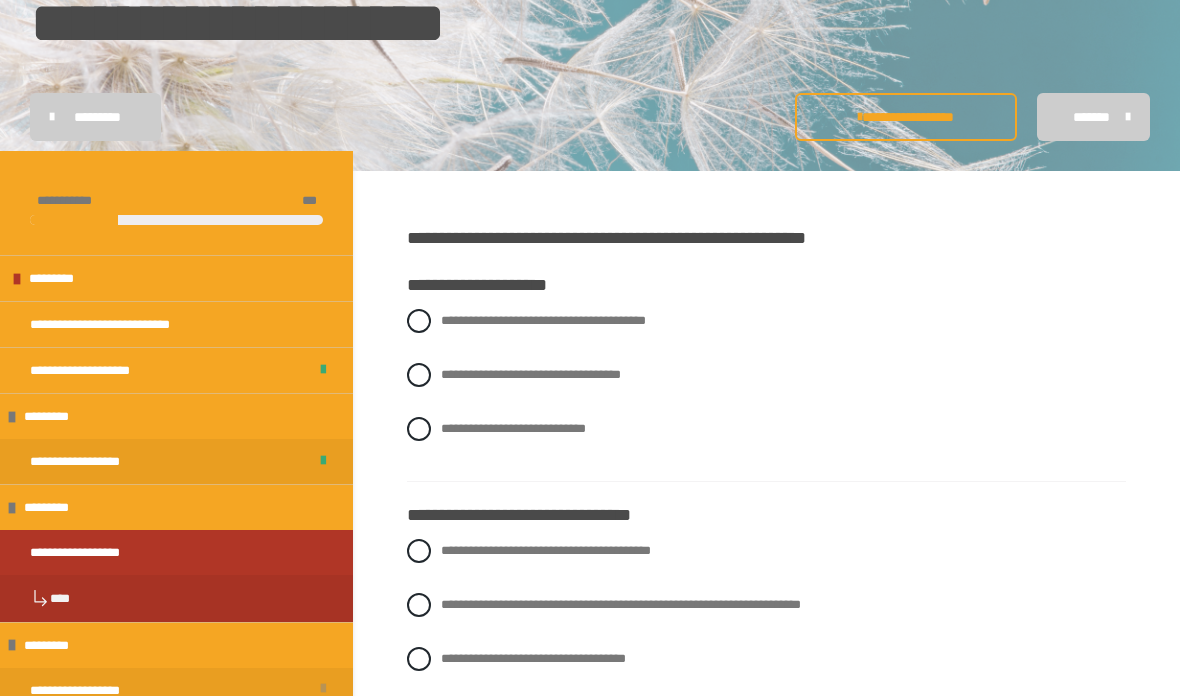scroll, scrollTop: 185, scrollLeft: 0, axis: vertical 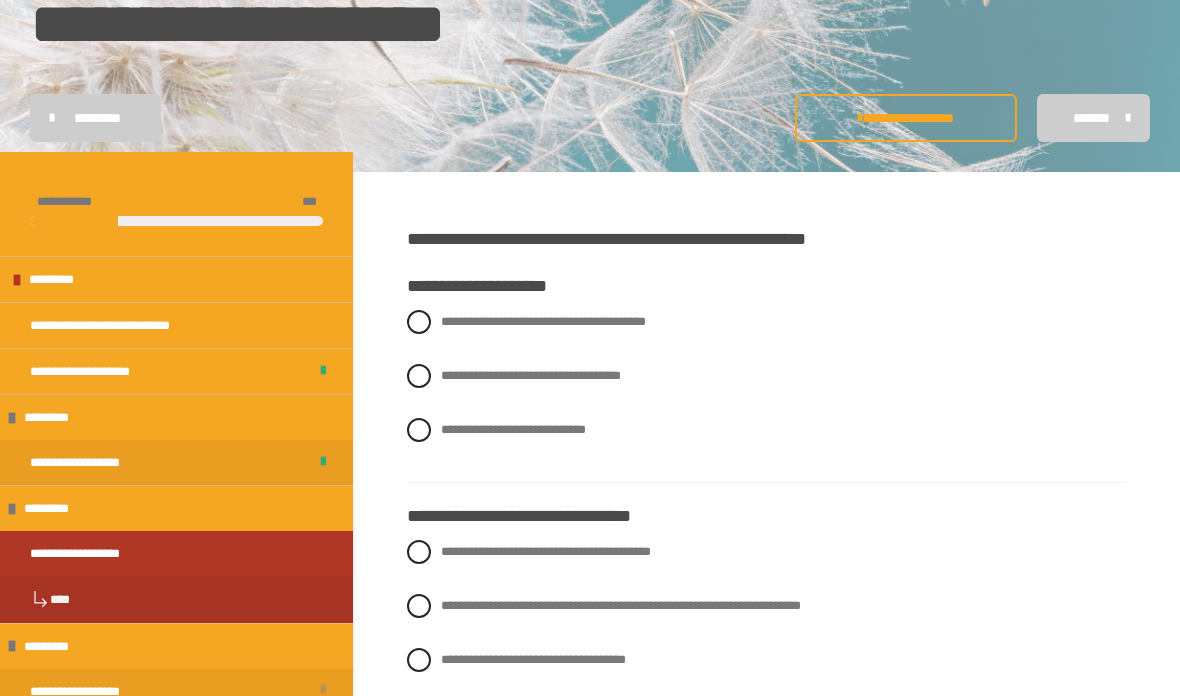 click at bounding box center [419, 430] 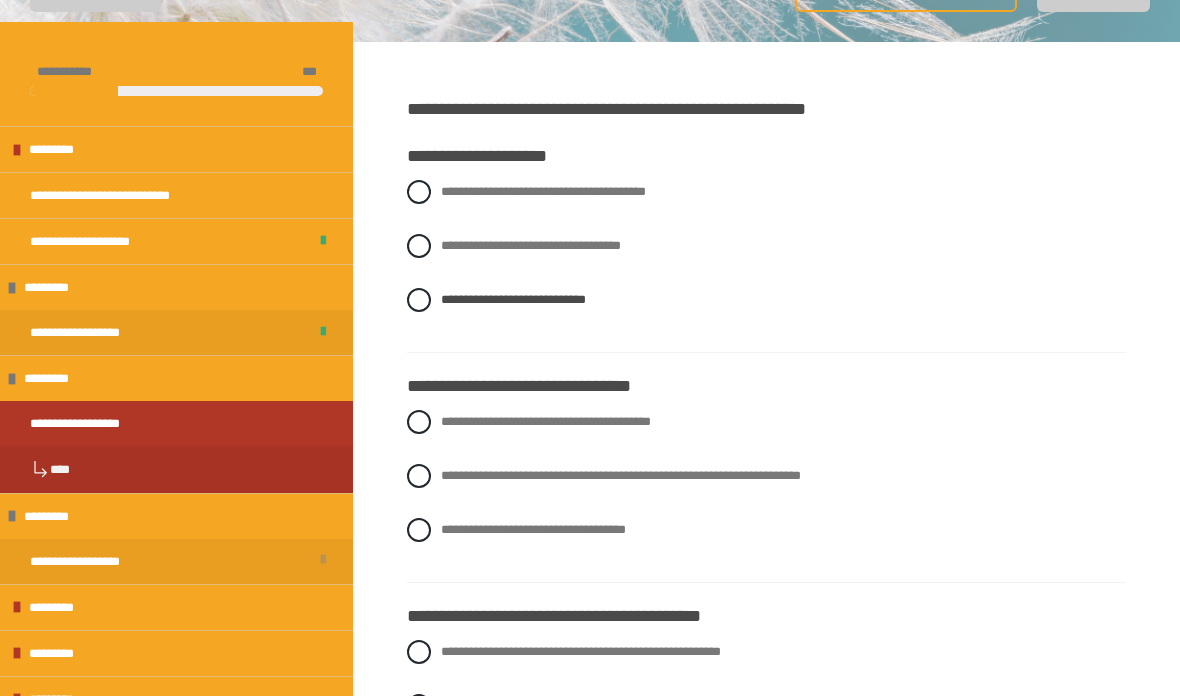 scroll, scrollTop: 321, scrollLeft: 0, axis: vertical 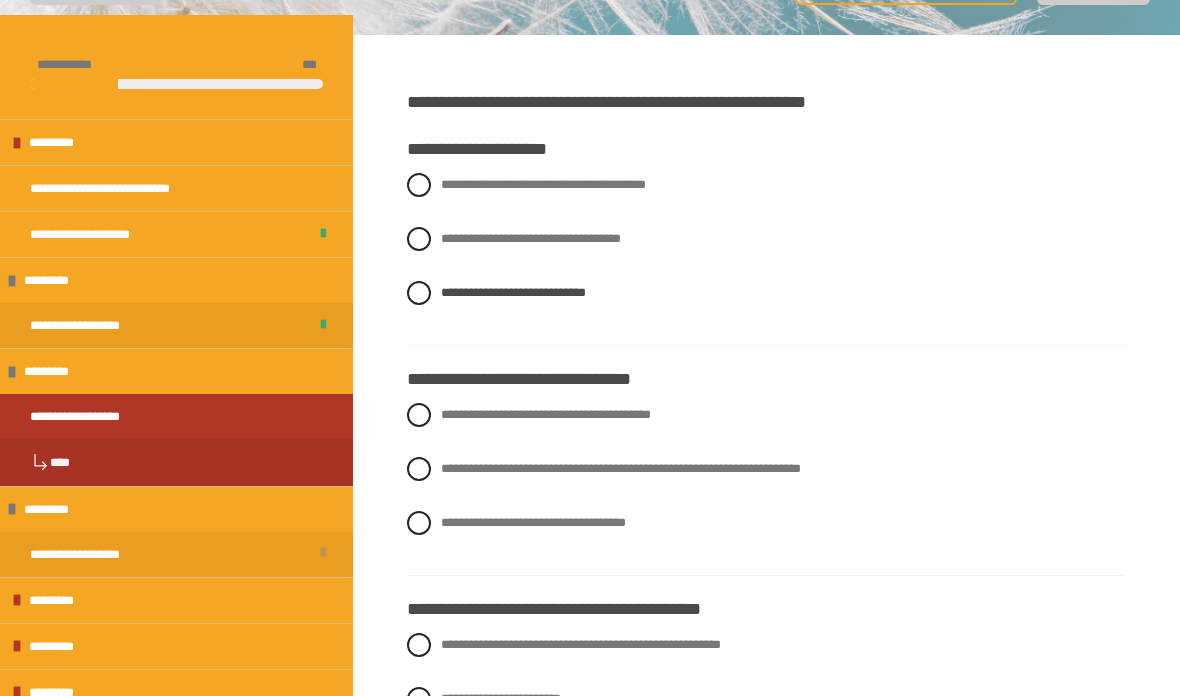 click at bounding box center [419, 470] 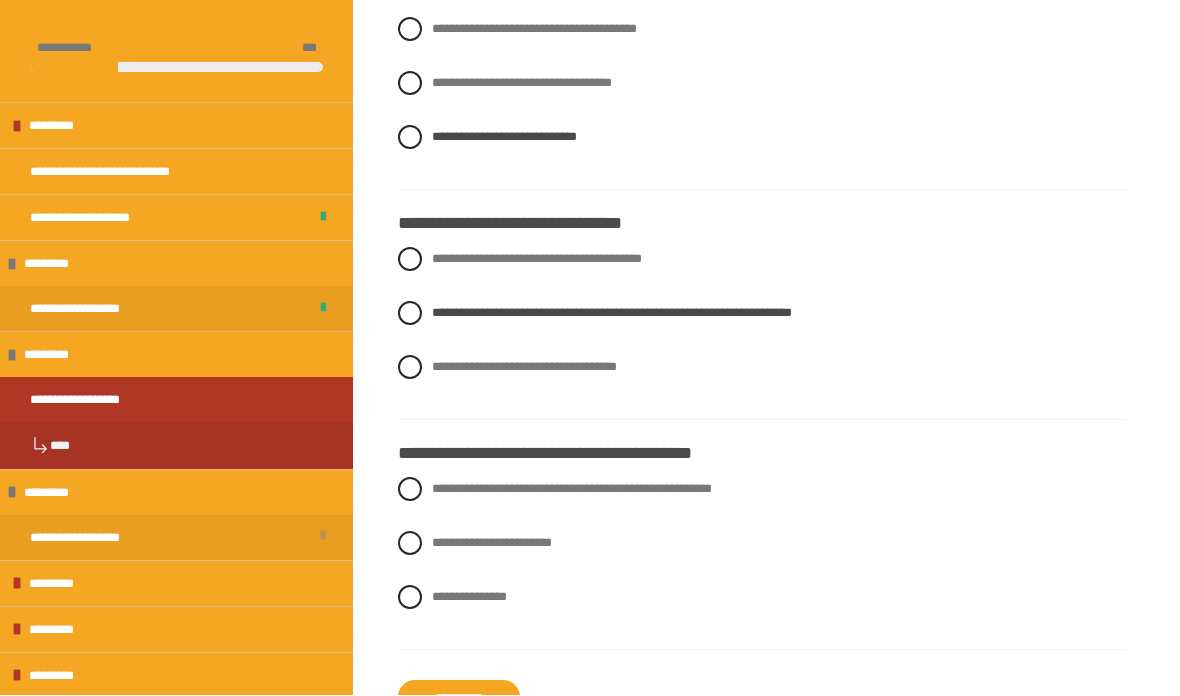 scroll, scrollTop: 476, scrollLeft: 0, axis: vertical 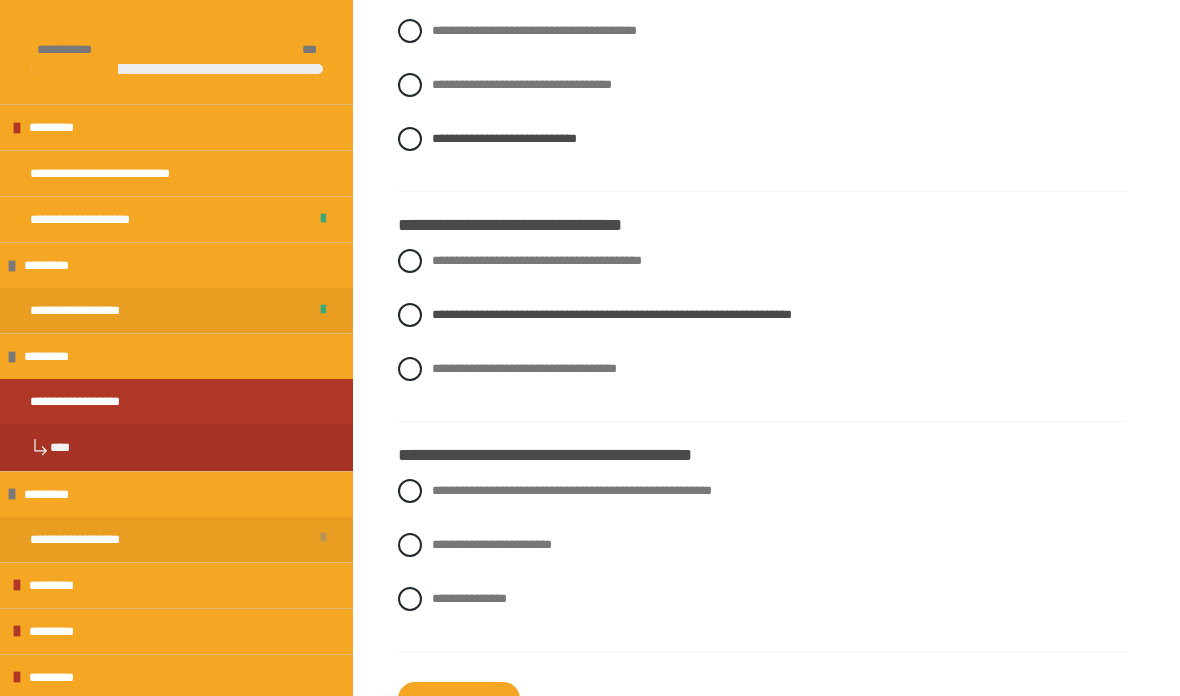 click at bounding box center (410, 545) 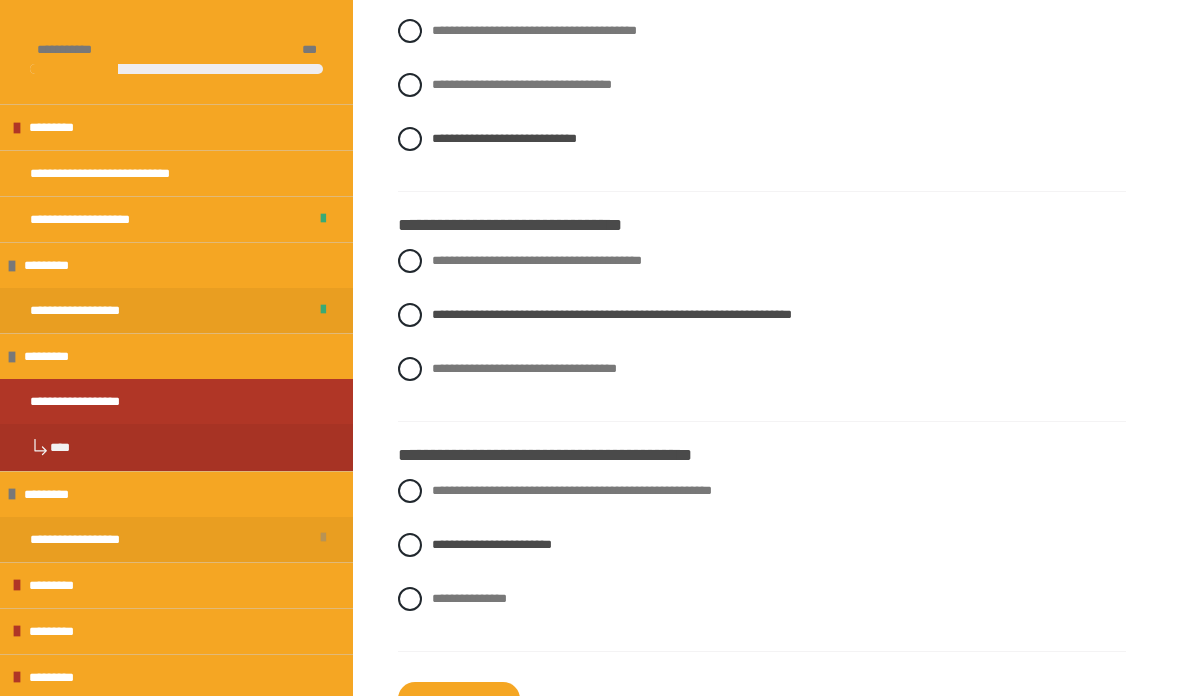 click on "**********" at bounding box center [459, 699] 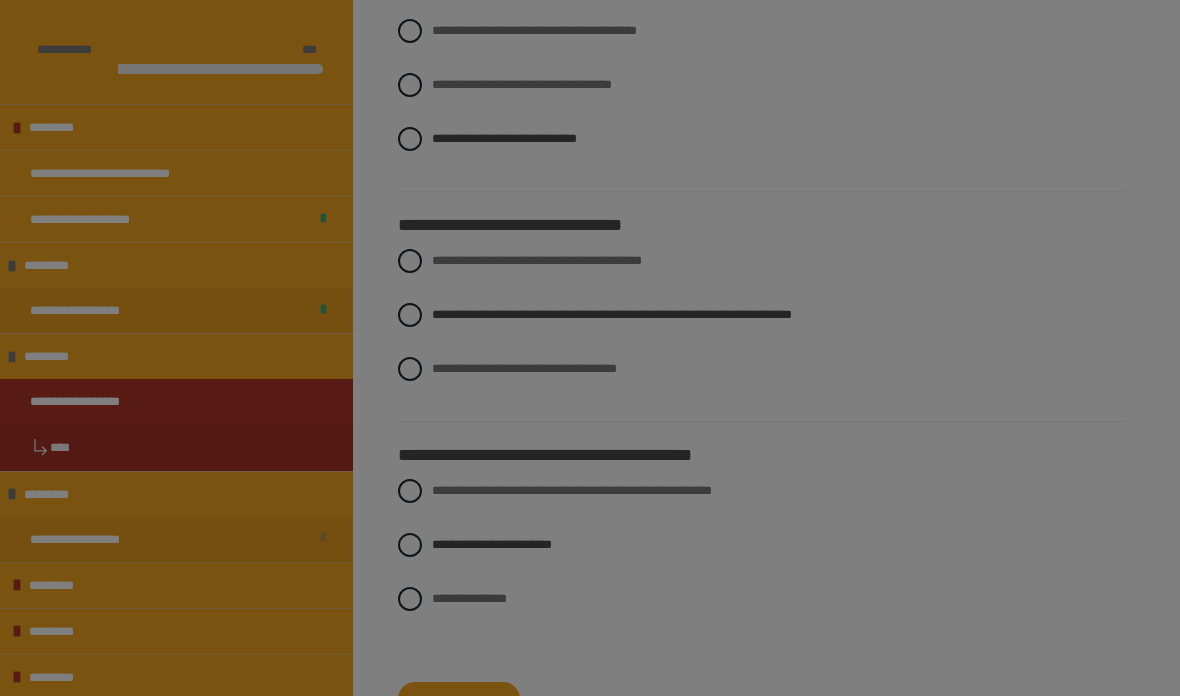 scroll, scrollTop: 393, scrollLeft: 0, axis: vertical 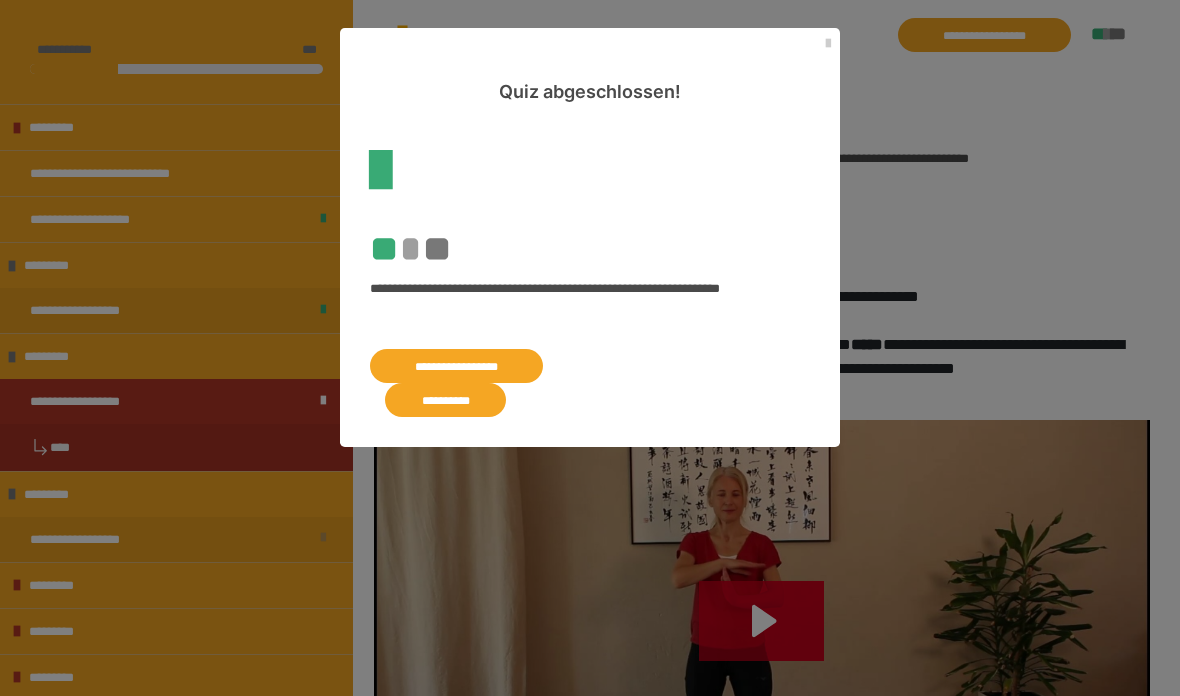 click on "**********" at bounding box center [445, 400] 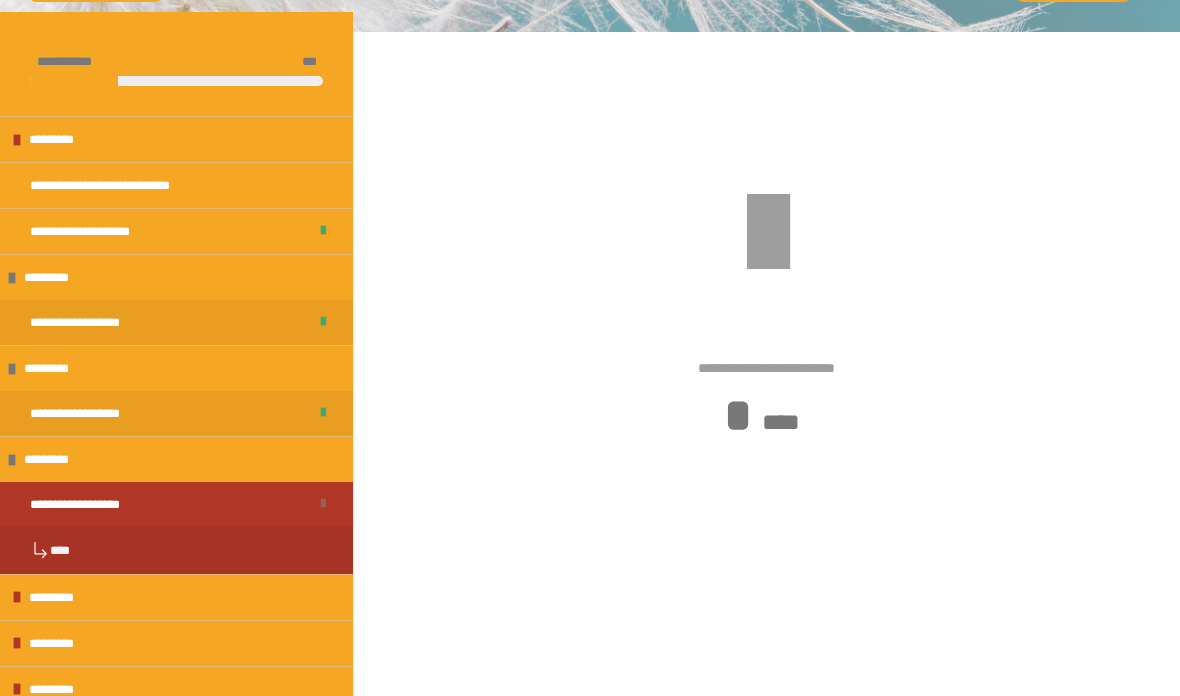 scroll, scrollTop: 325, scrollLeft: 0, axis: vertical 